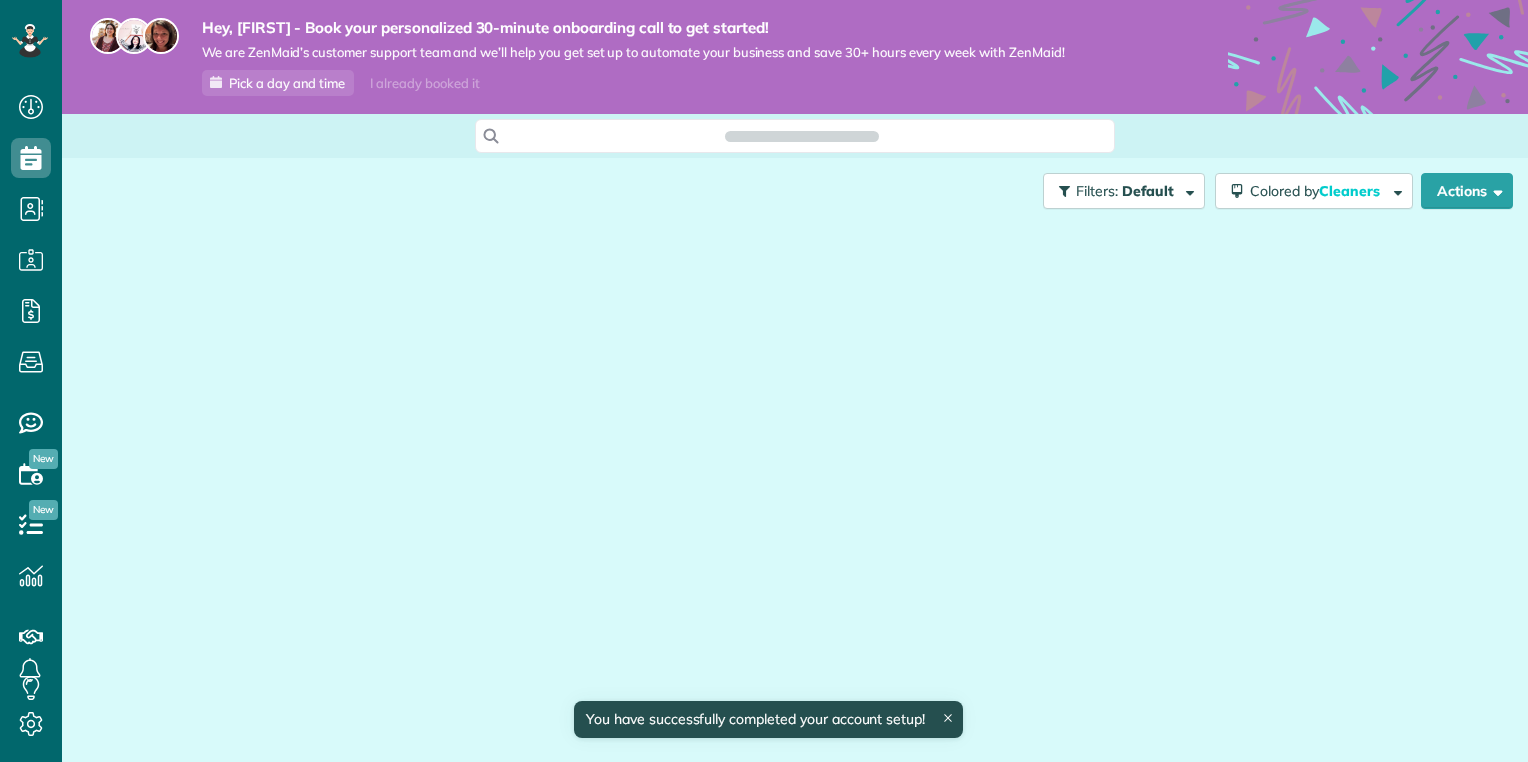 scroll, scrollTop: 0, scrollLeft: 0, axis: both 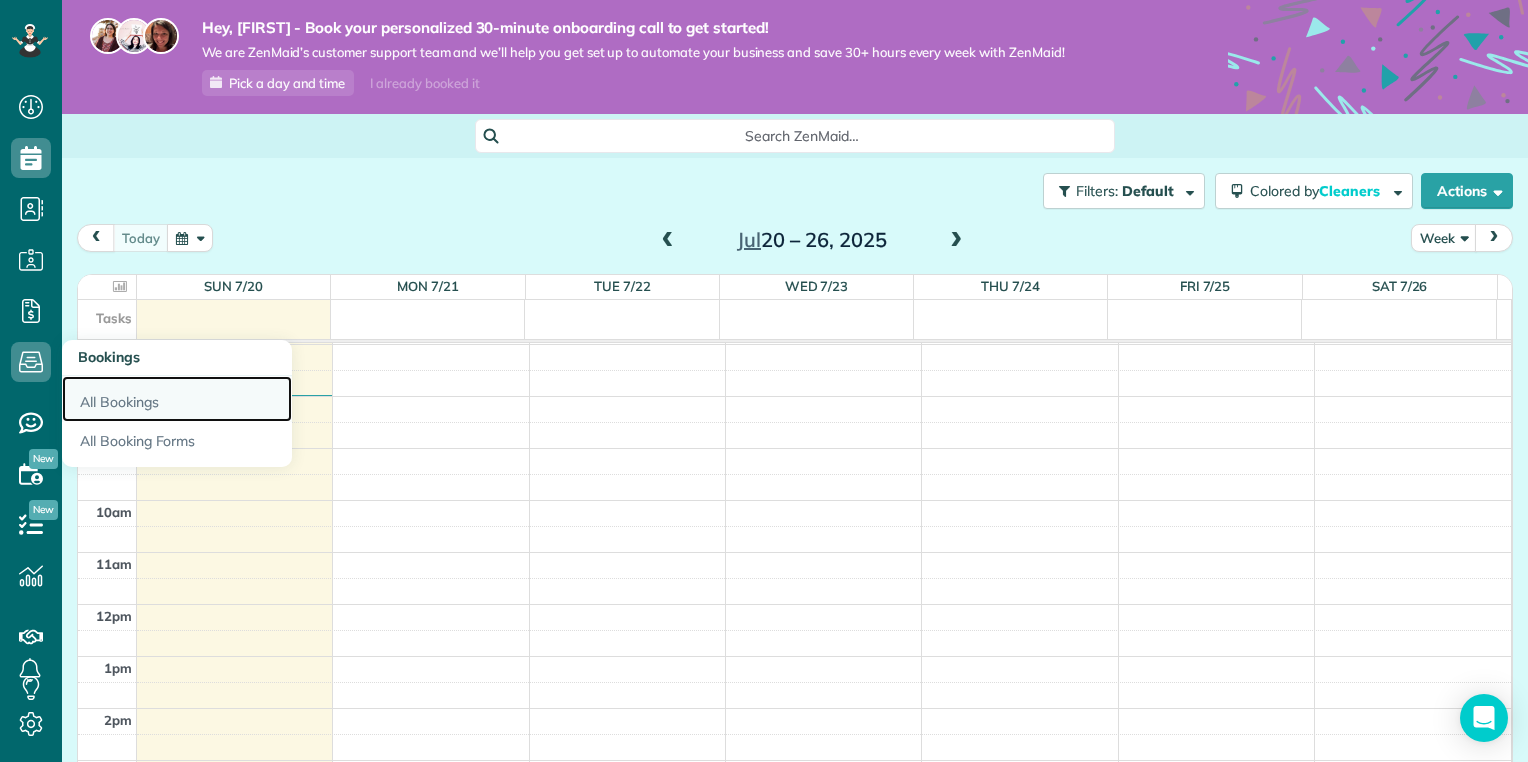click on "All Bookings" at bounding box center (177, 399) 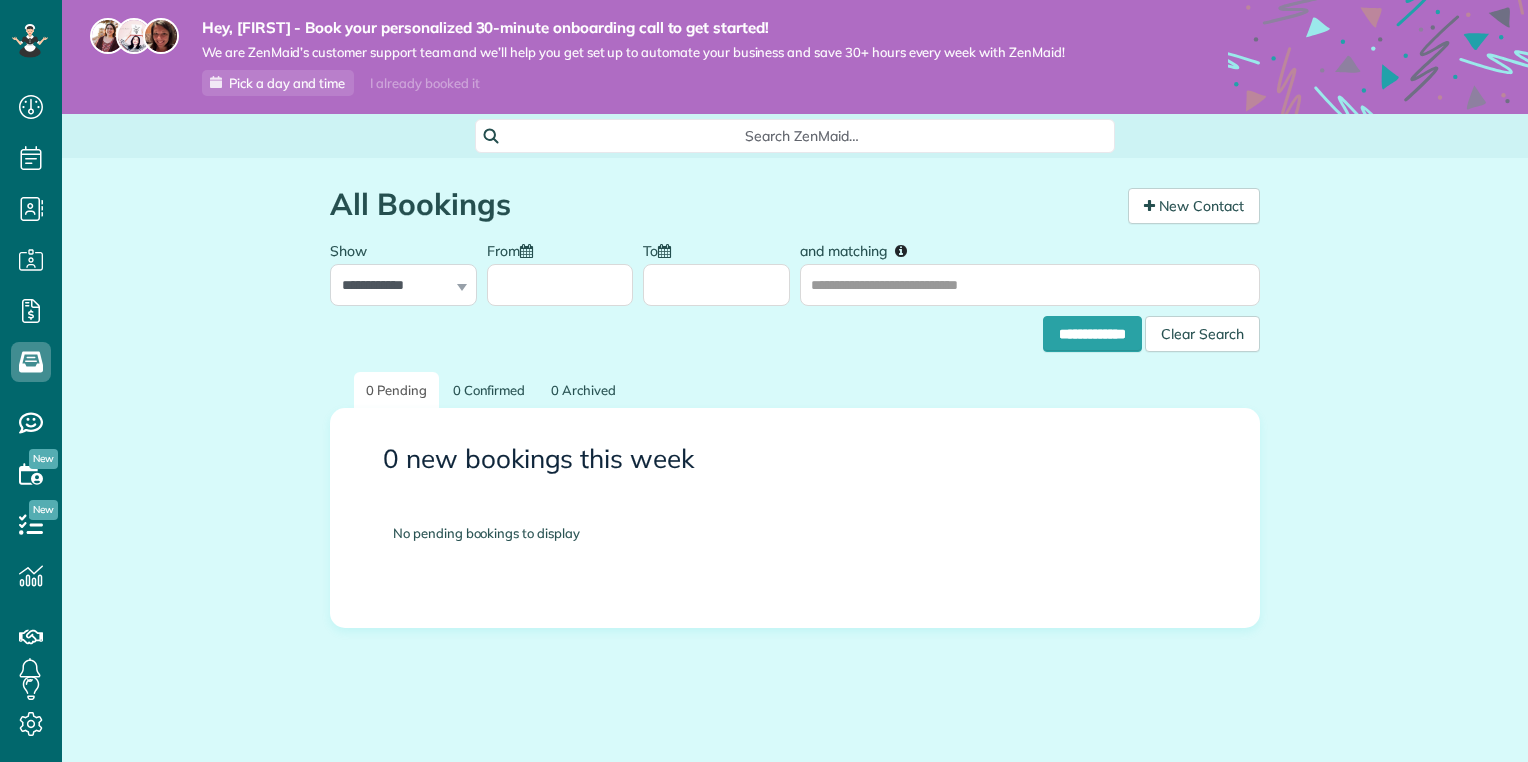scroll, scrollTop: 0, scrollLeft: 0, axis: both 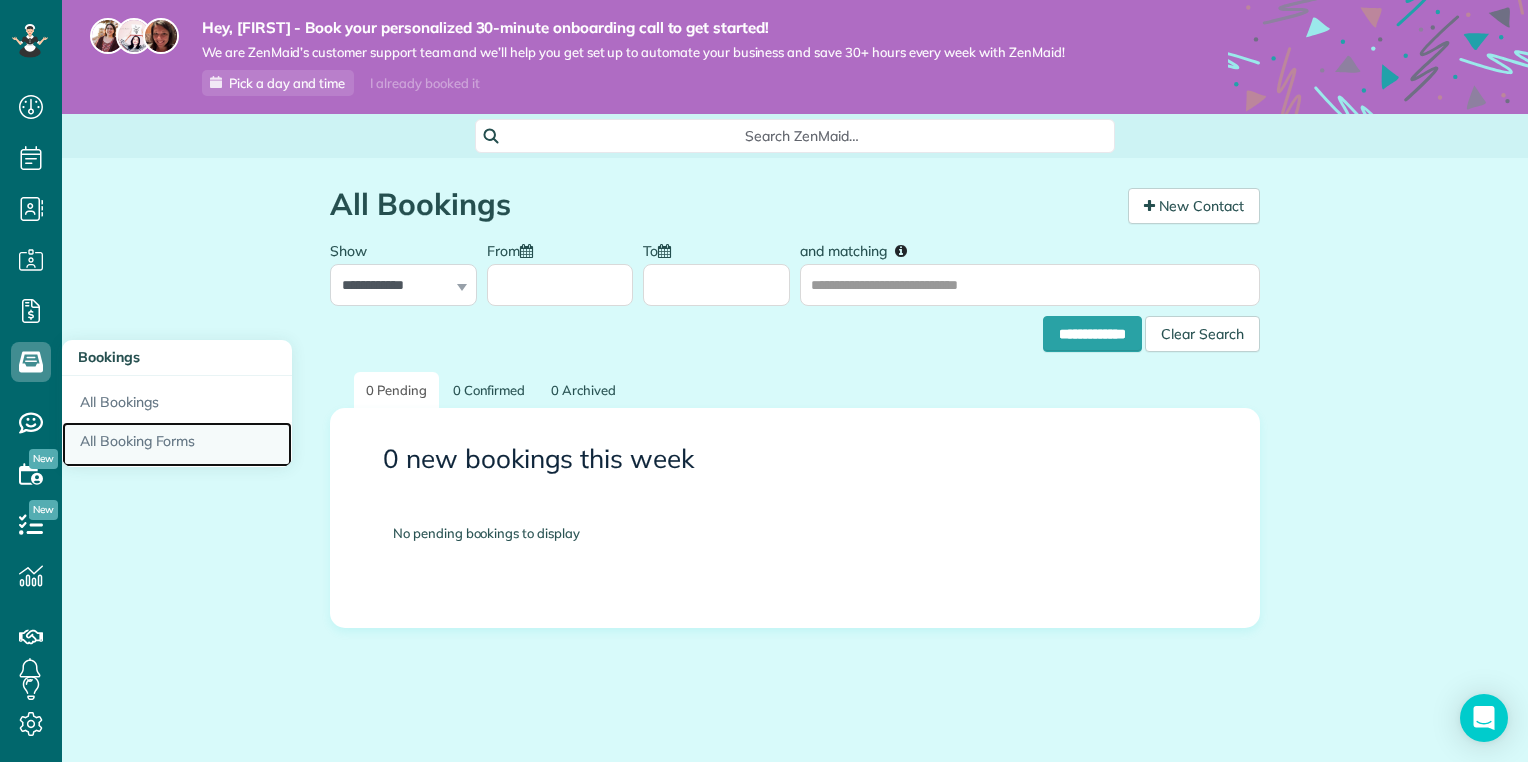 click on "All Booking Forms" at bounding box center (177, 445) 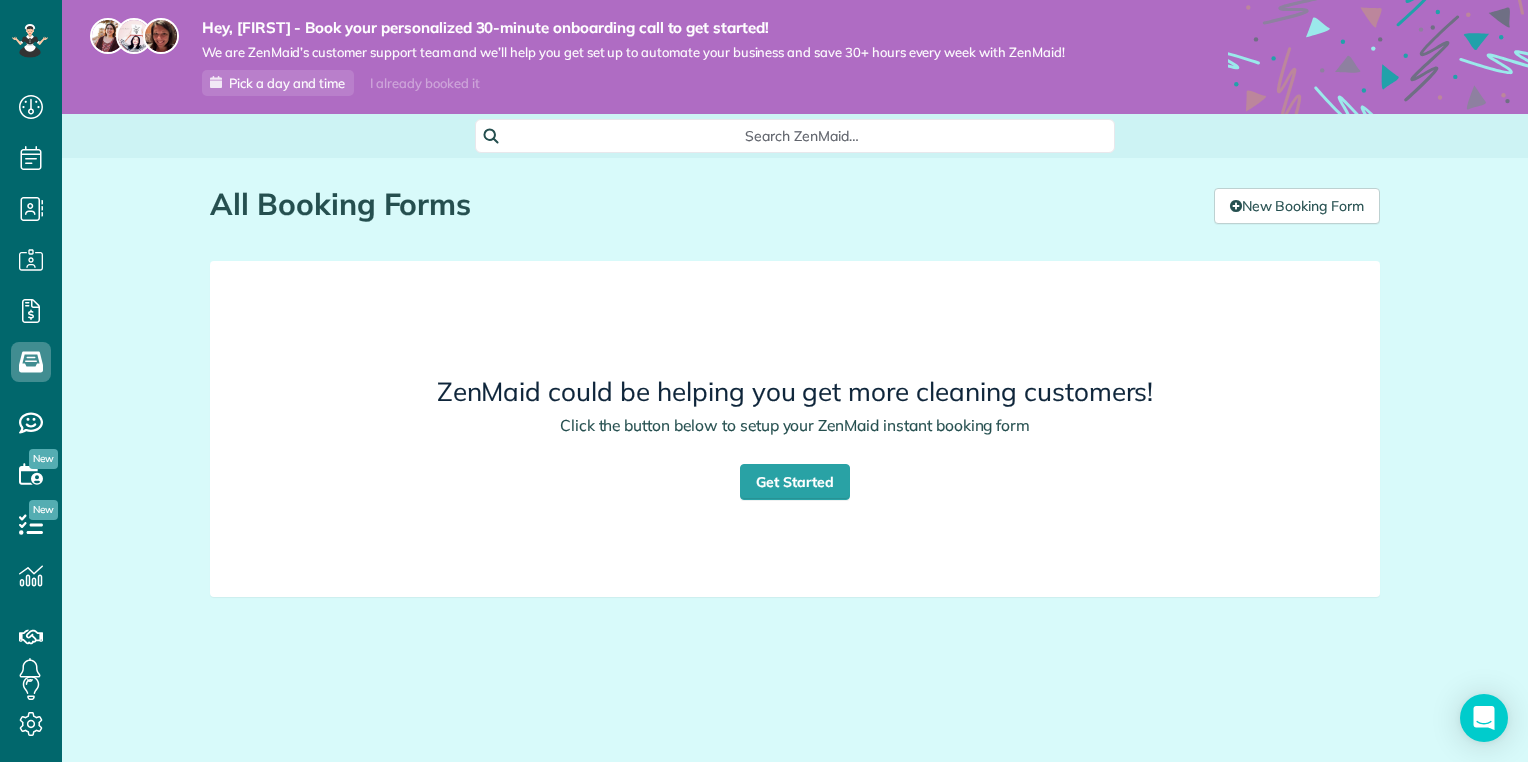 scroll, scrollTop: 0, scrollLeft: 0, axis: both 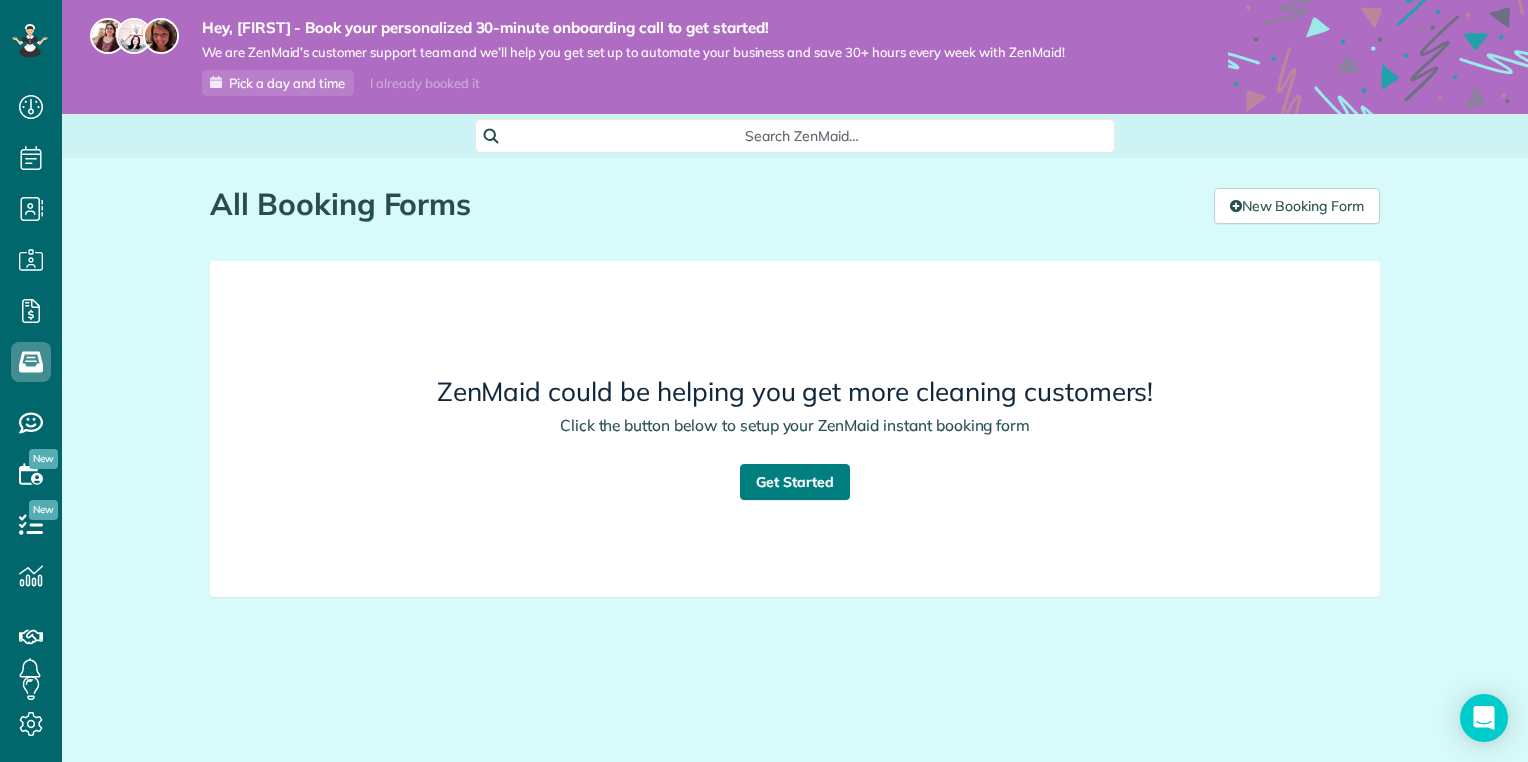 click on "Get Started" at bounding box center (795, 482) 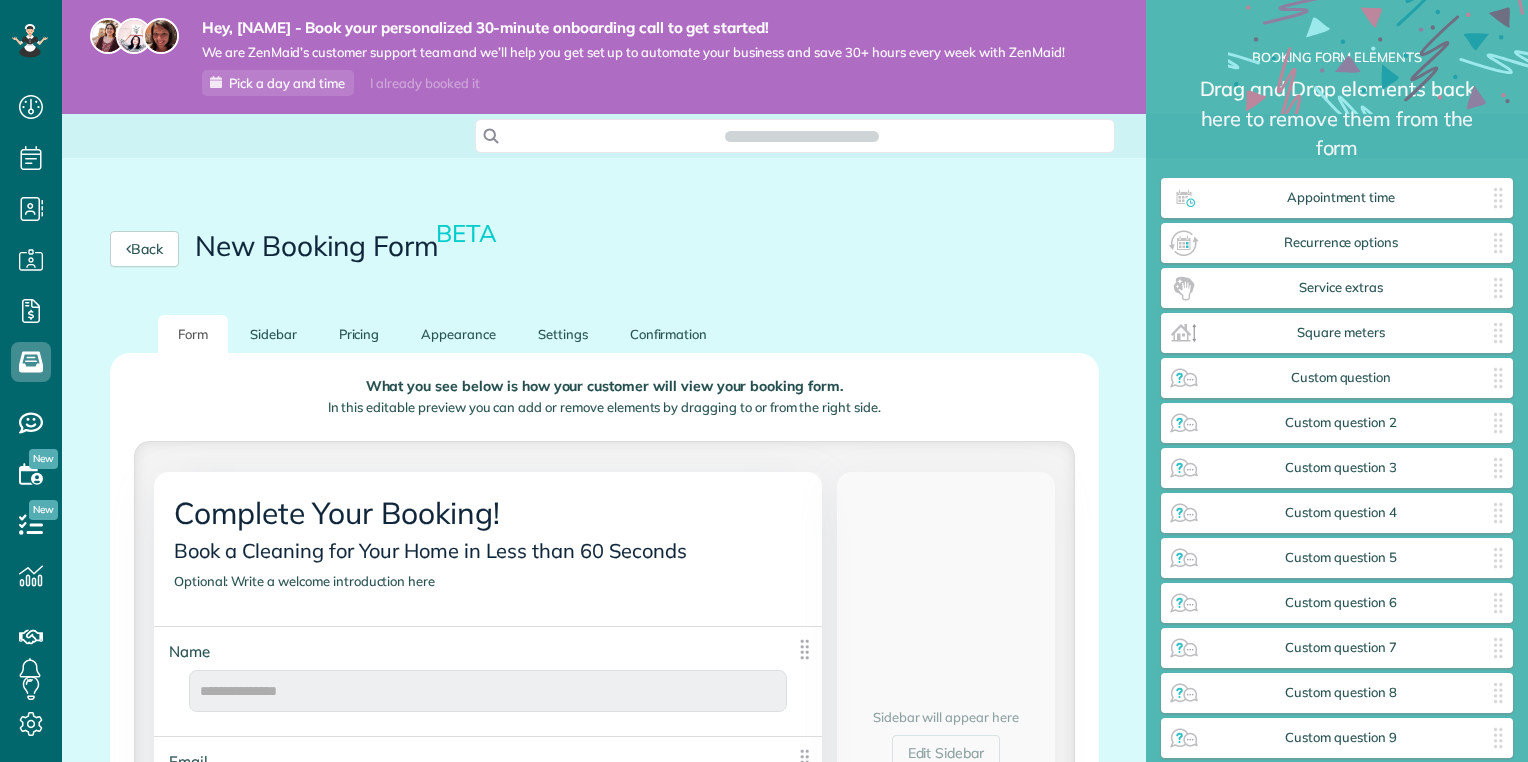 scroll, scrollTop: 0, scrollLeft: 0, axis: both 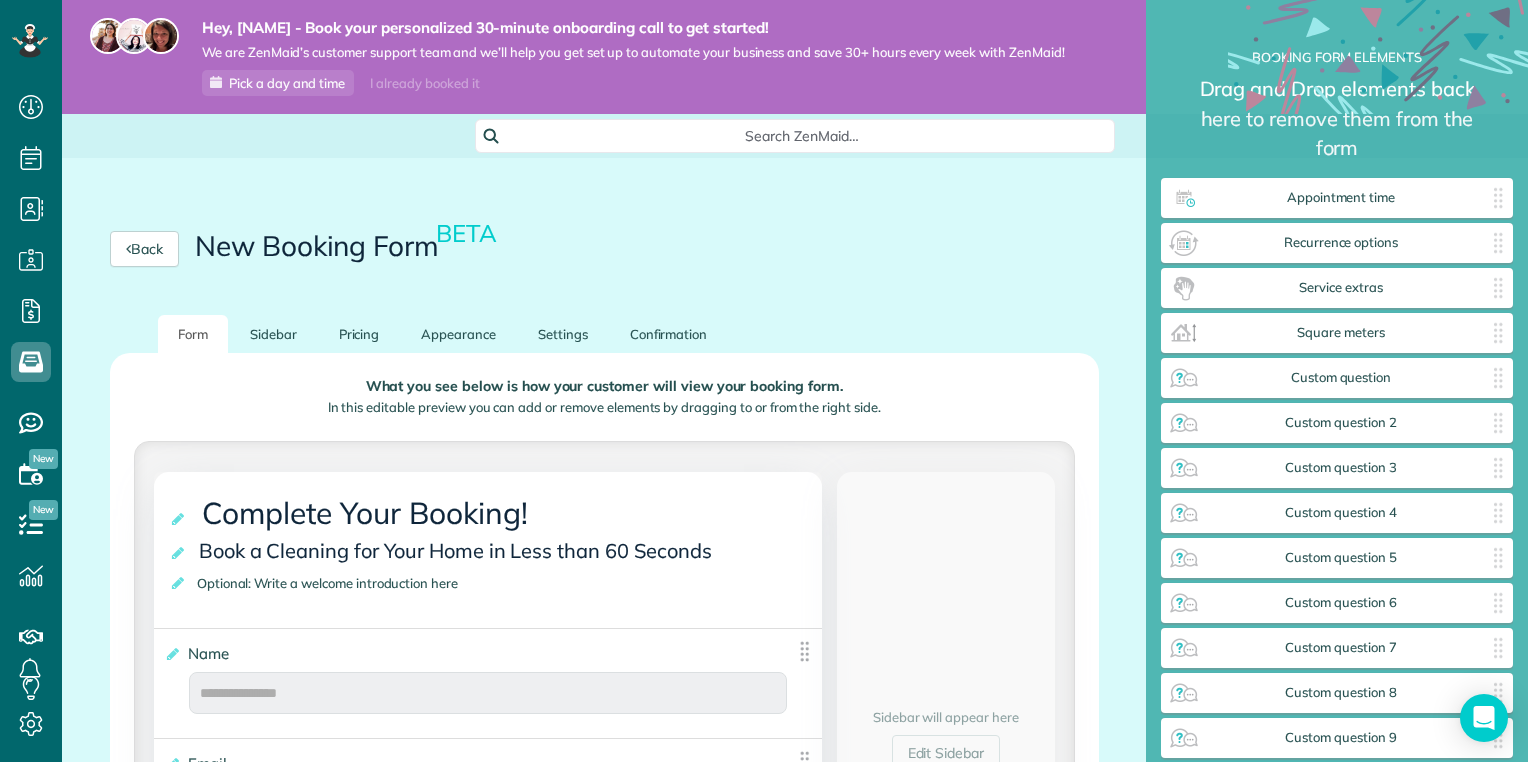 click on "Back
New Booking Form  BETA" at bounding box center (604, 249) 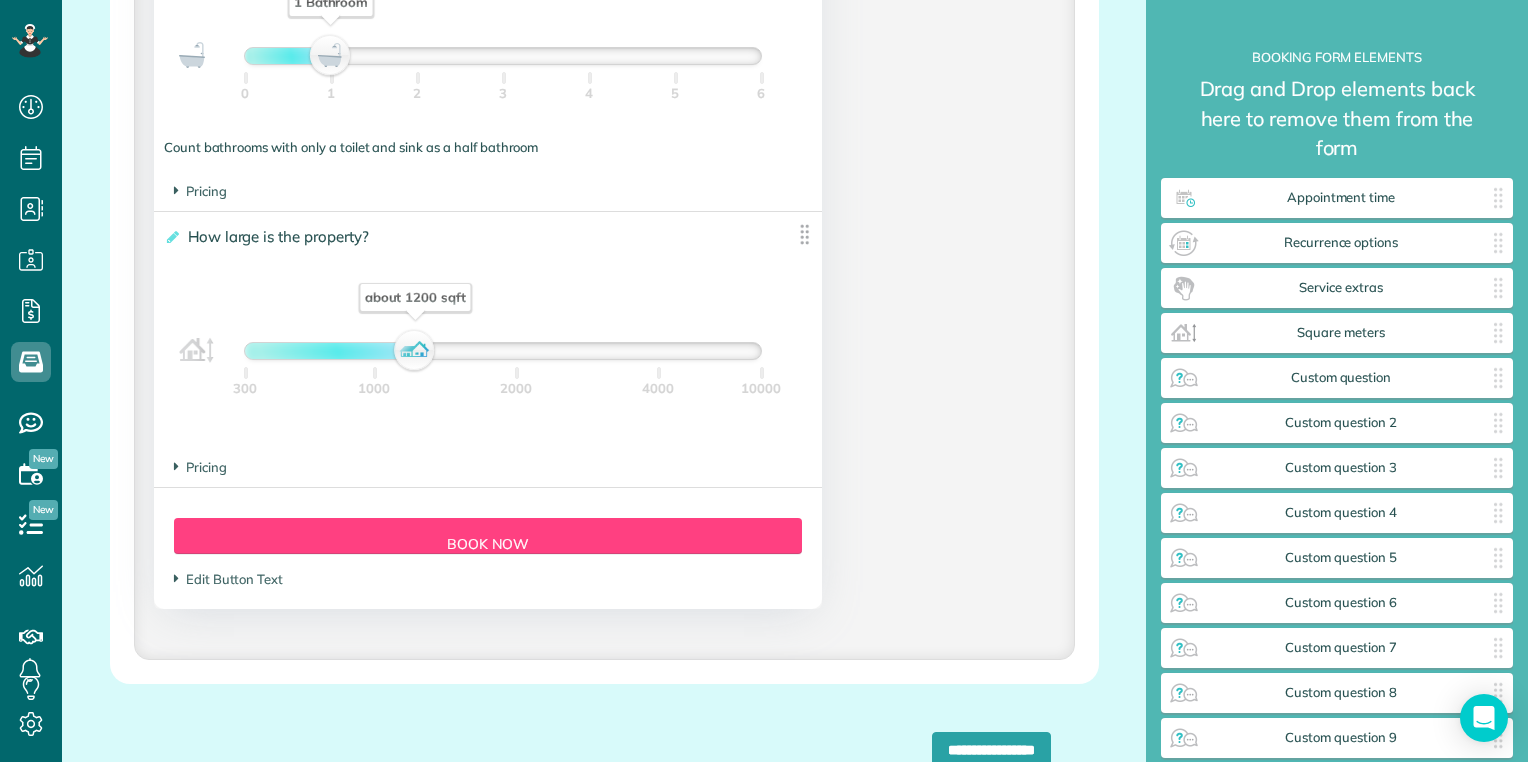 scroll, scrollTop: 1800, scrollLeft: 0, axis: vertical 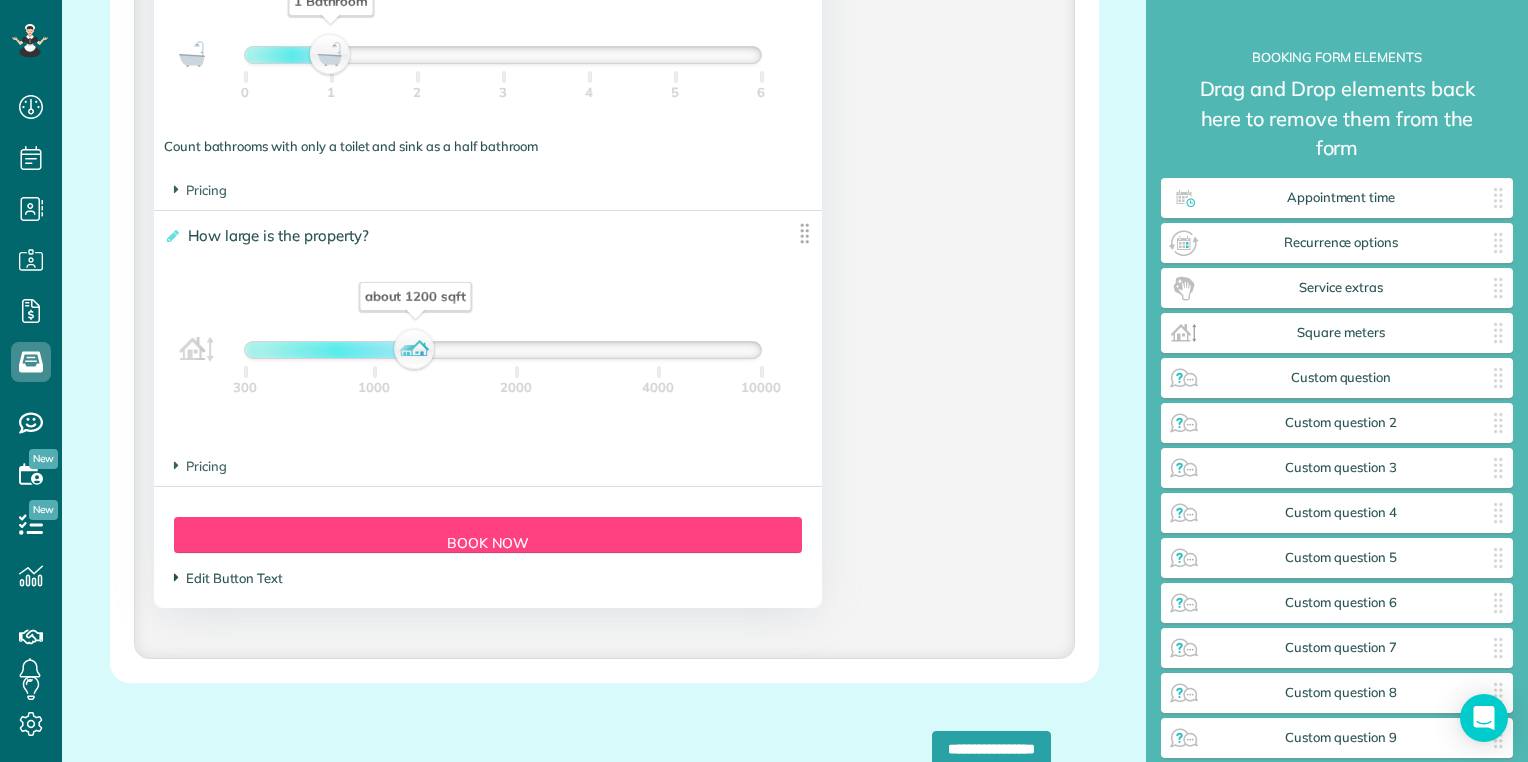 click on "Edit Button Text" at bounding box center [228, 578] 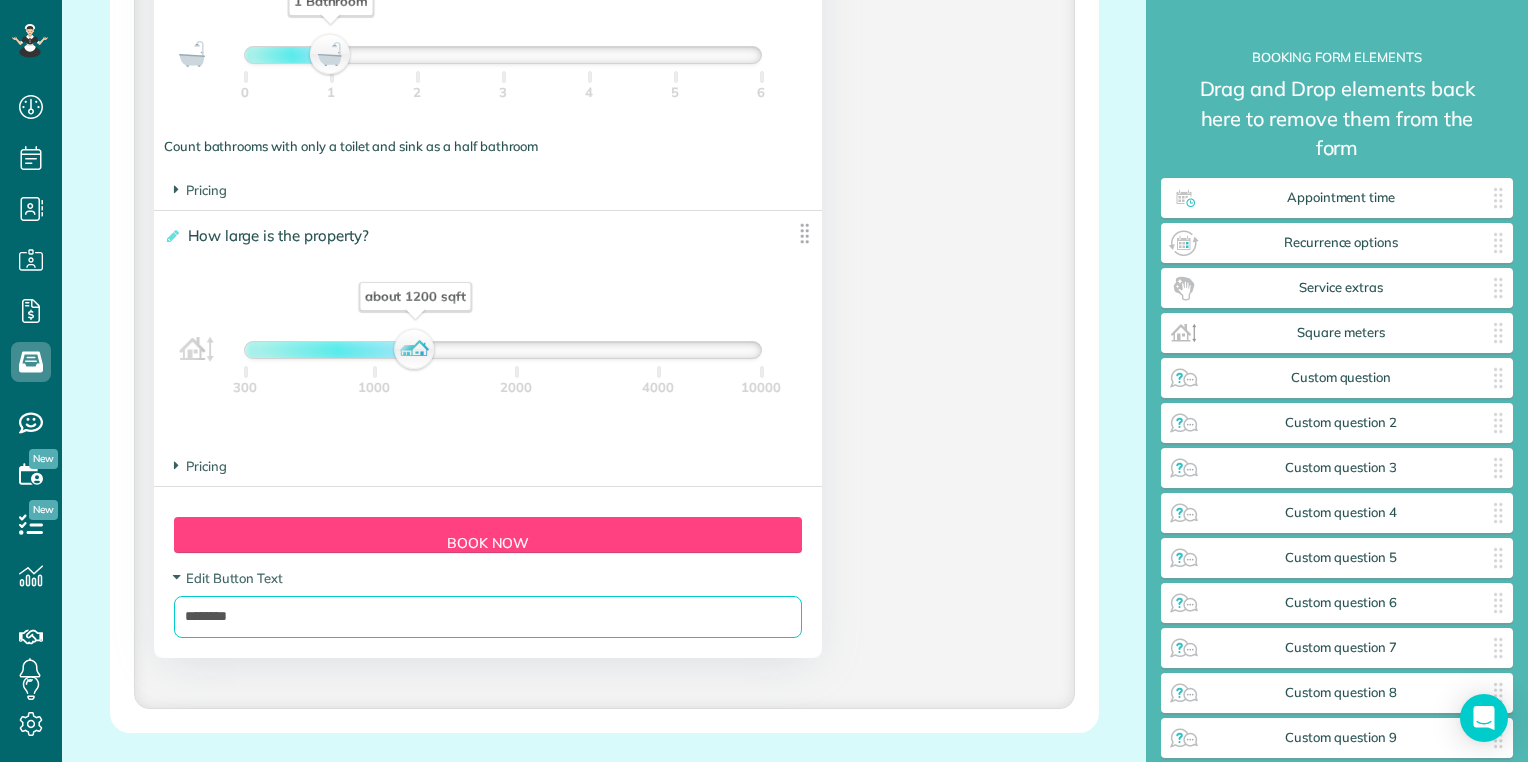 click on "********" at bounding box center [488, 617] 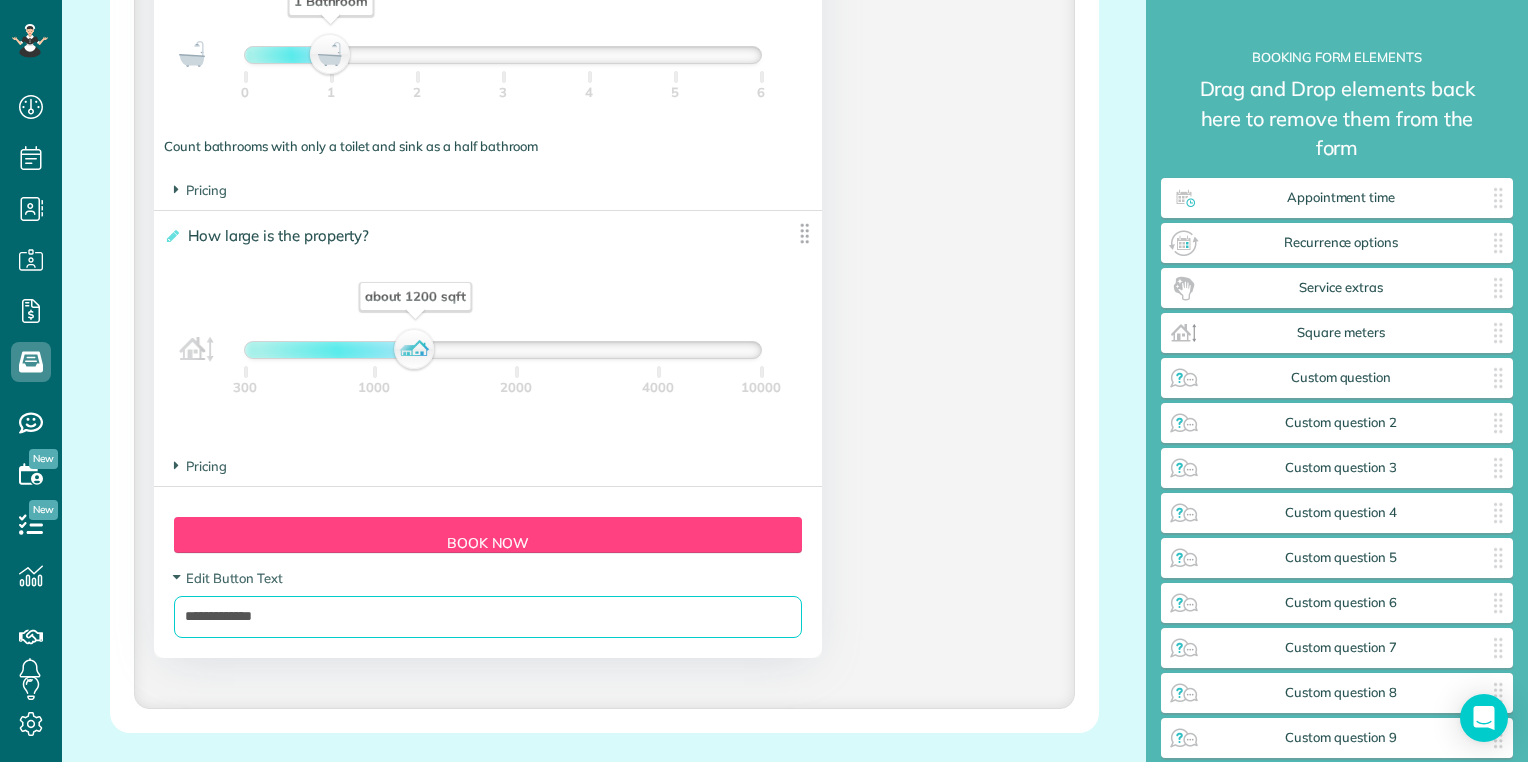 type on "**********" 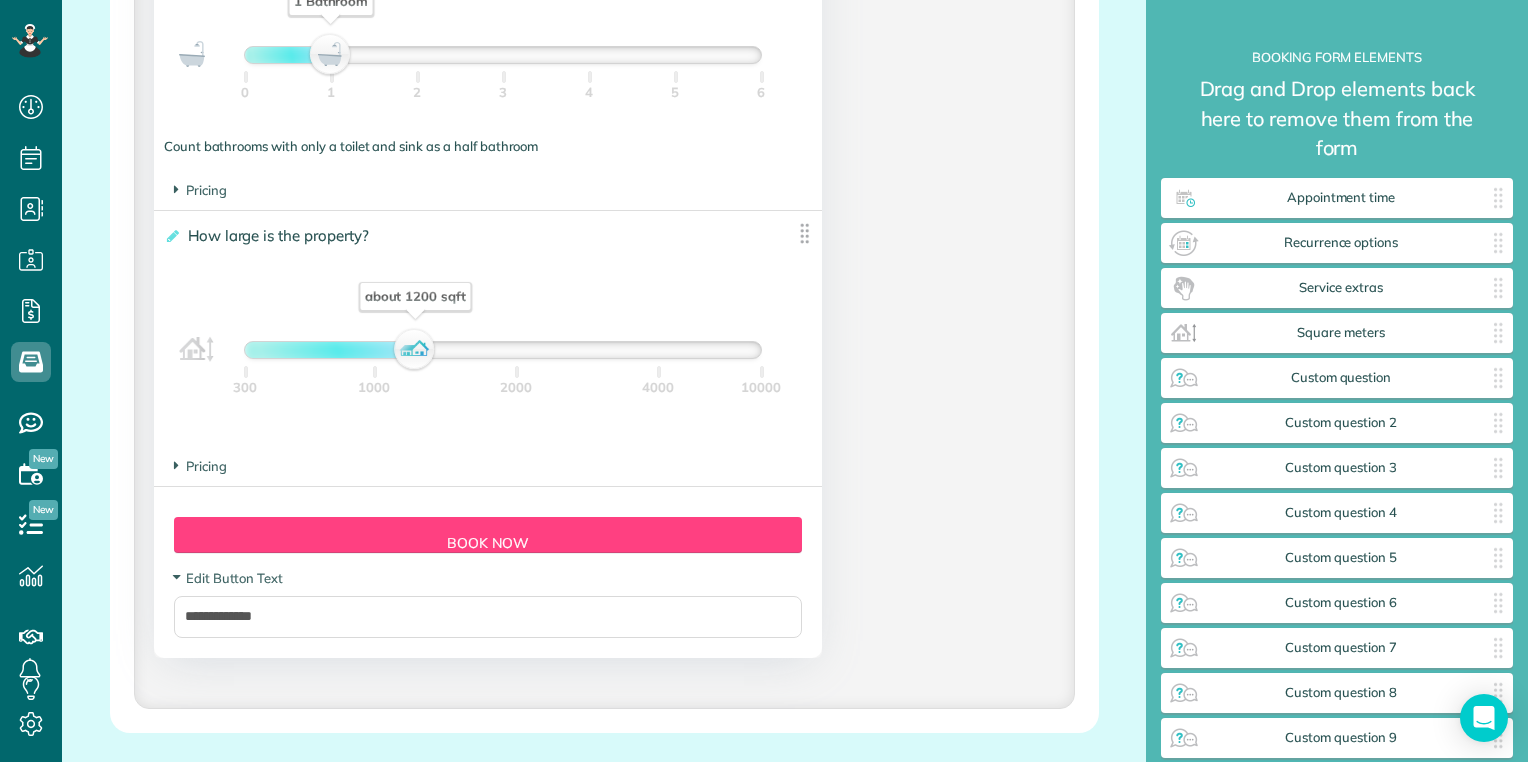 click on "**********" at bounding box center (604, -336) 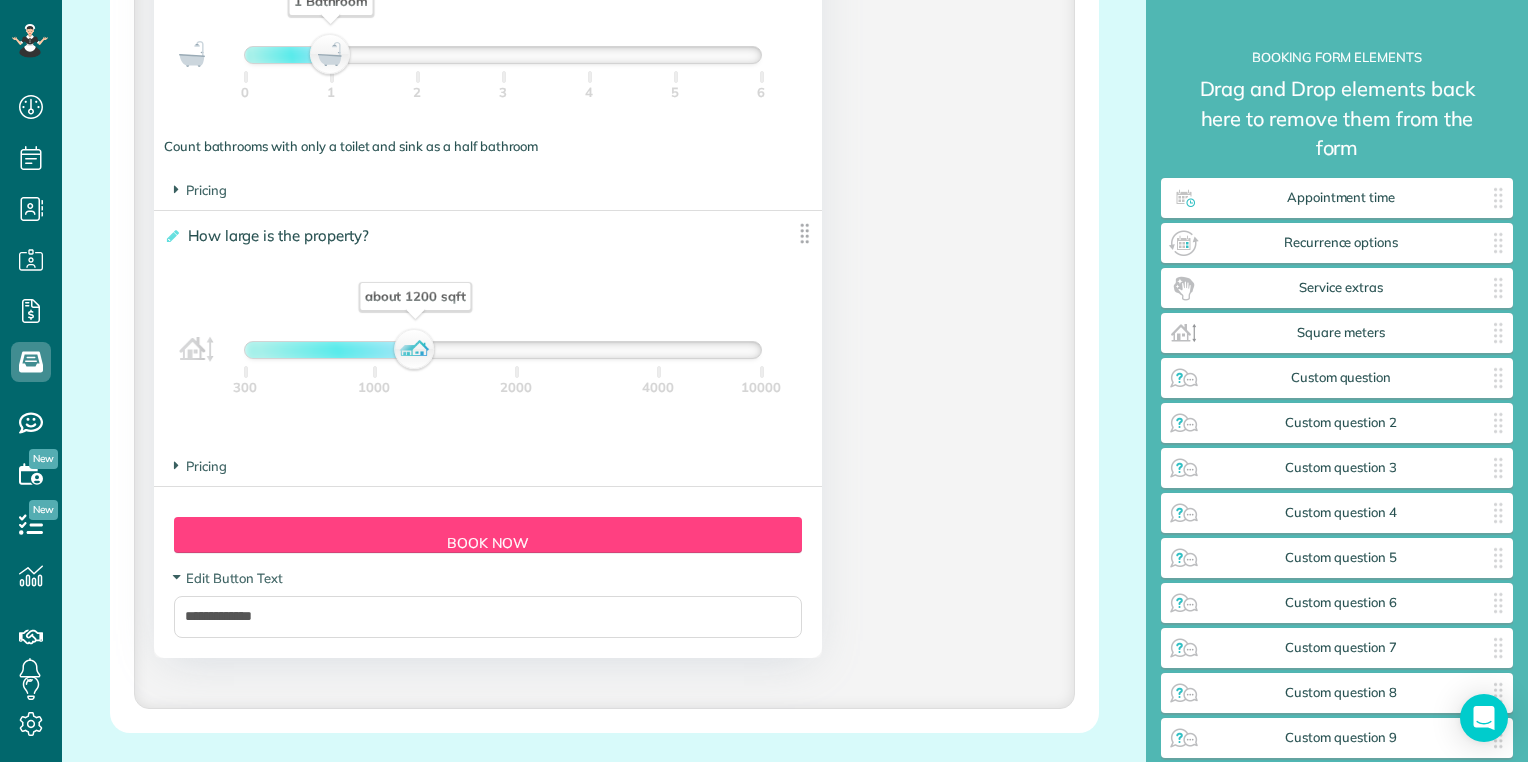 click on "**********" at bounding box center (488, 603) 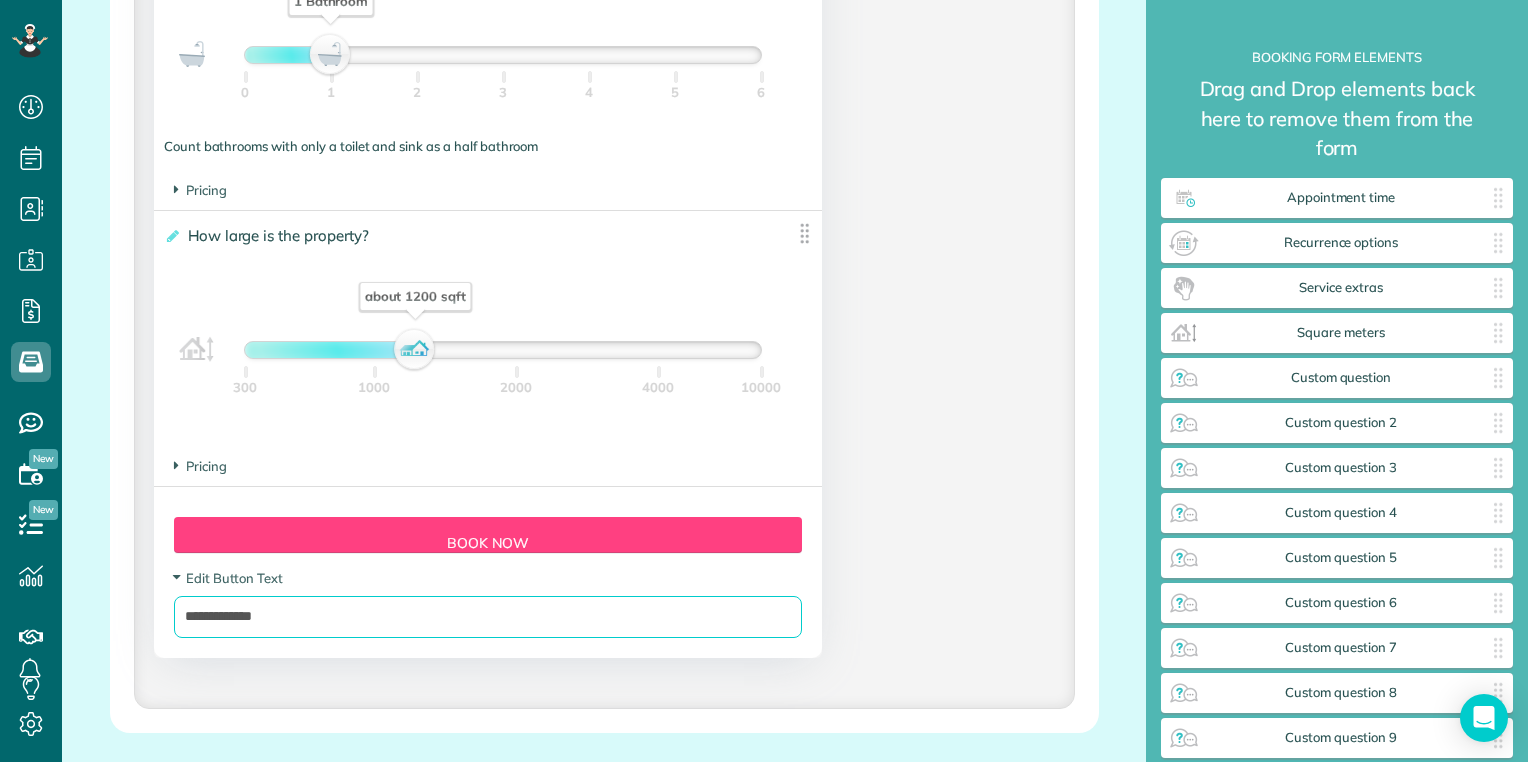 click on "**********" at bounding box center (488, 617) 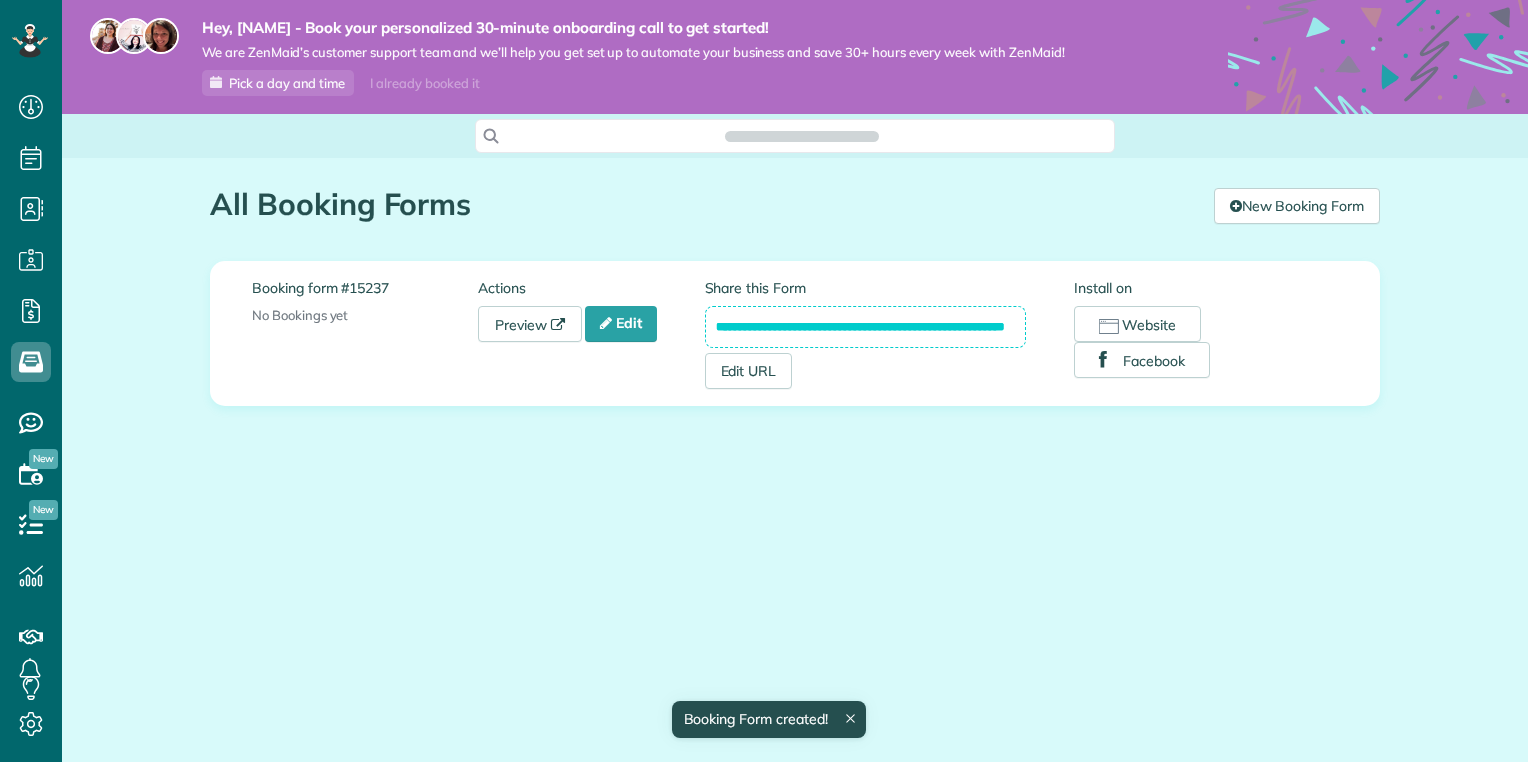 scroll, scrollTop: 0, scrollLeft: 0, axis: both 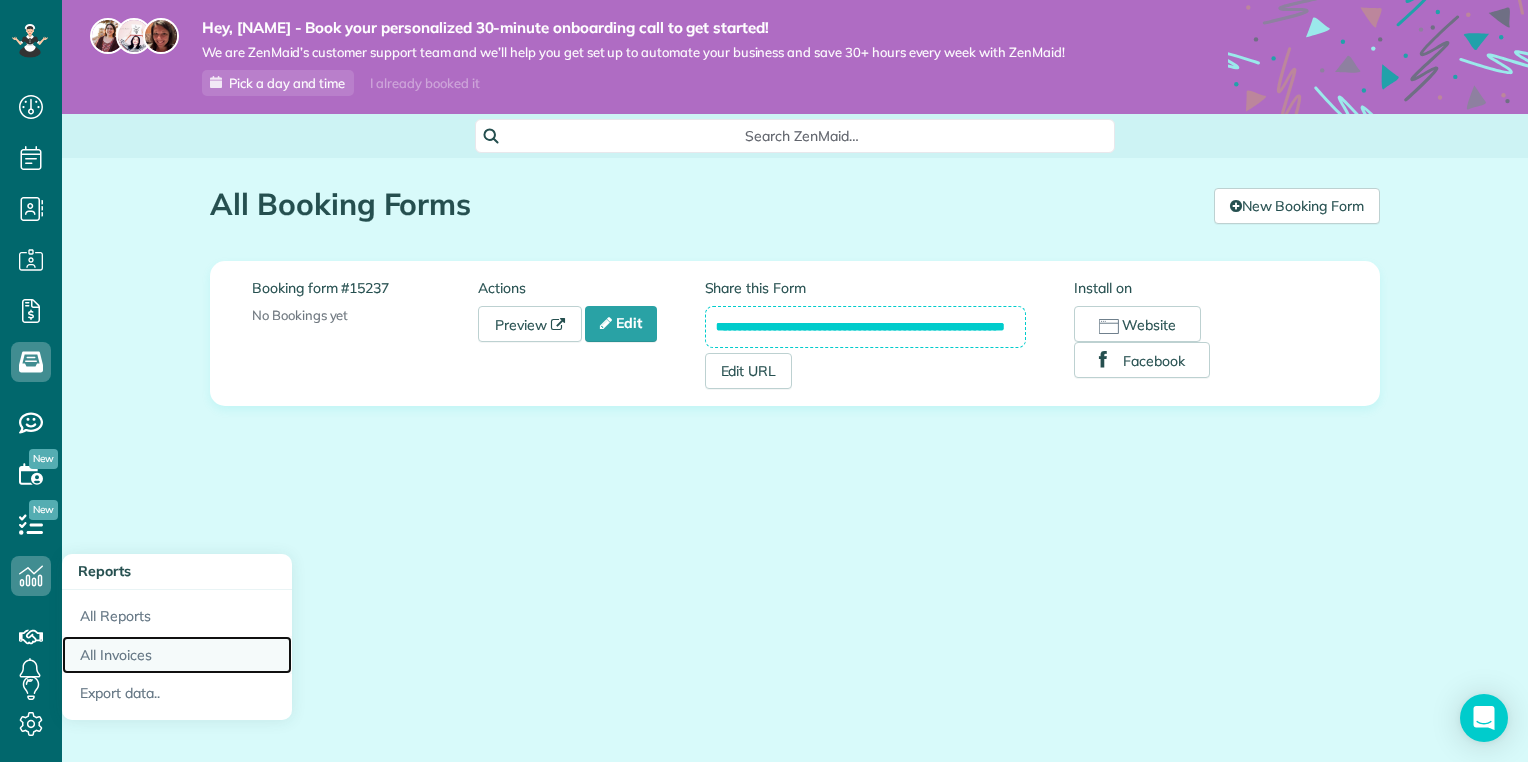 click on "All Invoices" at bounding box center [177, 655] 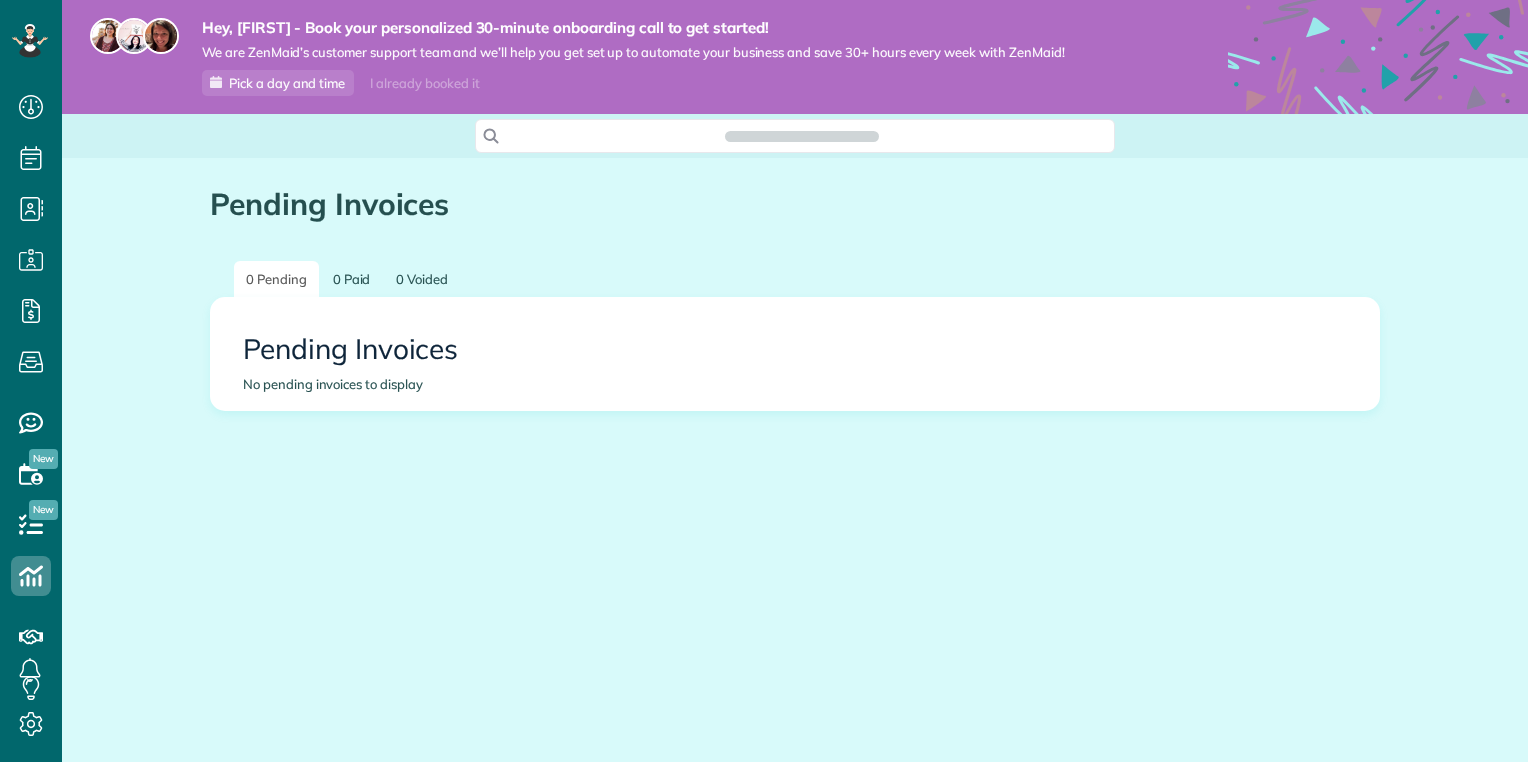scroll, scrollTop: 0, scrollLeft: 0, axis: both 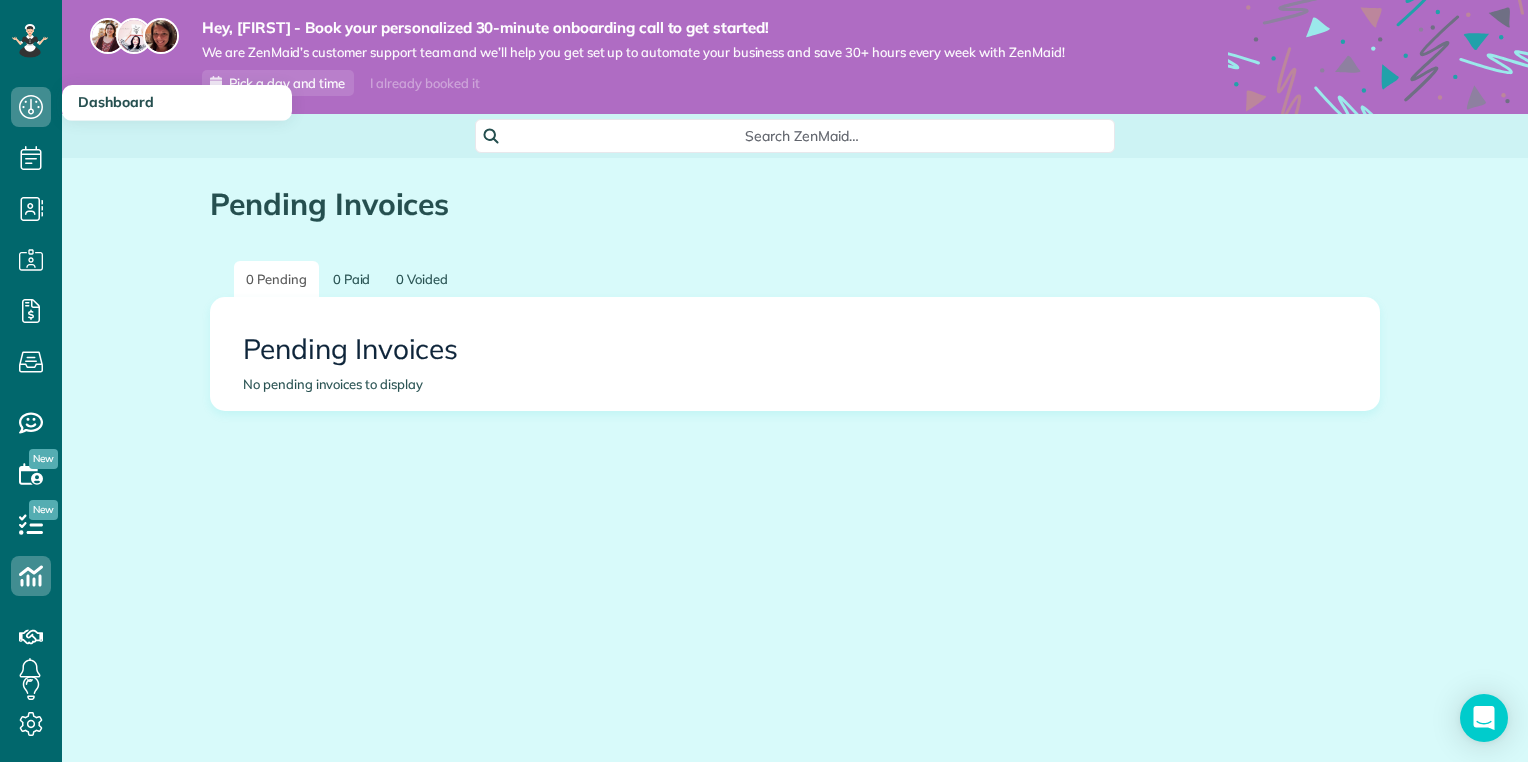 click on "Dashboard" at bounding box center [116, 102] 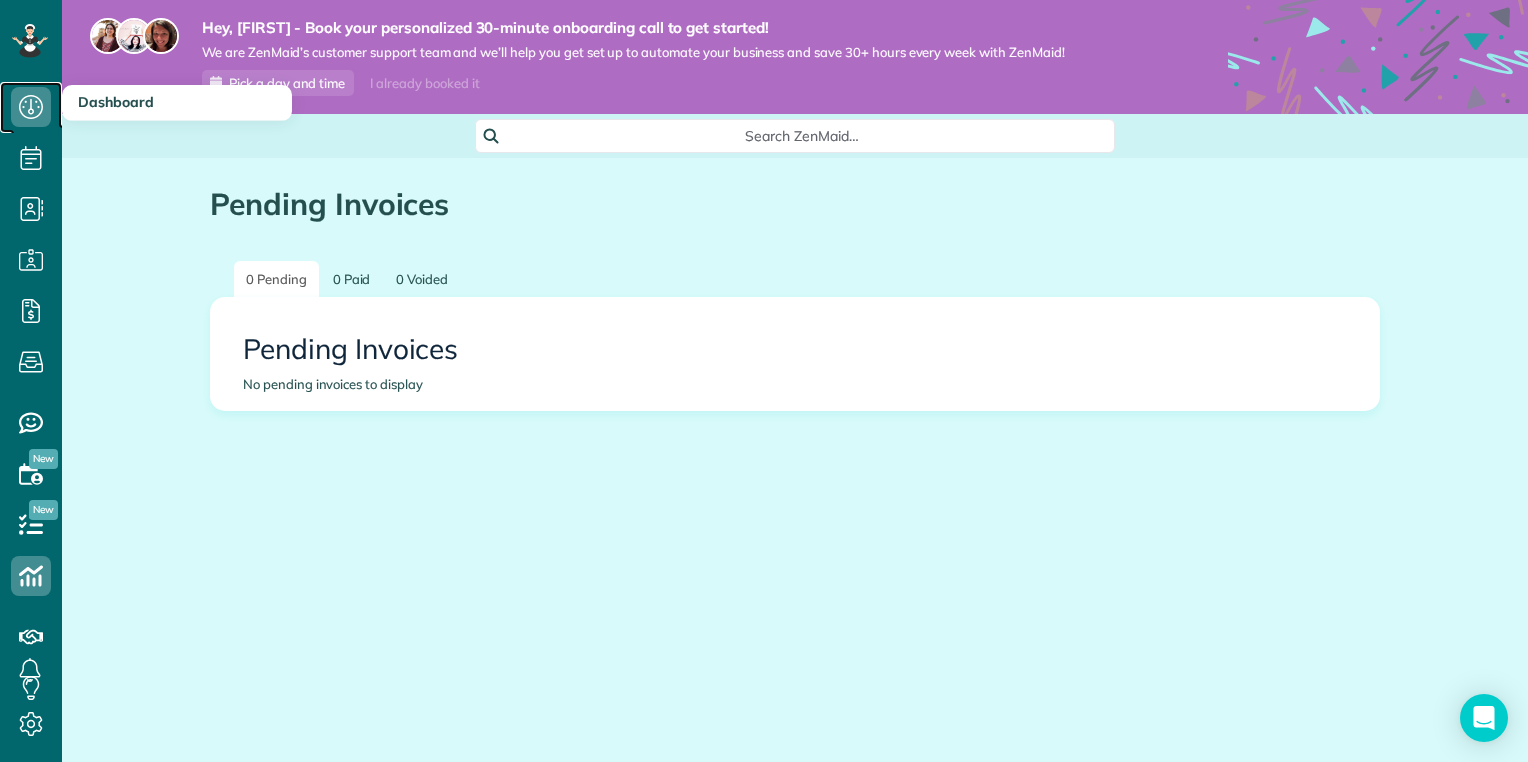 click 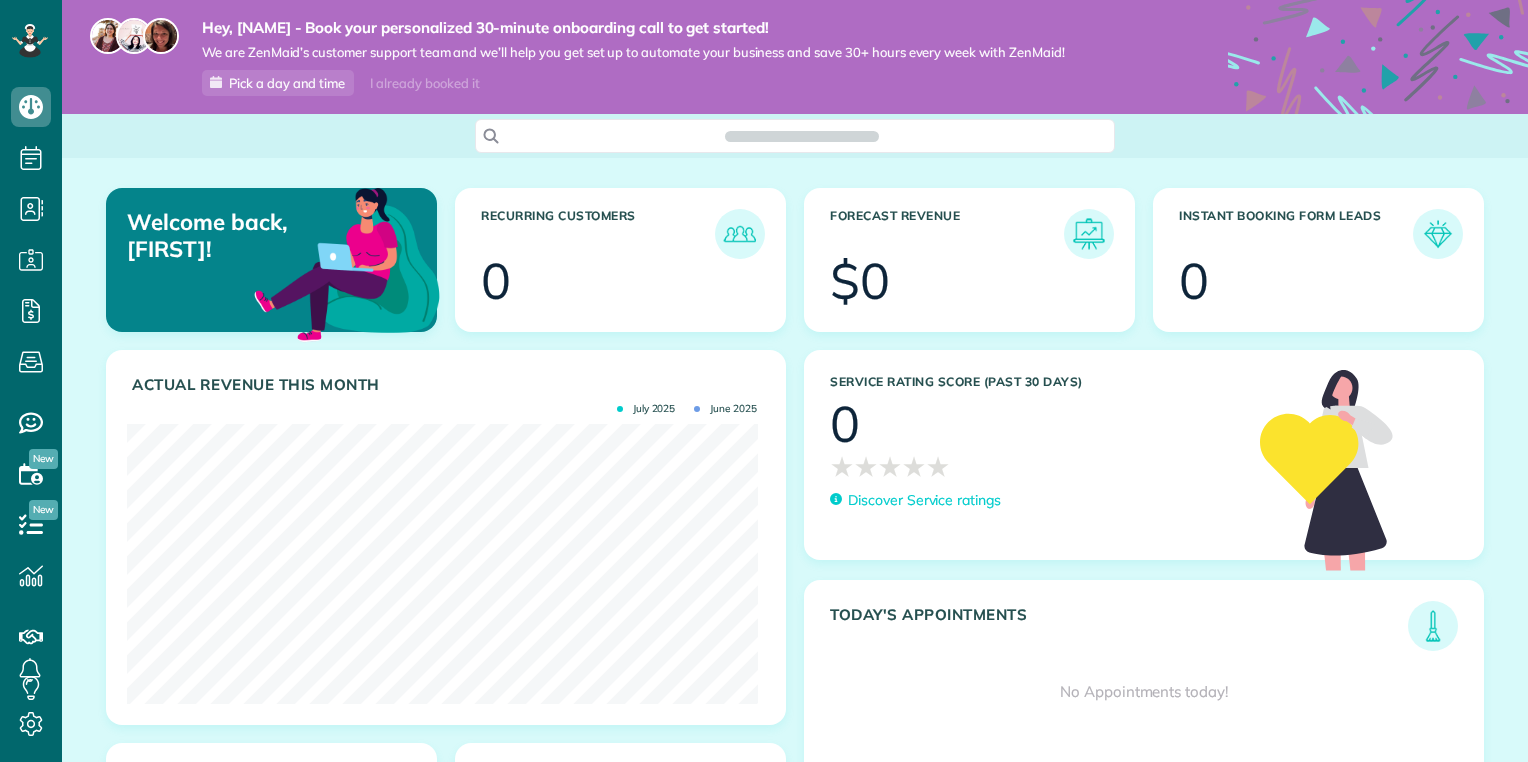 scroll, scrollTop: 0, scrollLeft: 0, axis: both 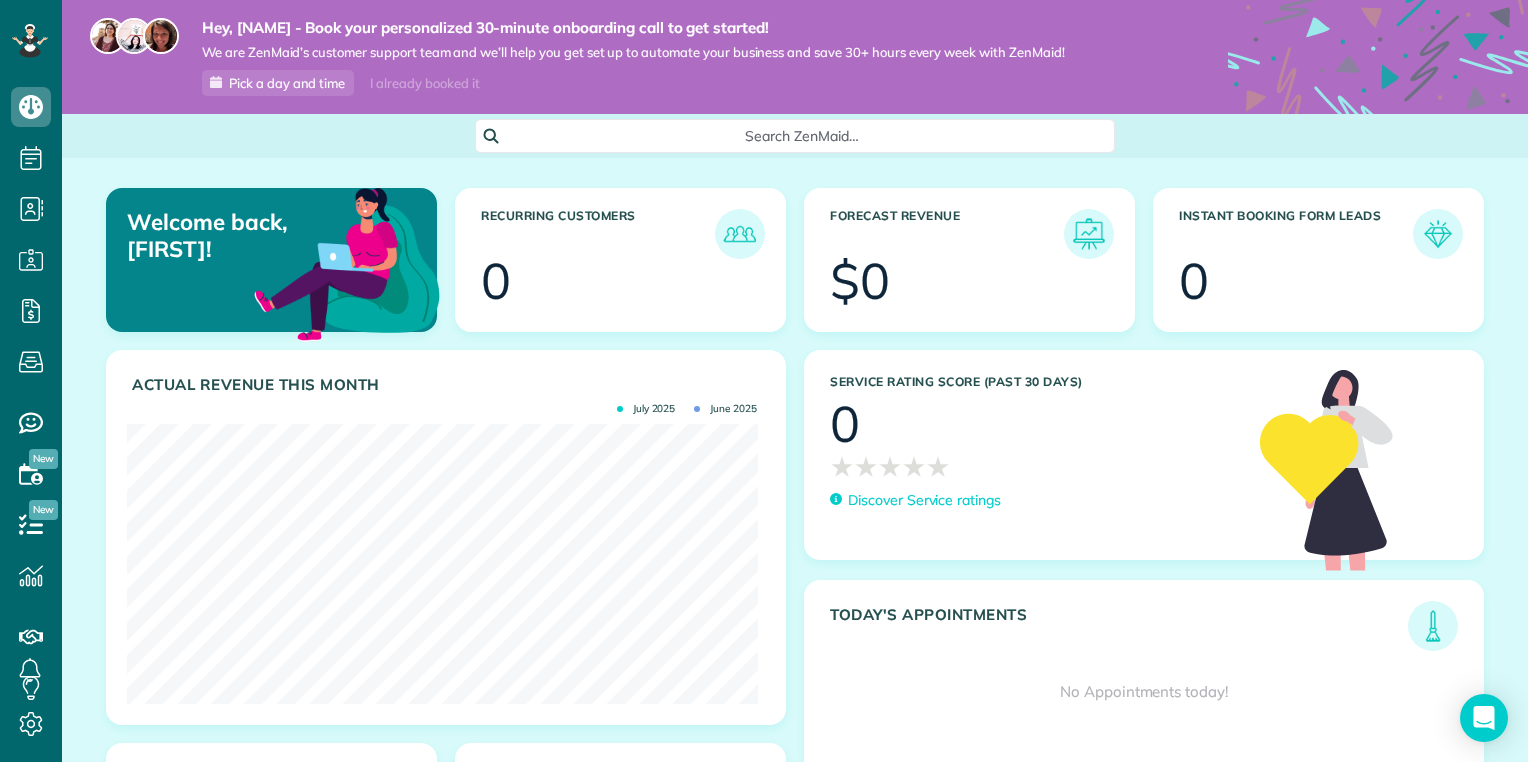 click on "Search ZenMaid…" at bounding box center [795, 136] 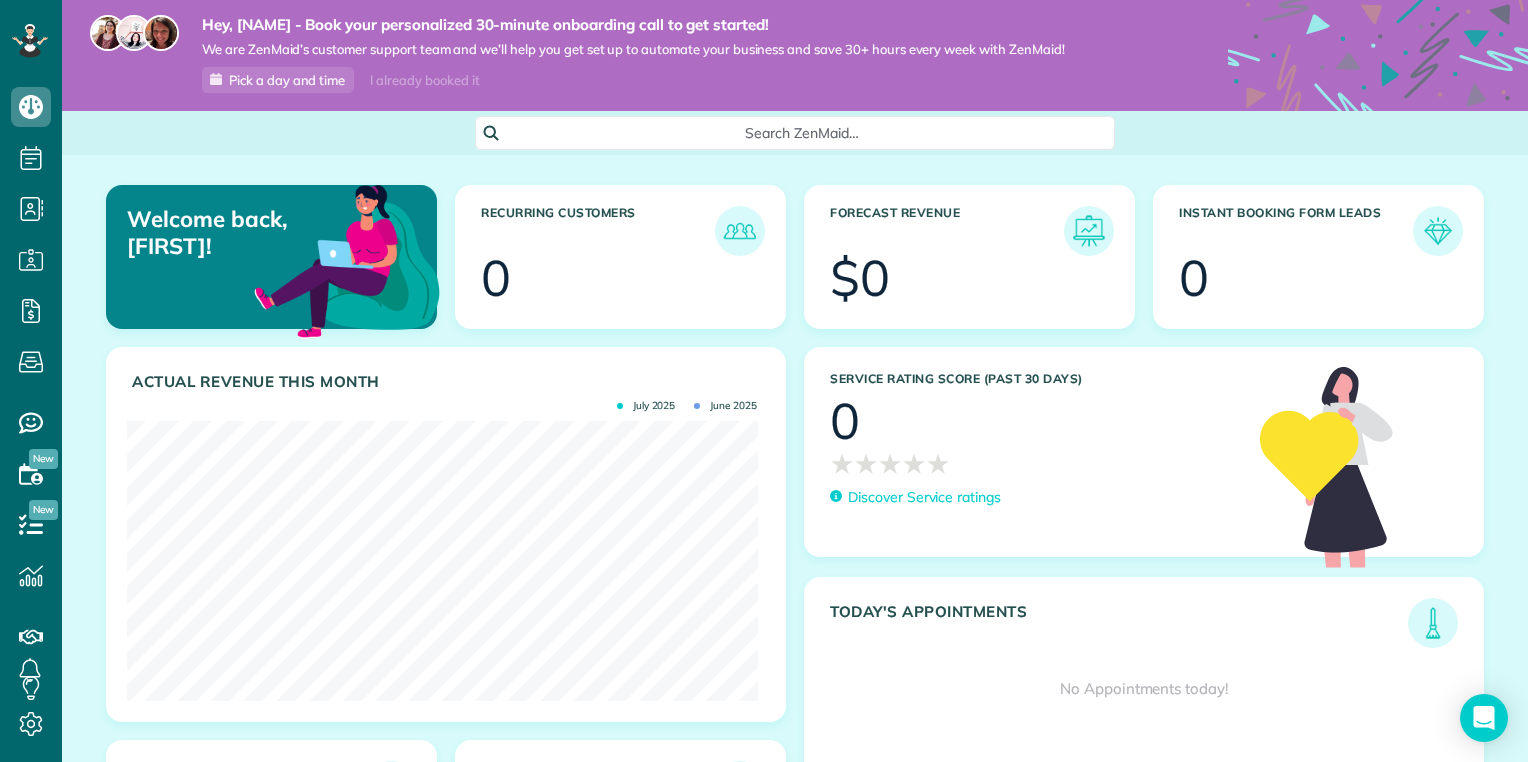 scroll, scrollTop: 0, scrollLeft: 0, axis: both 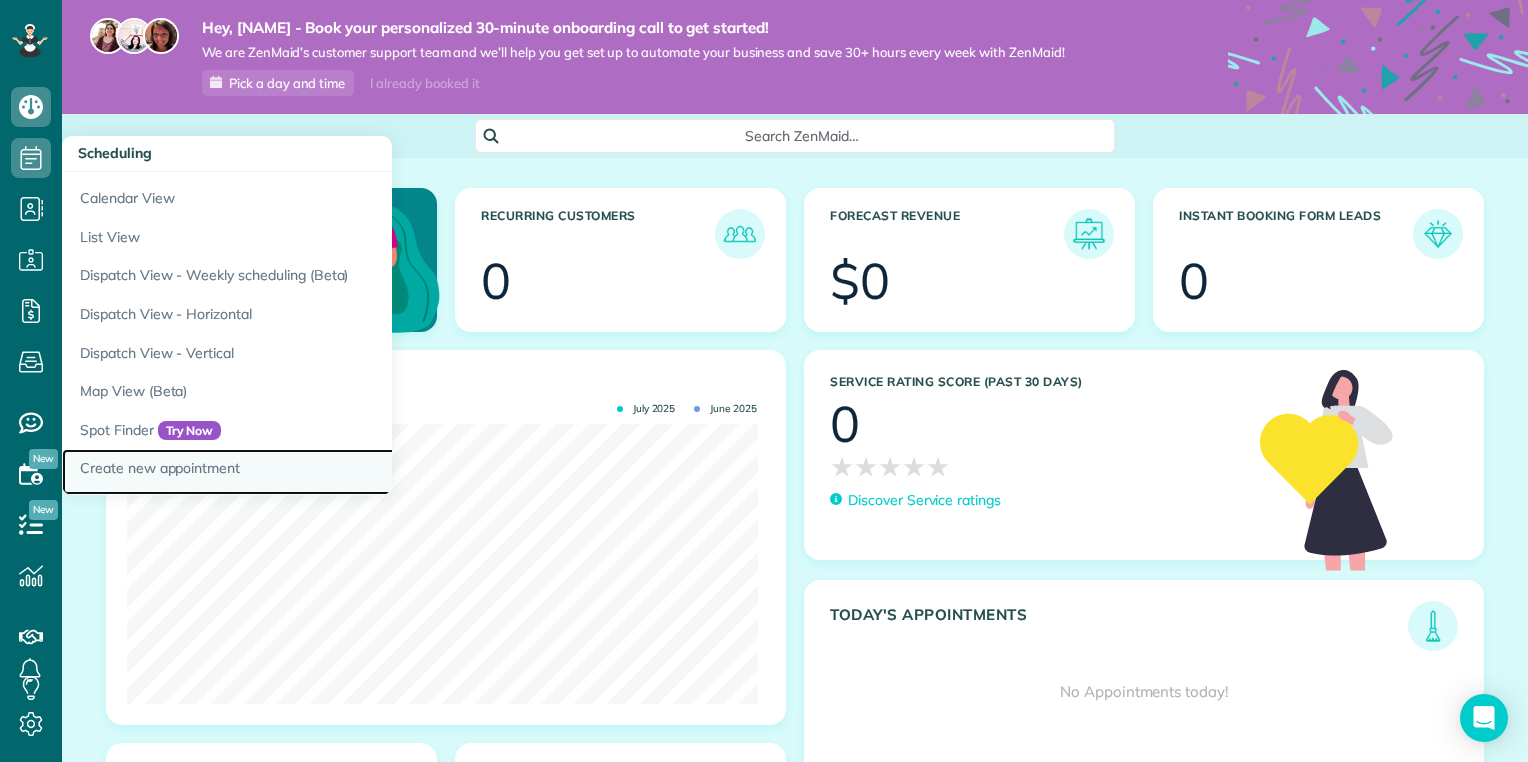 click on "Create new appointment" at bounding box center [312, 472] 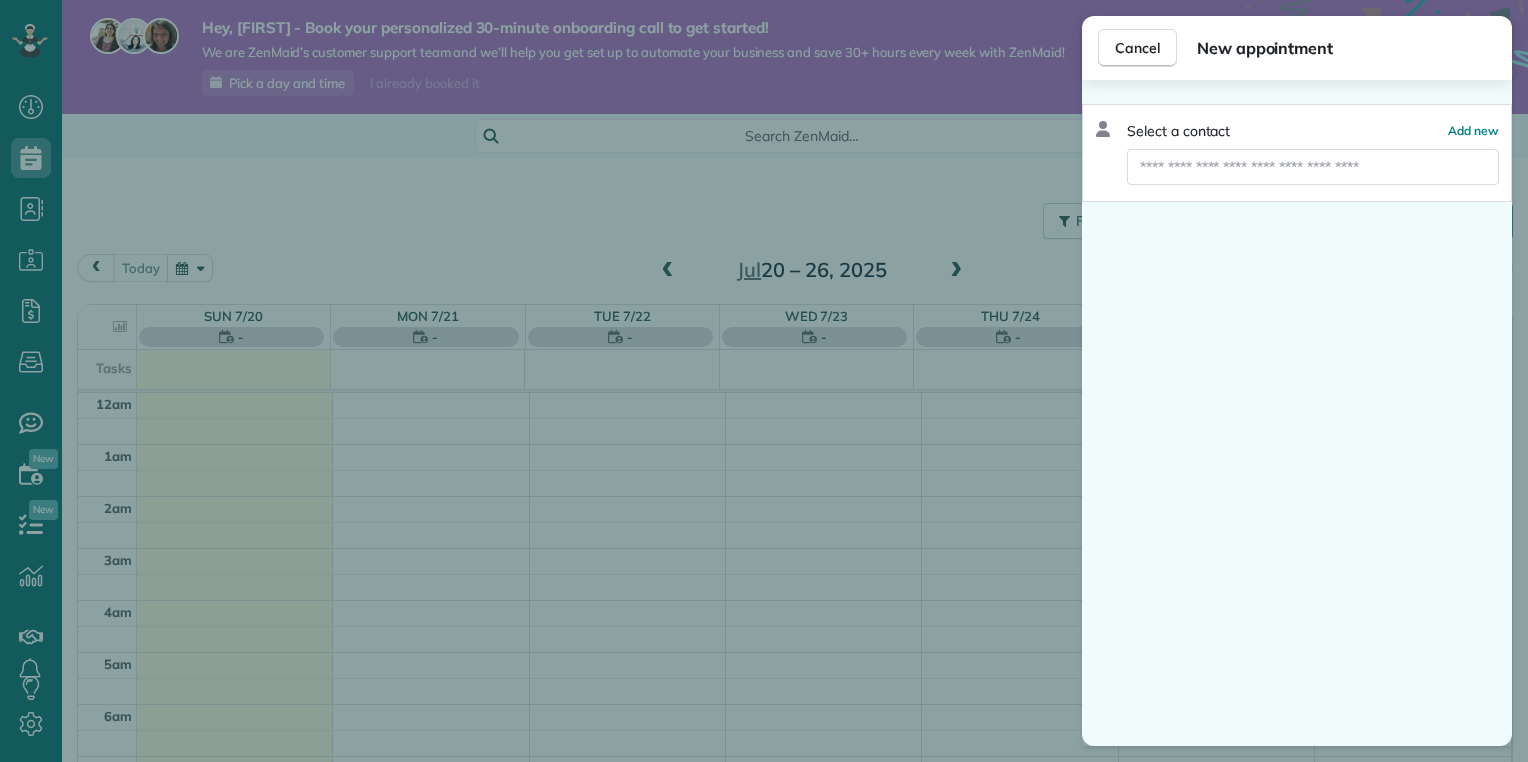 scroll, scrollTop: 0, scrollLeft: 0, axis: both 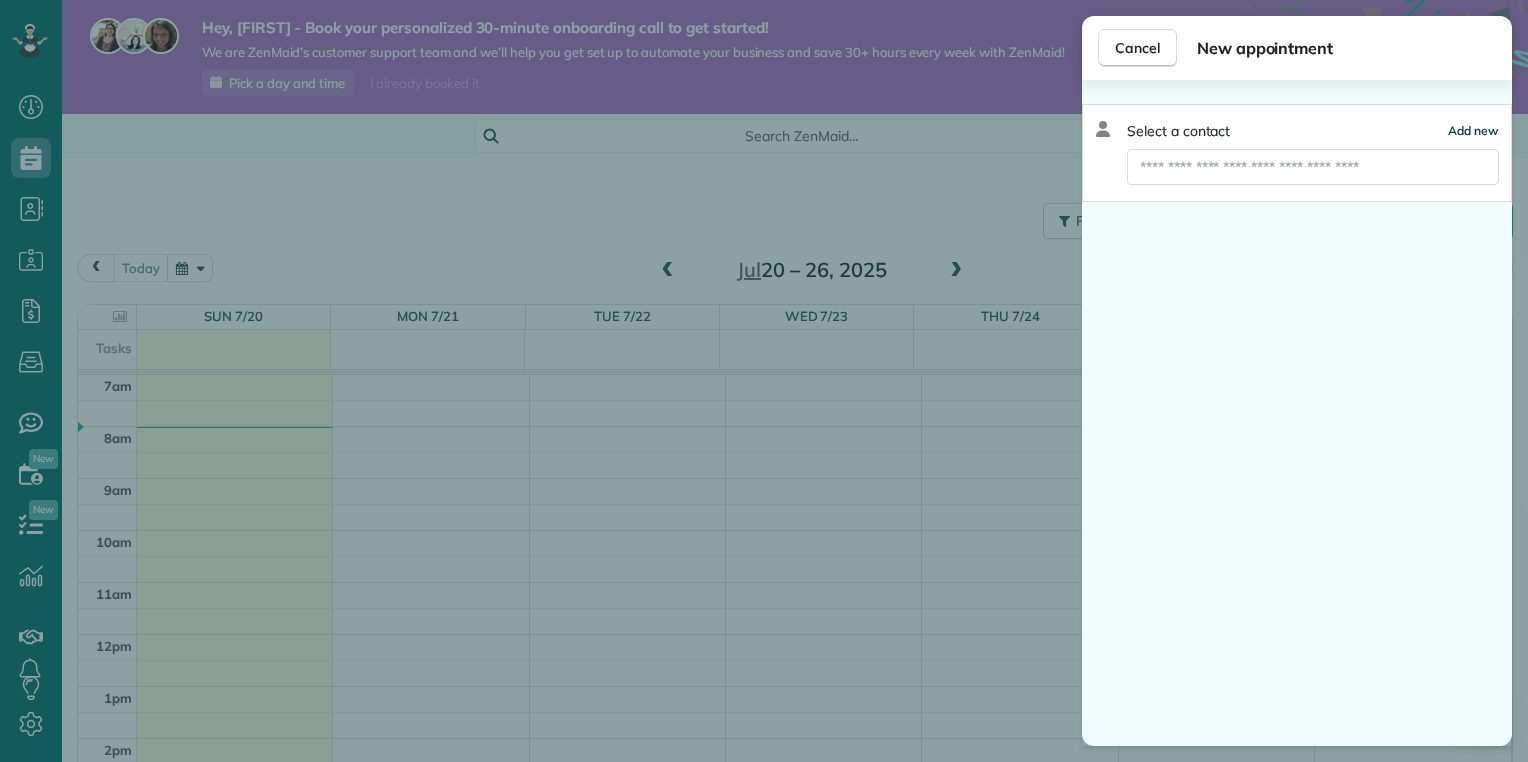 click on "Add new" at bounding box center [1473, 130] 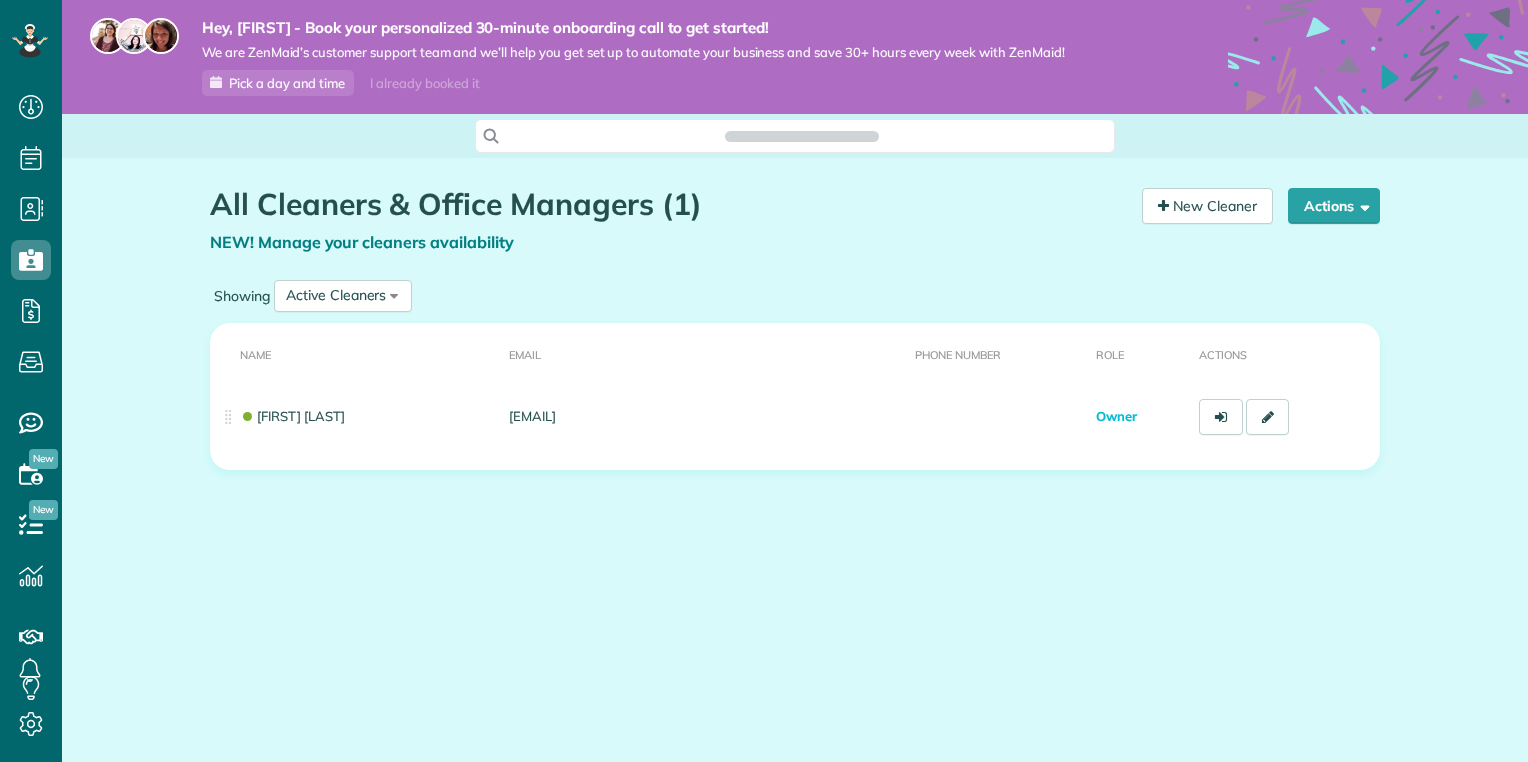 scroll, scrollTop: 0, scrollLeft: 0, axis: both 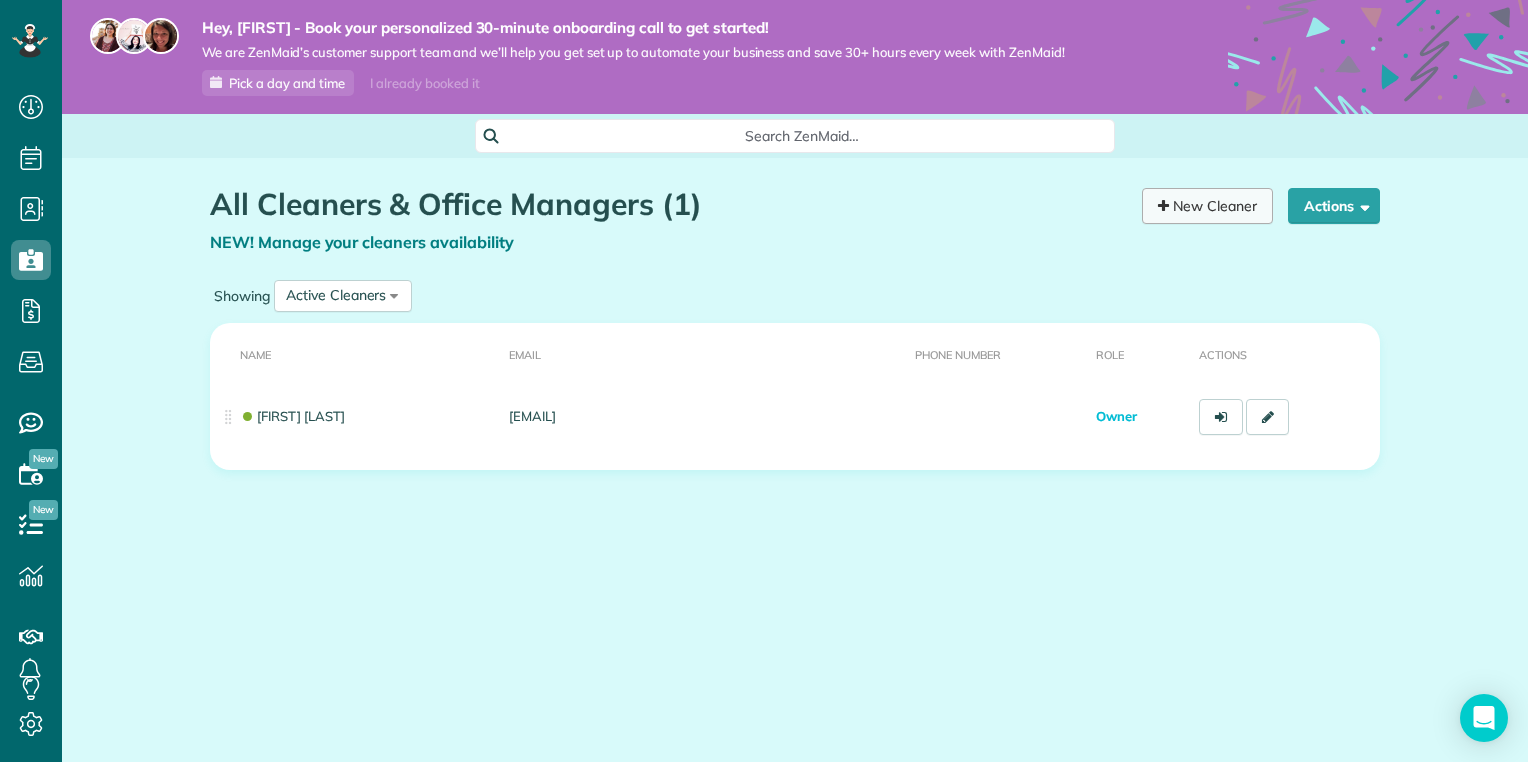 click on "New Cleaner" at bounding box center [1207, 206] 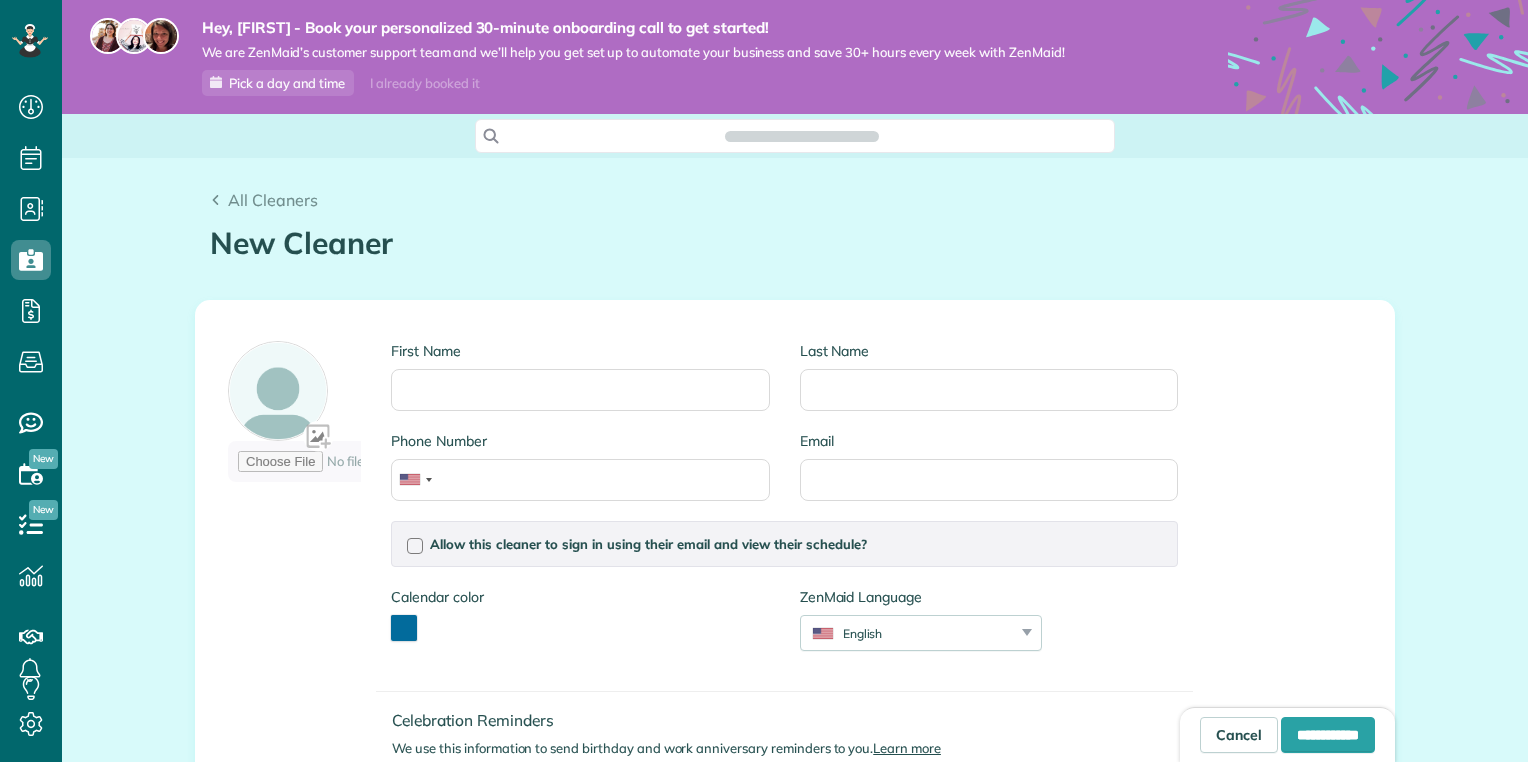scroll, scrollTop: 0, scrollLeft: 0, axis: both 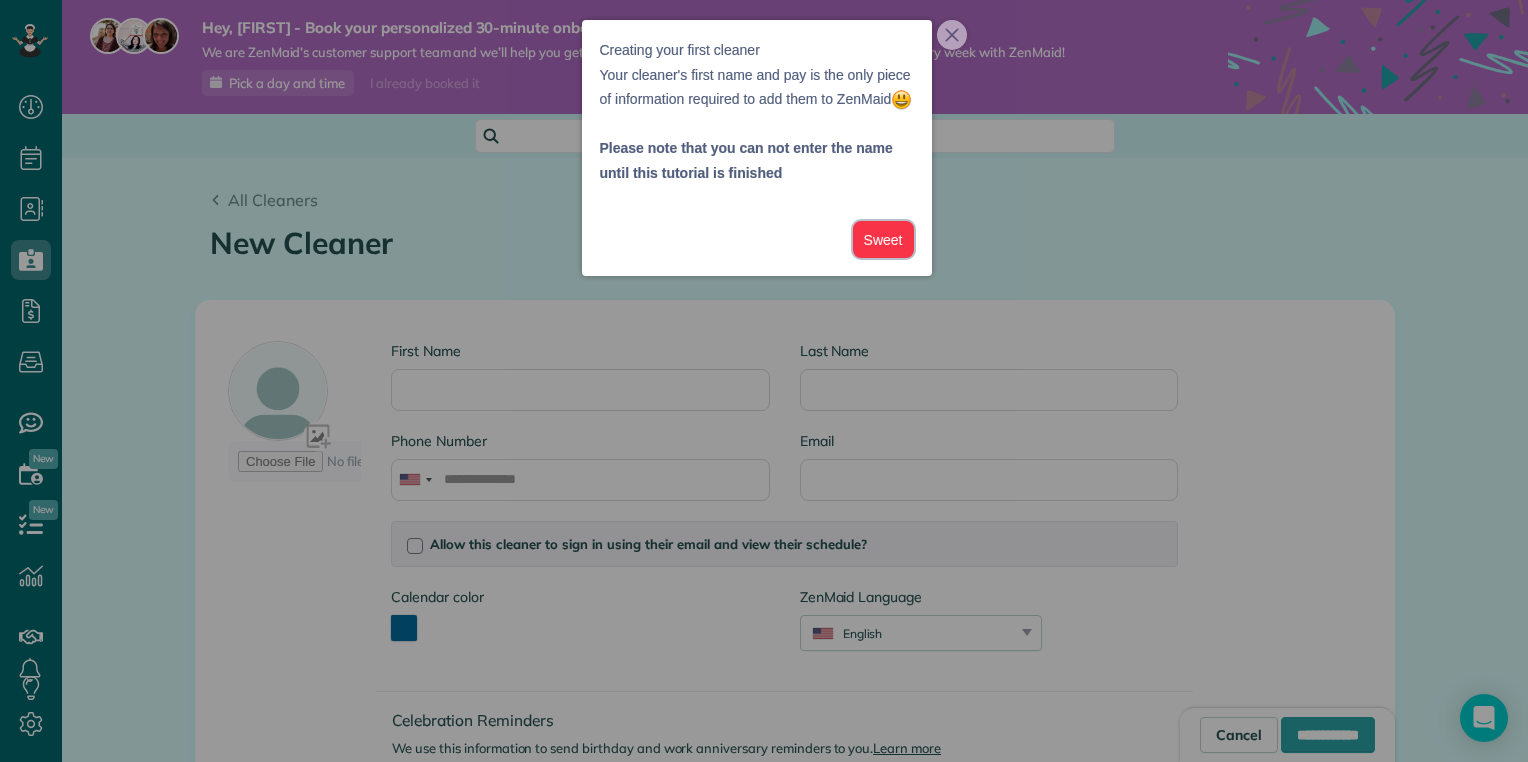 click on "Sweet" at bounding box center [883, 239] 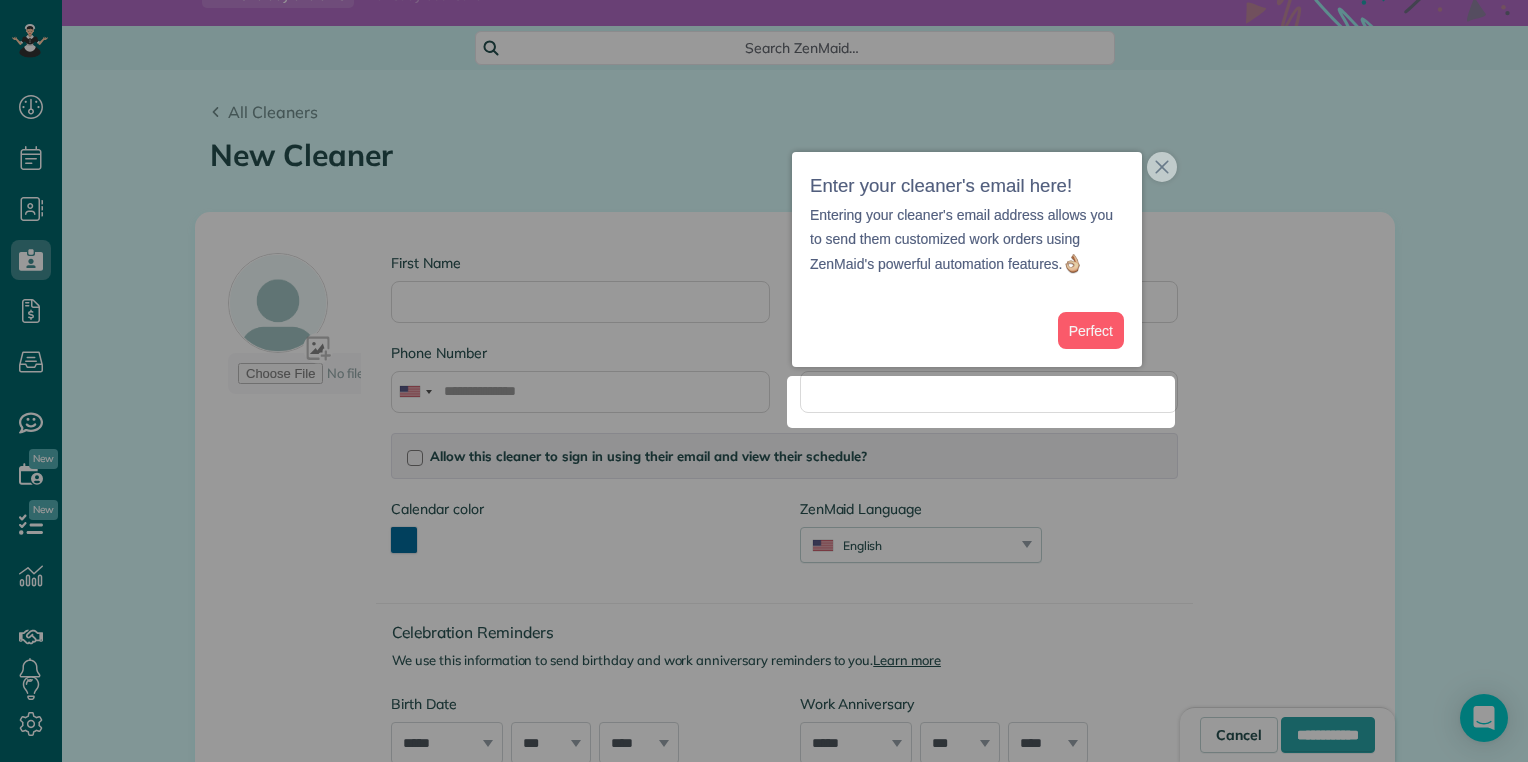 scroll, scrollTop: 97, scrollLeft: 0, axis: vertical 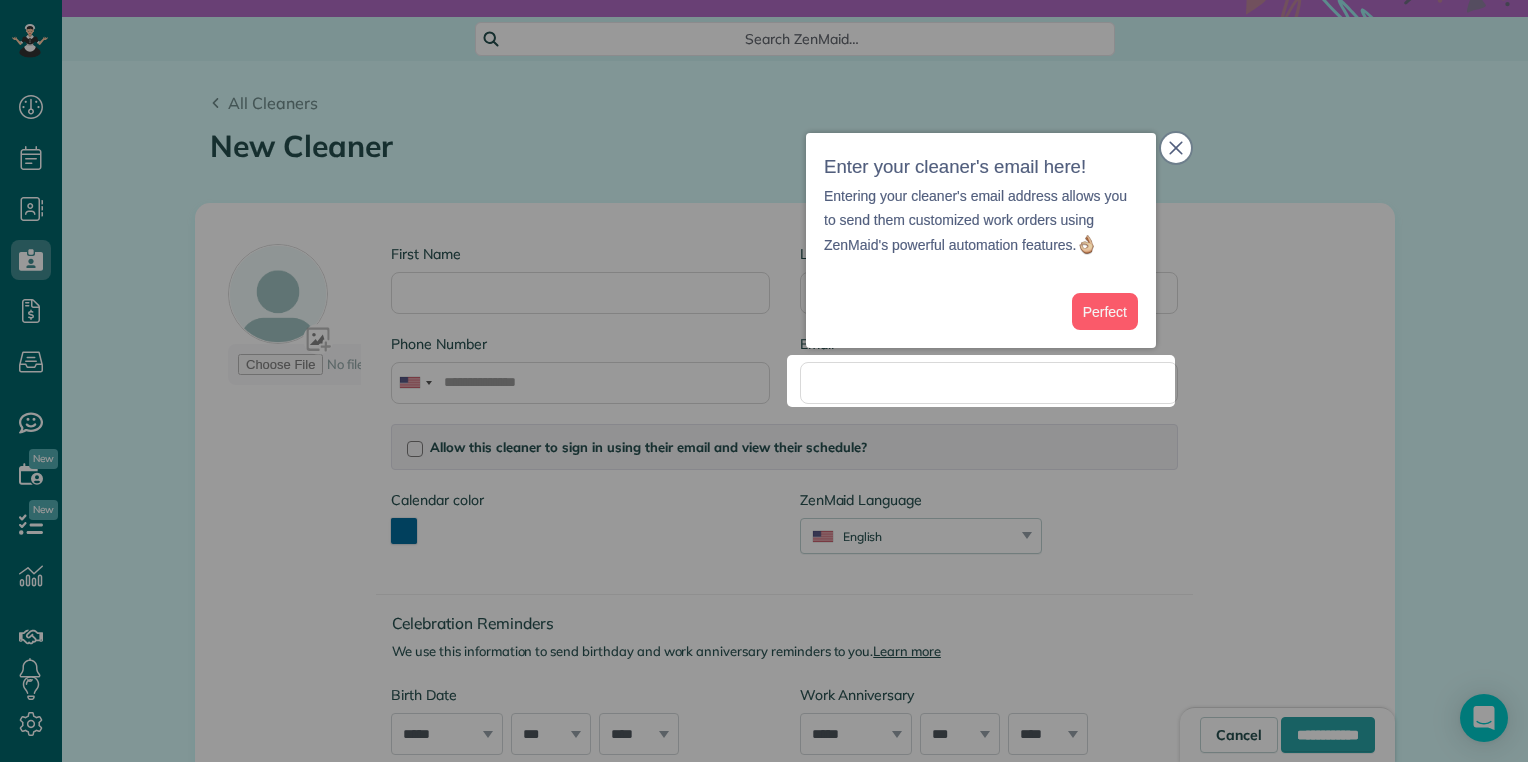 click at bounding box center (1176, 148) 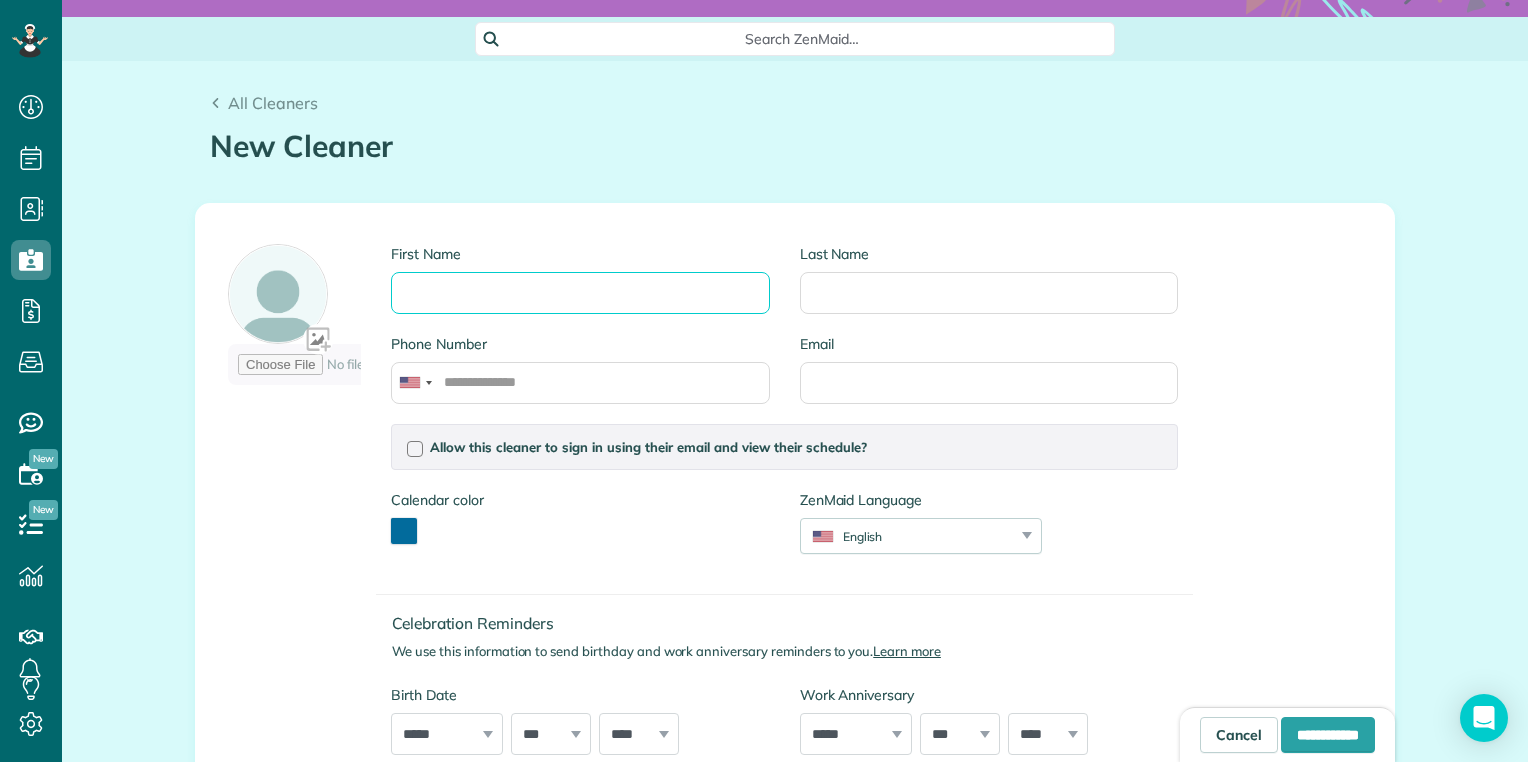 click on "First Name" at bounding box center [580, 293] 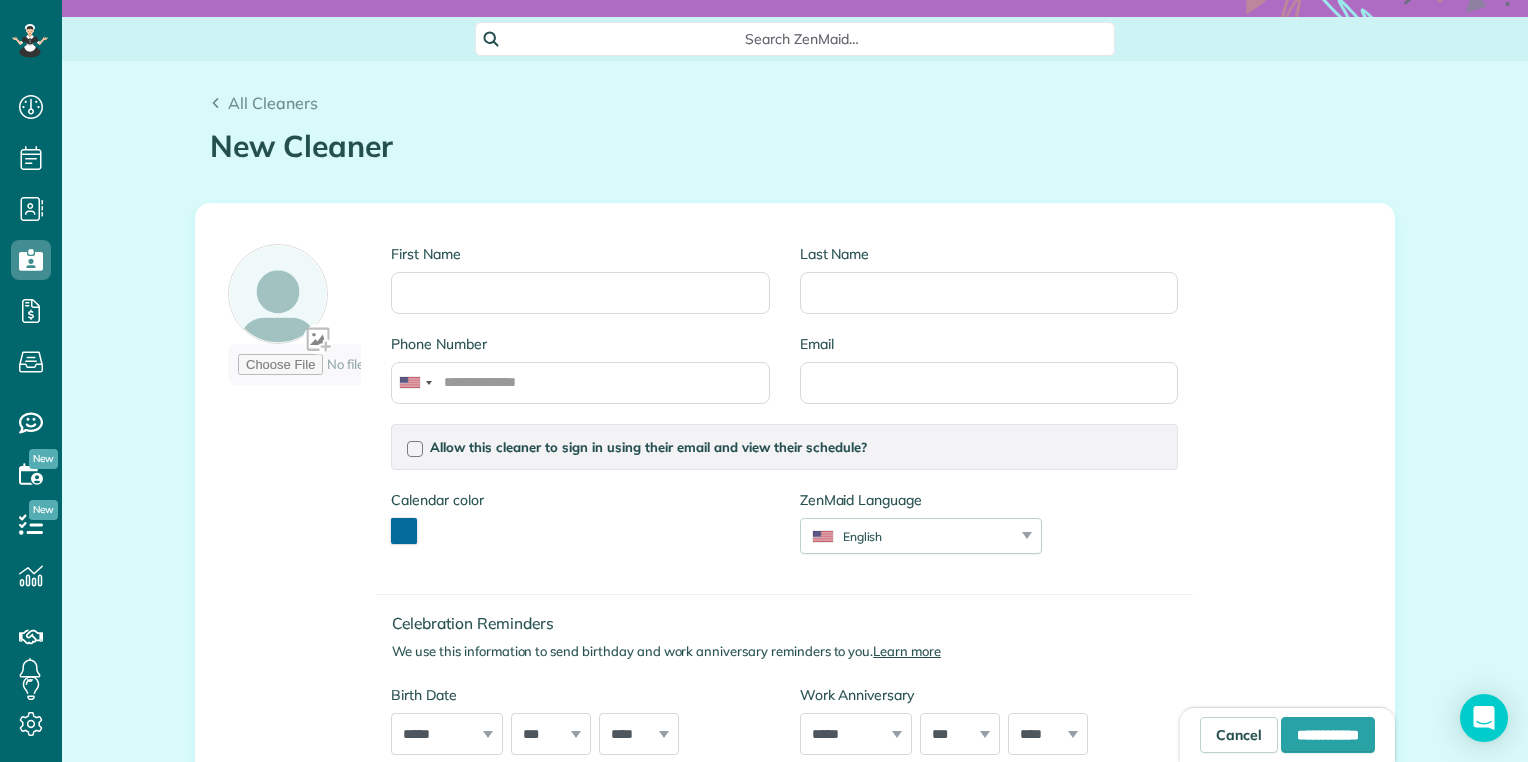 click on "New Cleaner
Creating a New Employee [4 min]" at bounding box center (795, 151) 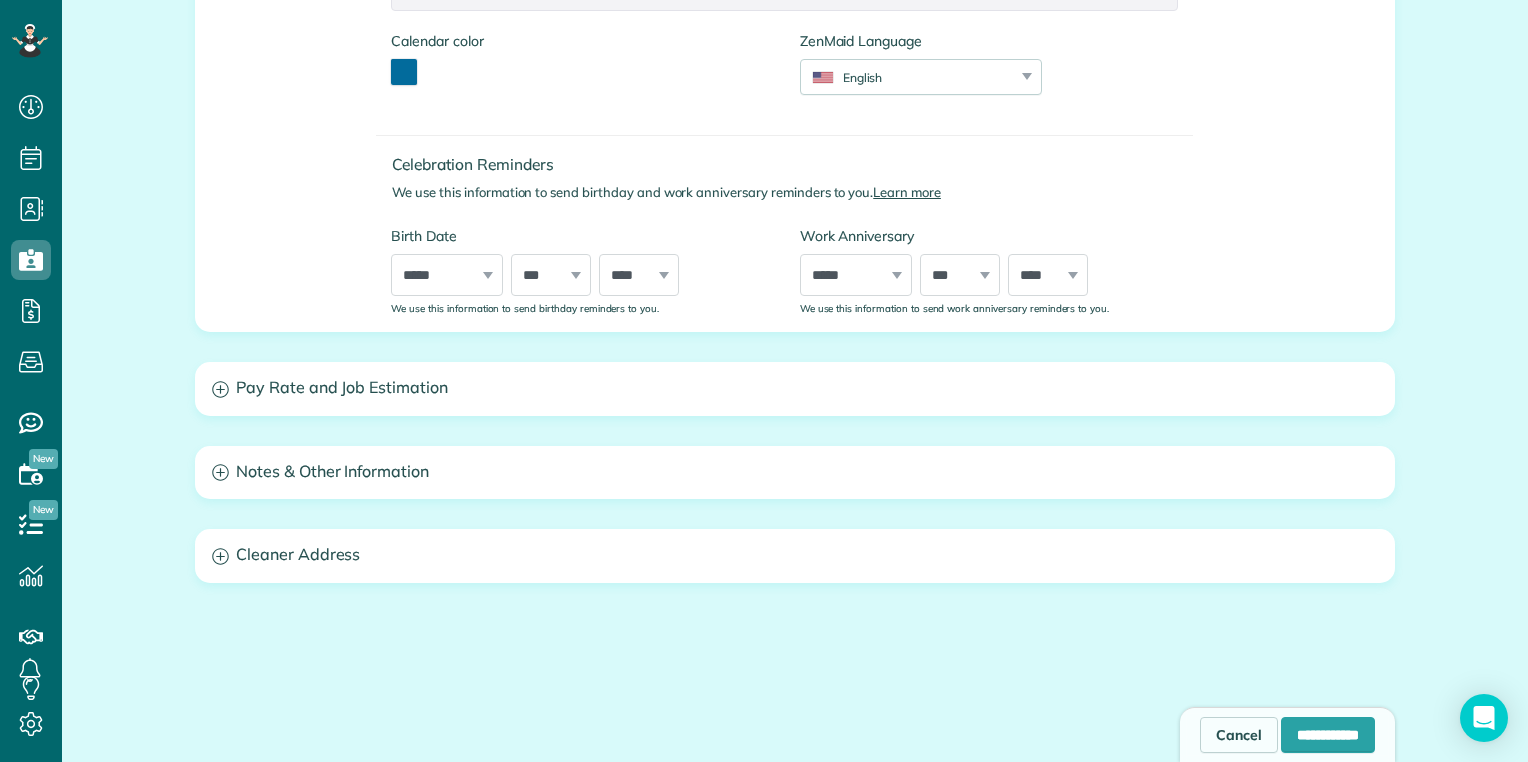 scroll, scrollTop: 577, scrollLeft: 0, axis: vertical 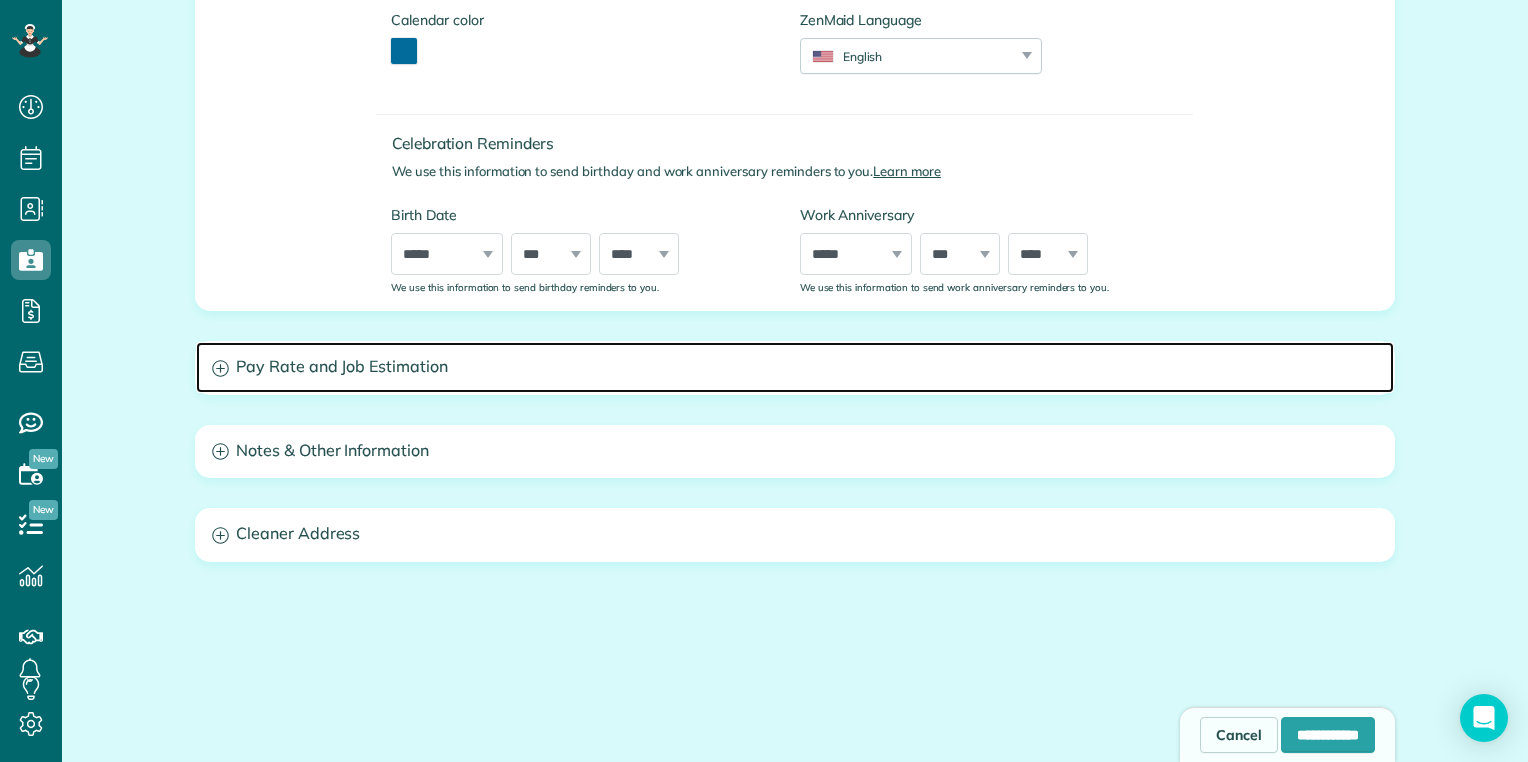 click on "Pay Rate and Job Estimation" at bounding box center [795, 367] 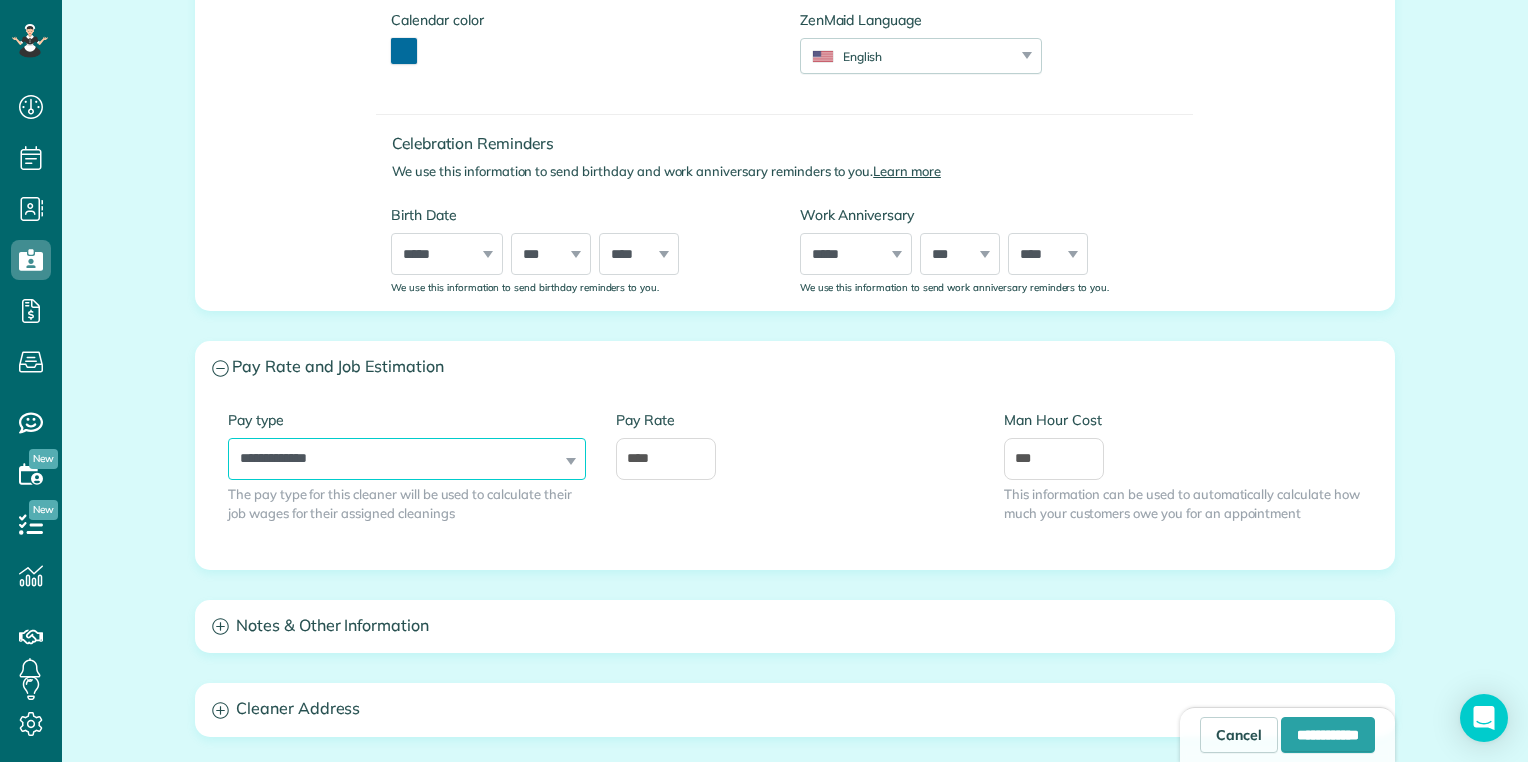 click on "**********" at bounding box center [407, 459] 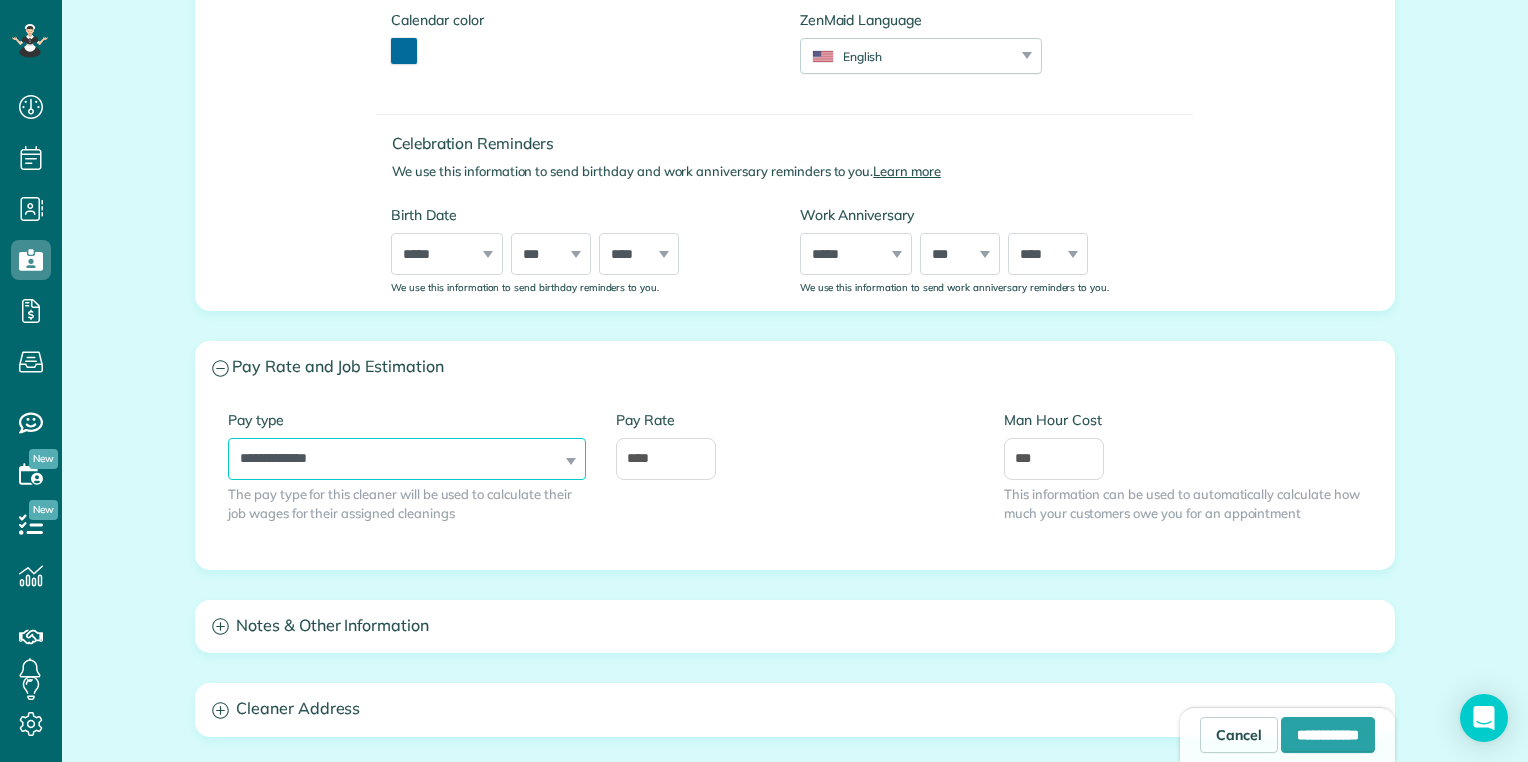 select on "**********" 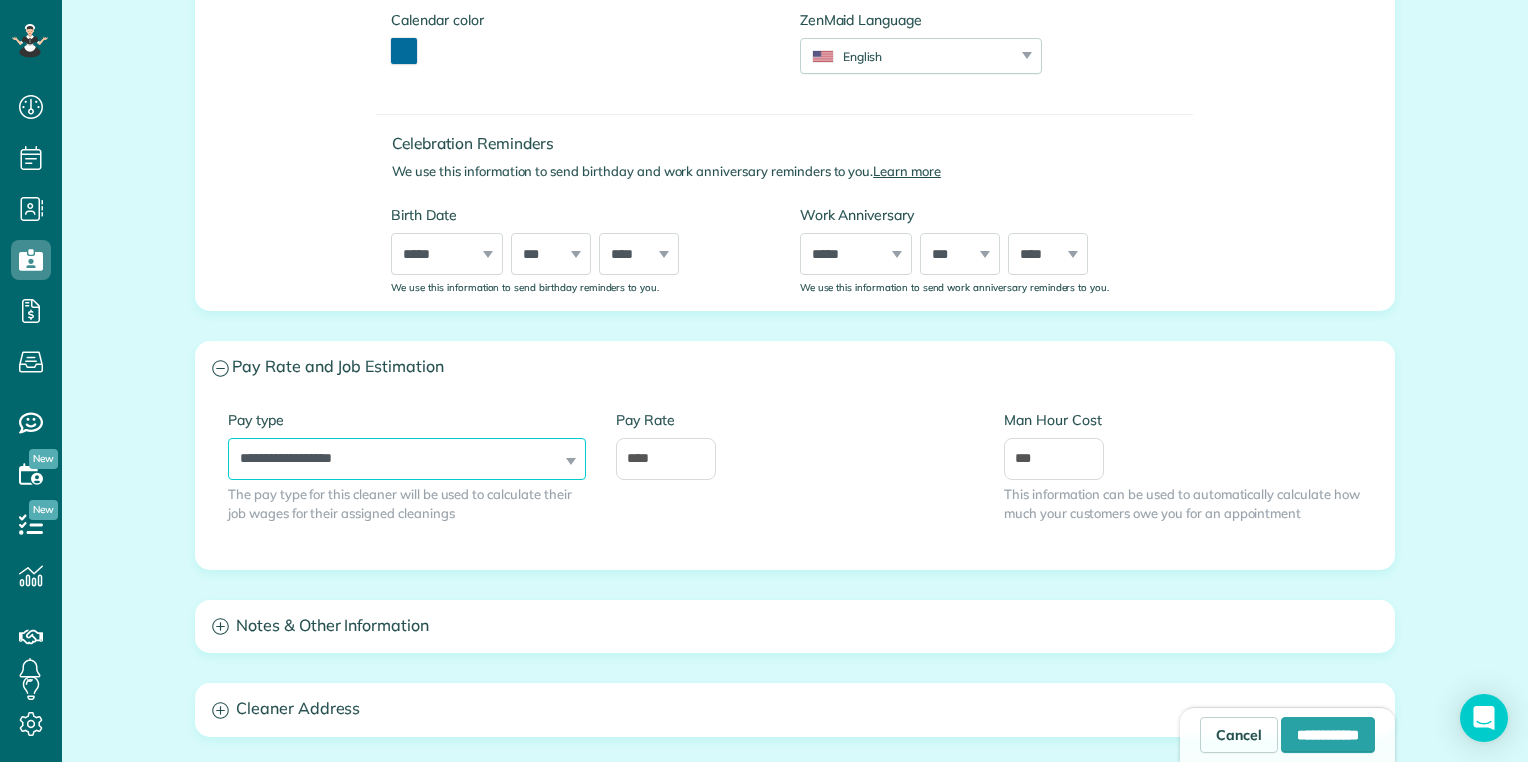 click on "**********" at bounding box center [407, 459] 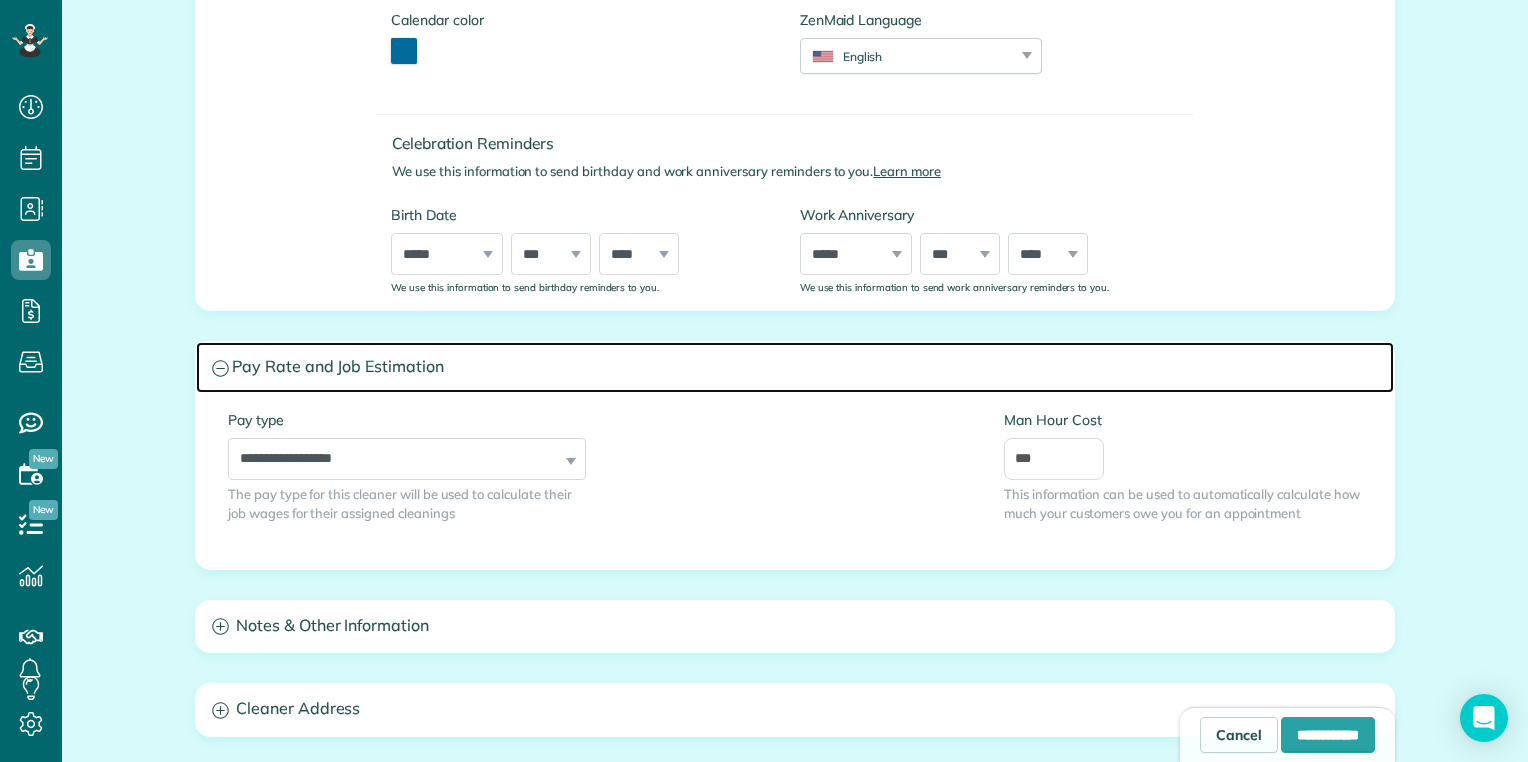 click 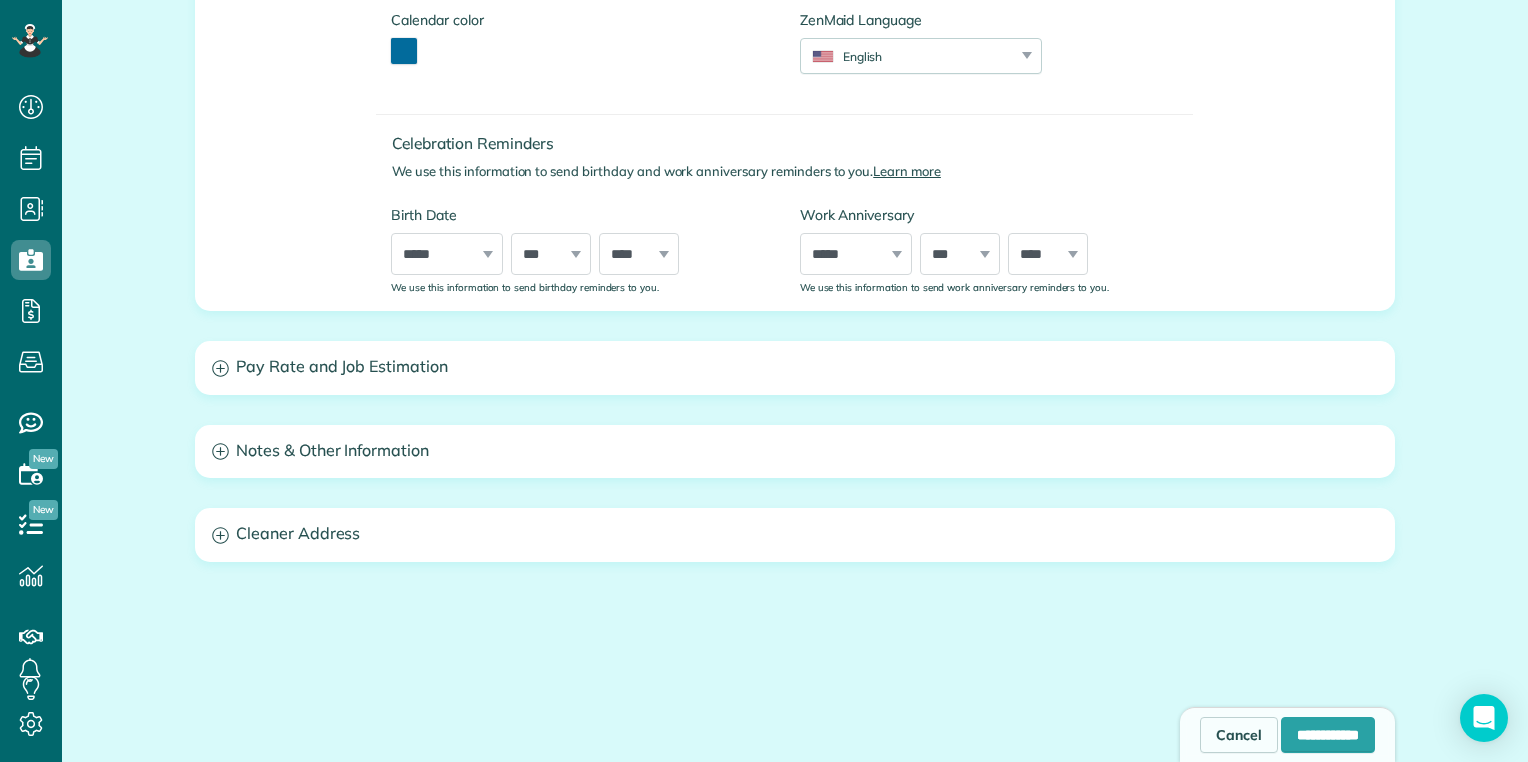 click on "All Cleaners
New Cleaner
Creating a New Employee [4 min]
First Name
Last Name
Phone Number
Email
Allow this cleaner to sign in using their email and view their schedule?
Password
Password Confirmation
Password Password should contain letters and numbers only and be at least 8 characters long
Password Confirmation" at bounding box center (795, 206) 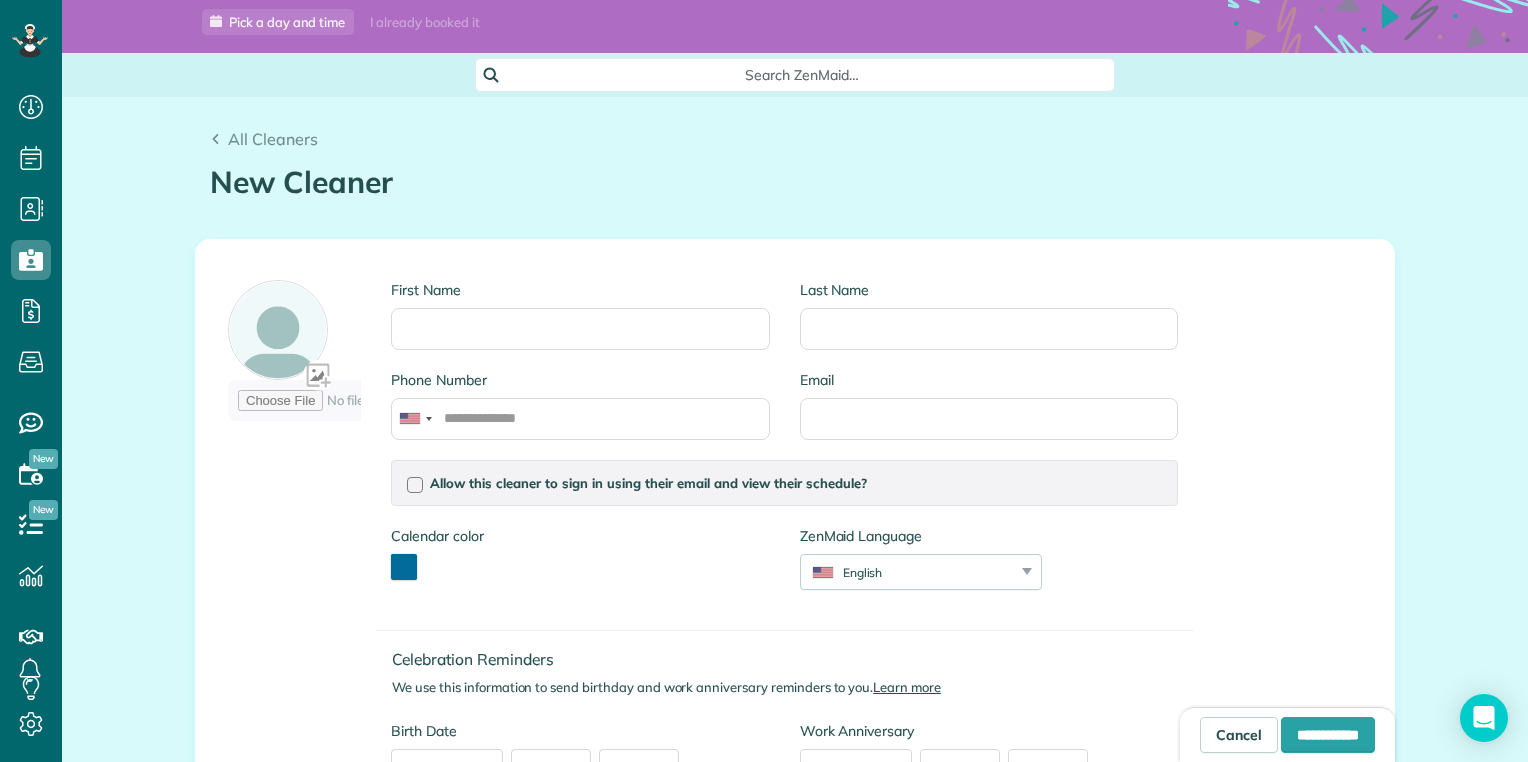 scroll, scrollTop: 0, scrollLeft: 0, axis: both 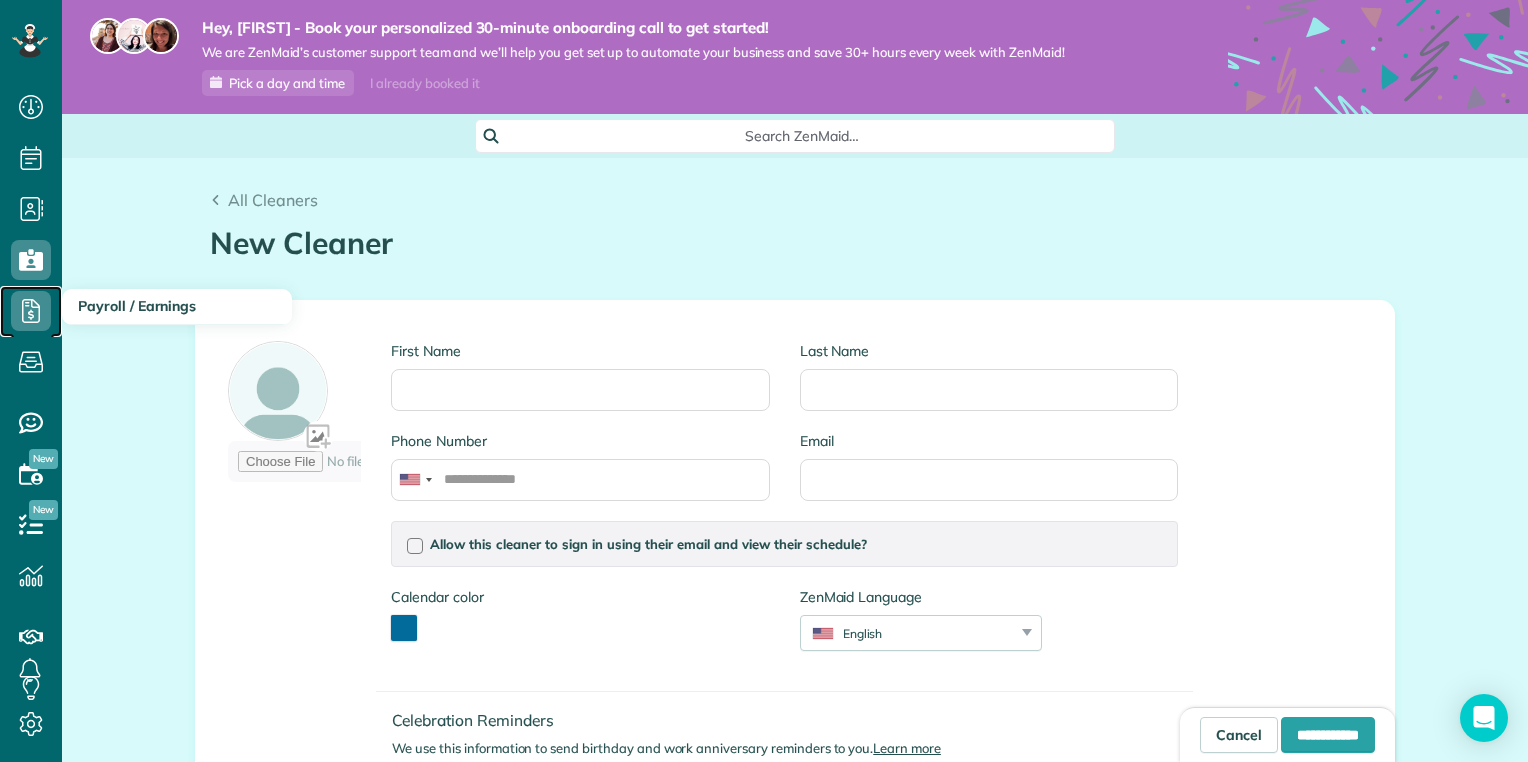 click 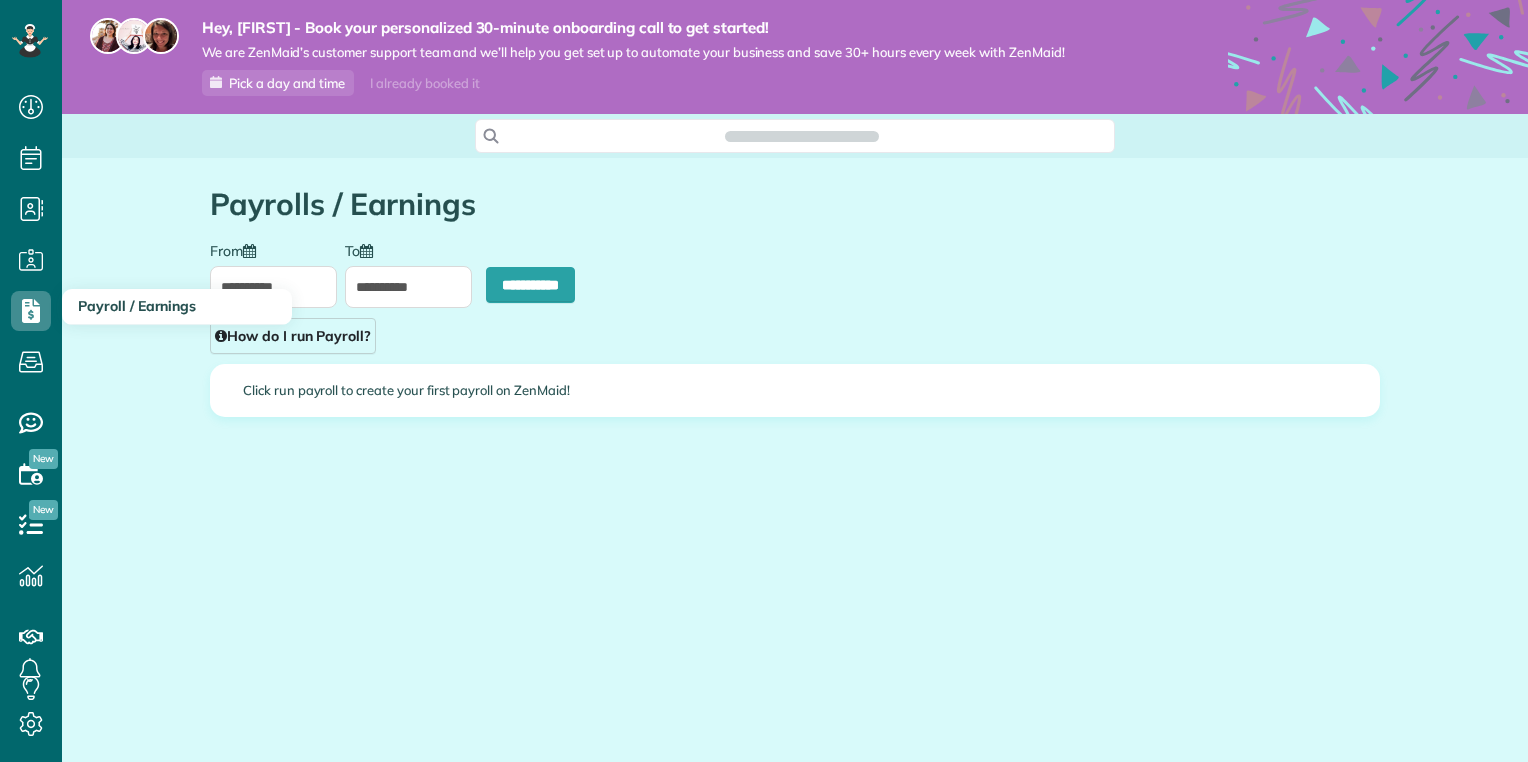 scroll, scrollTop: 0, scrollLeft: 0, axis: both 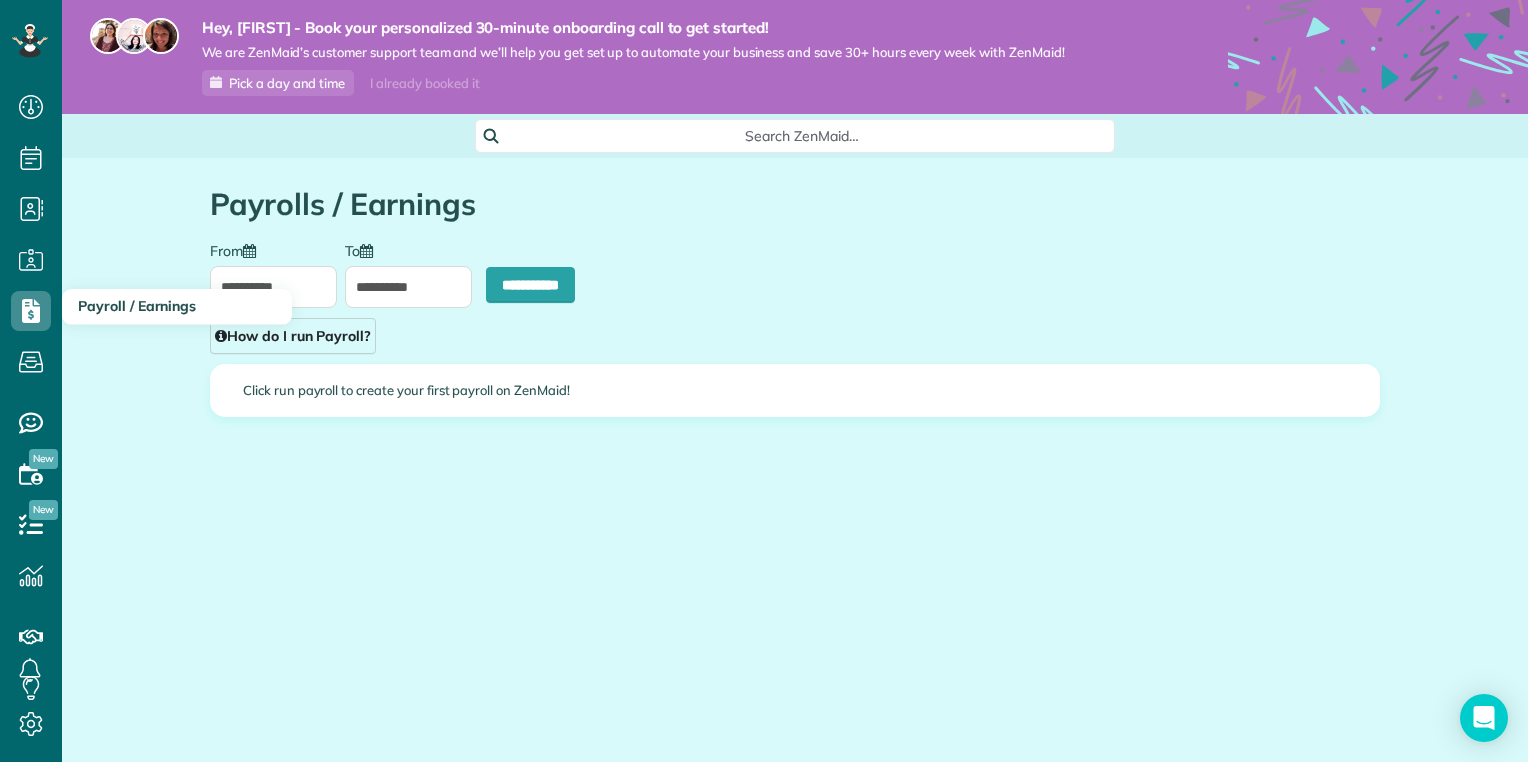 type on "**********" 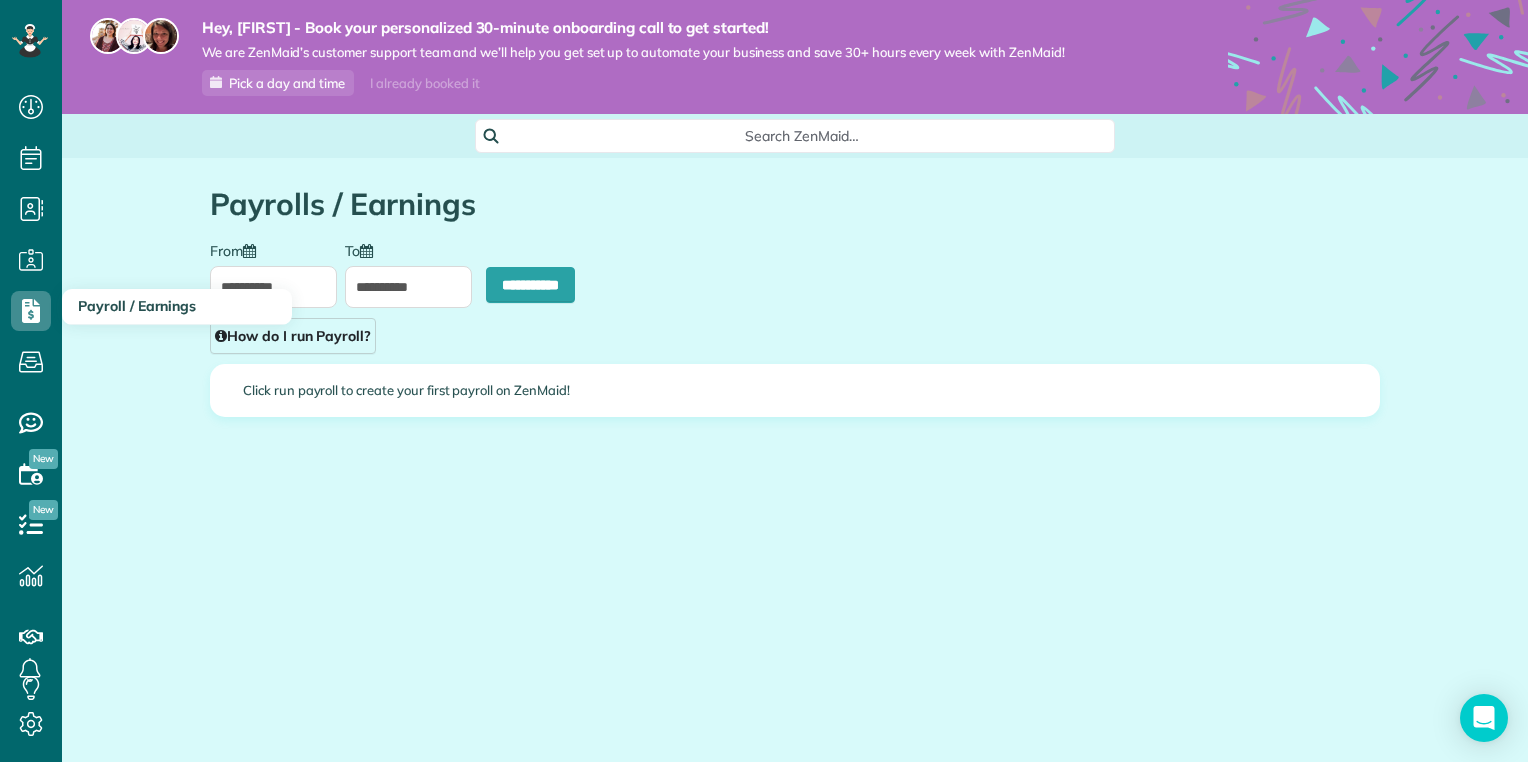 type on "**********" 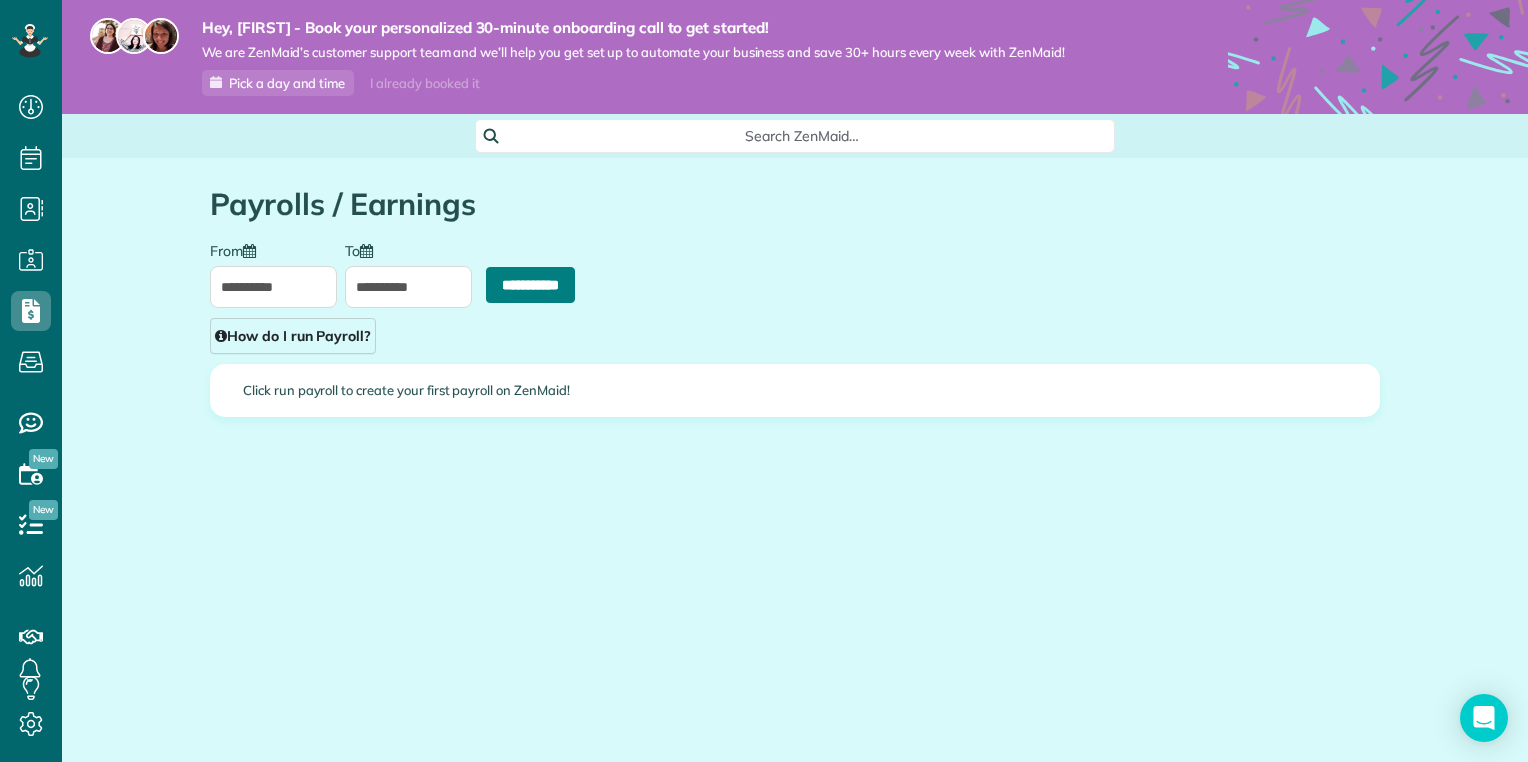 click on "**********" at bounding box center (530, 285) 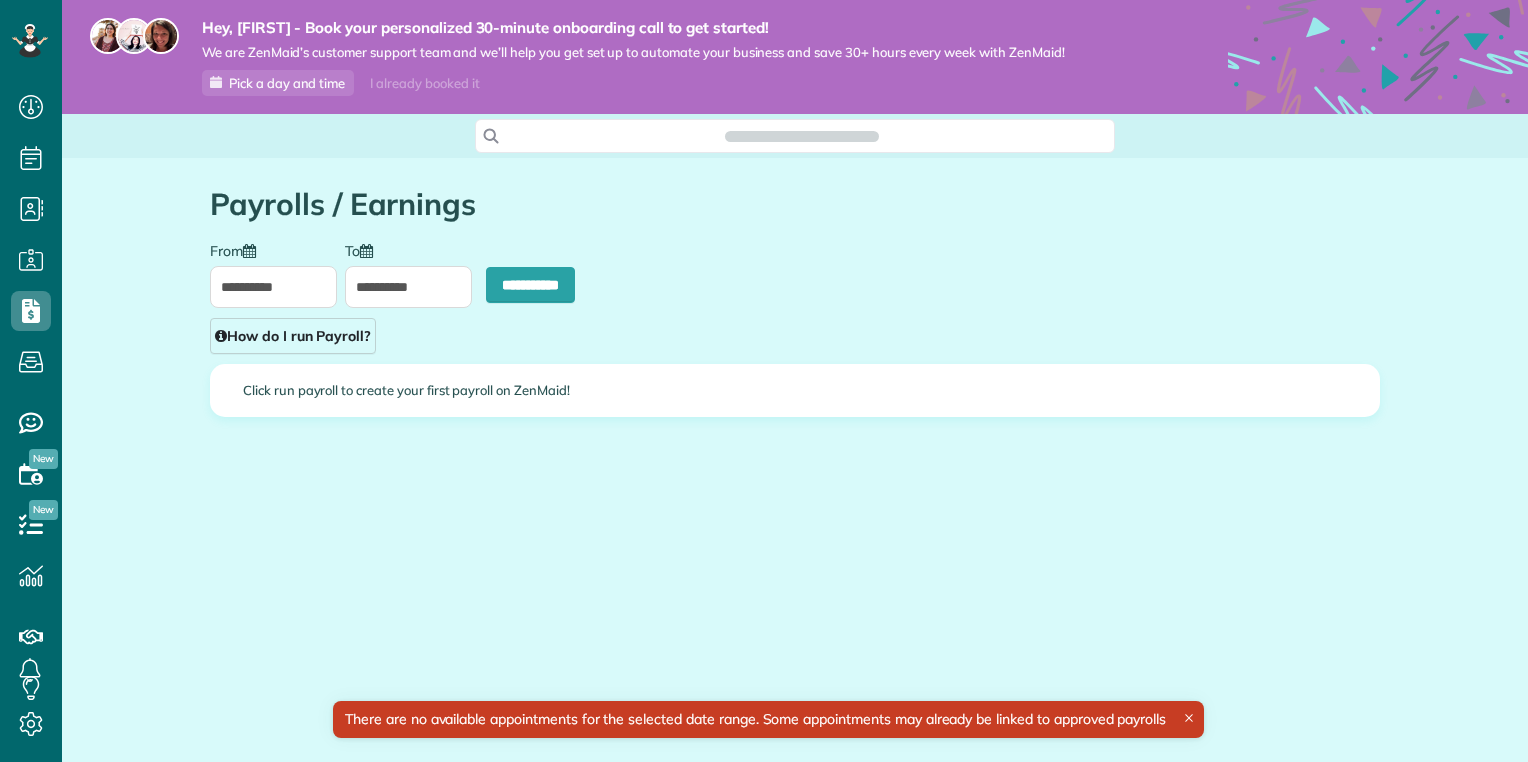 scroll, scrollTop: 0, scrollLeft: 0, axis: both 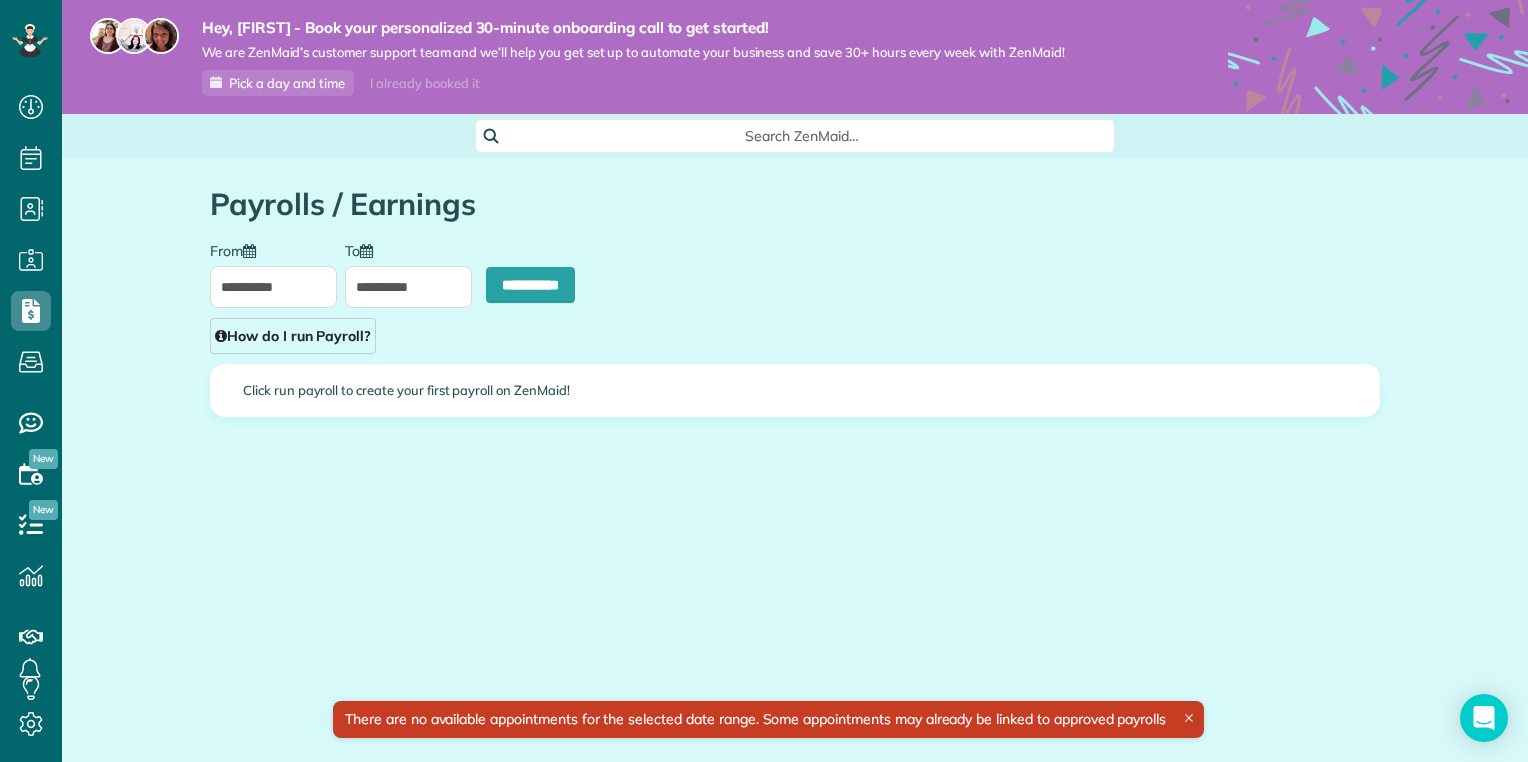 type on "**********" 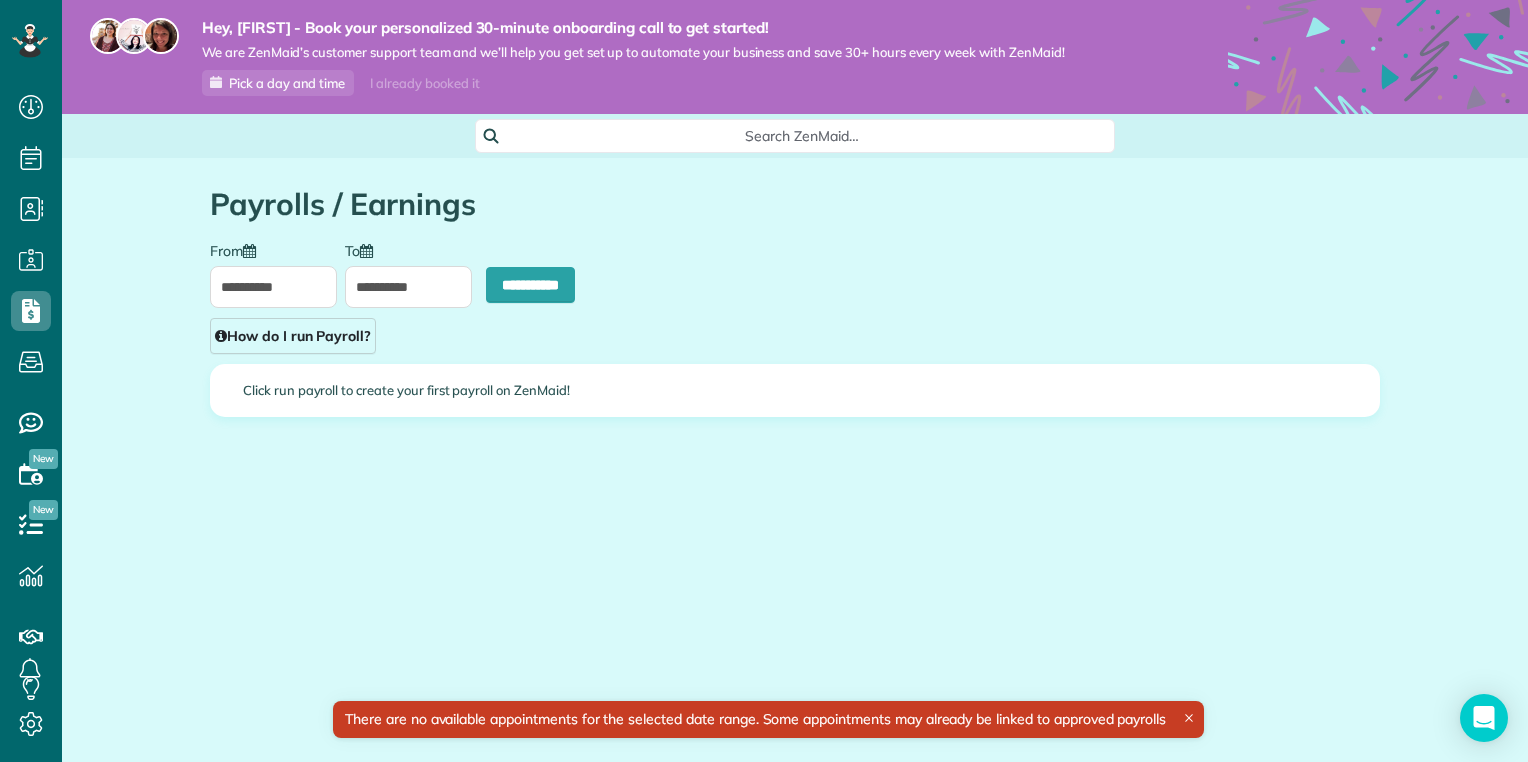 type on "**********" 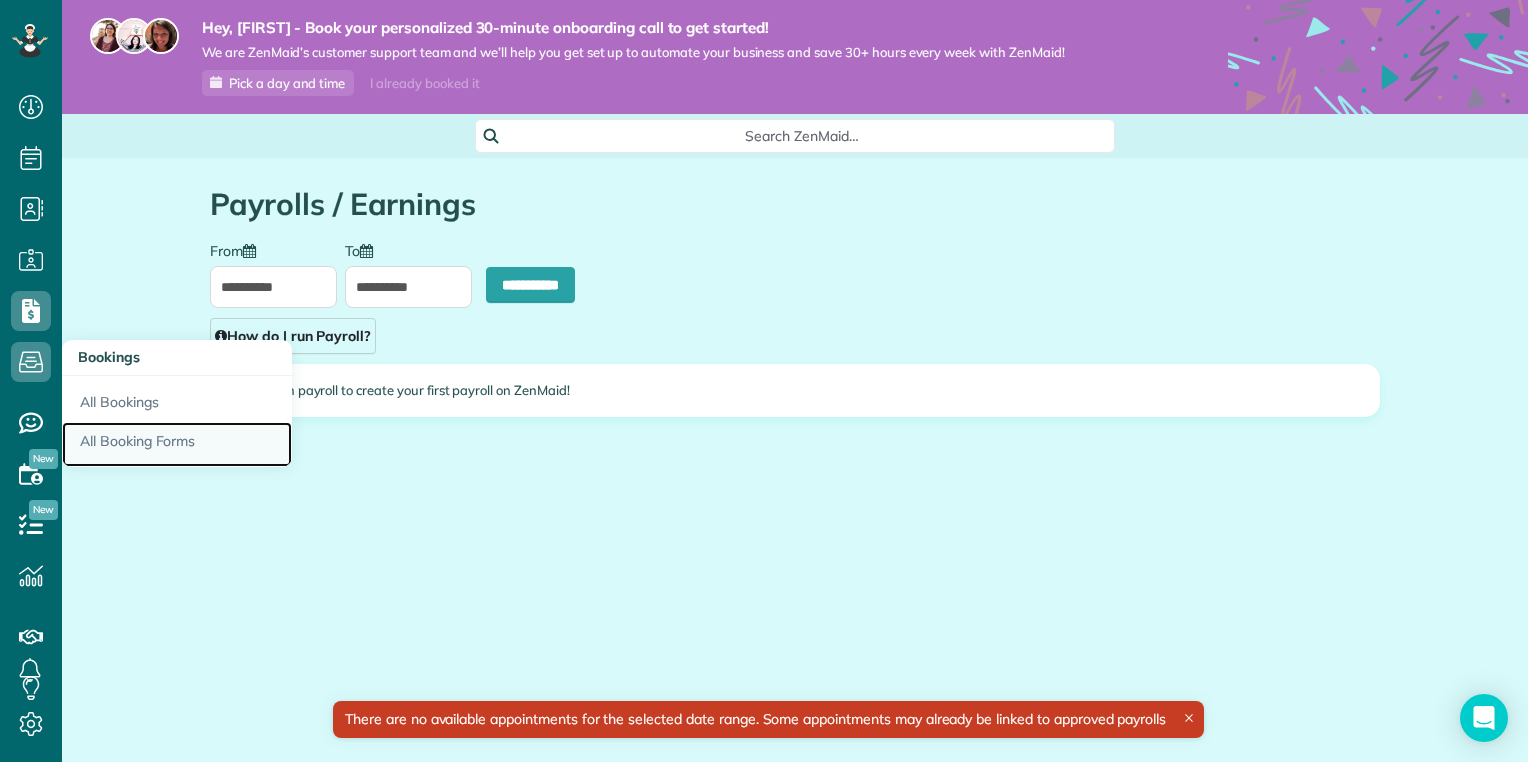 click on "All Booking Forms" at bounding box center (177, 445) 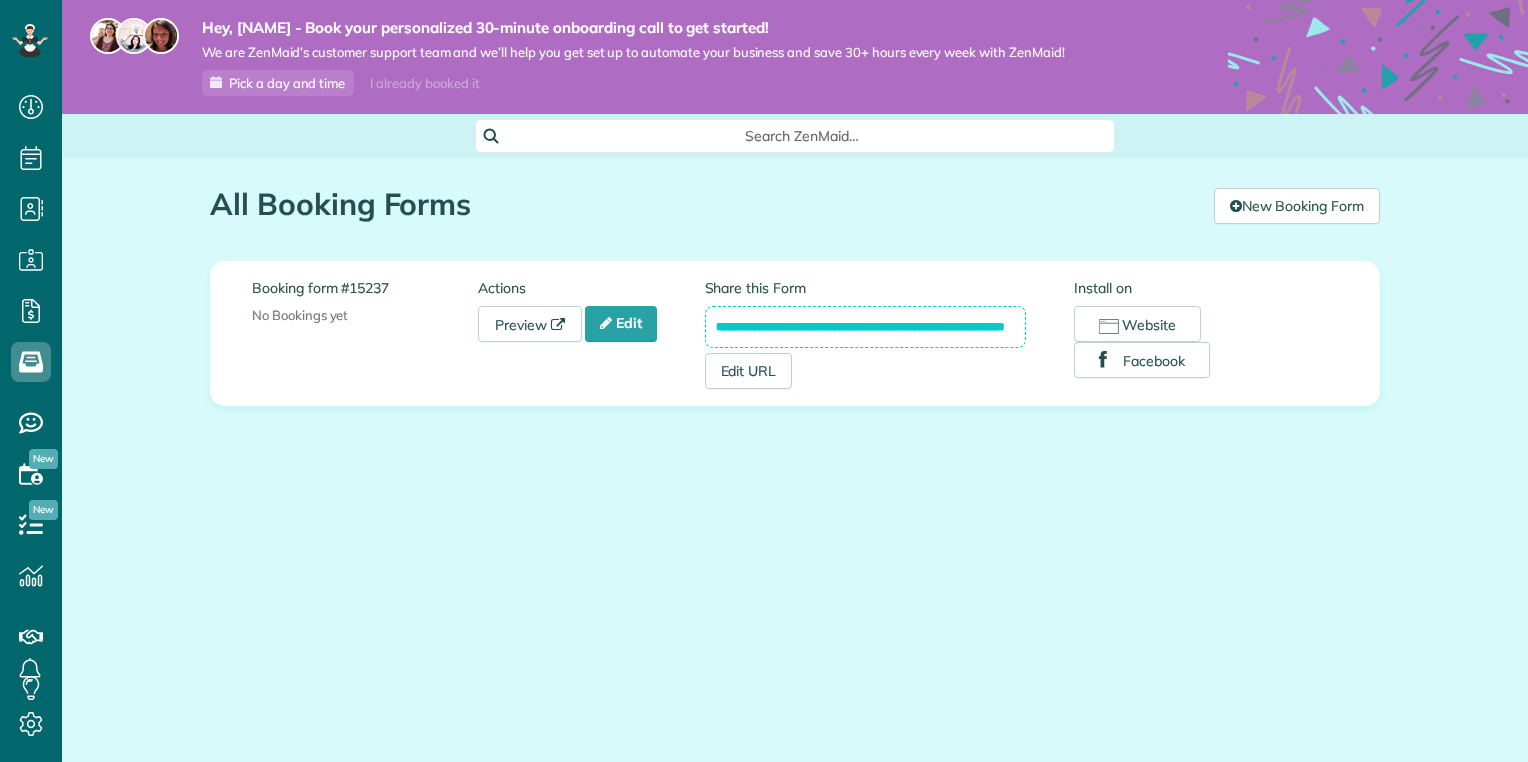 scroll, scrollTop: 0, scrollLeft: 0, axis: both 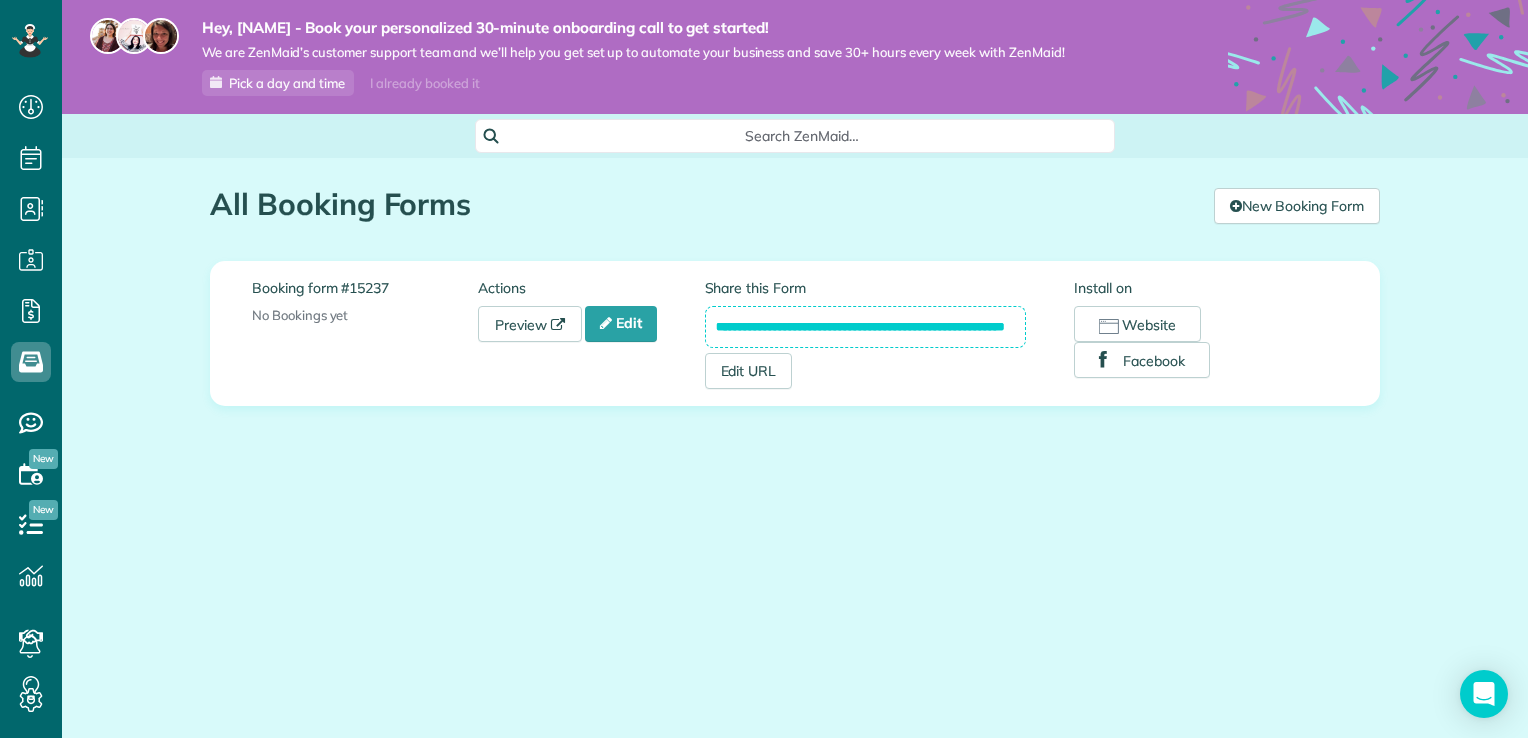 click on "**********" at bounding box center [795, 357] 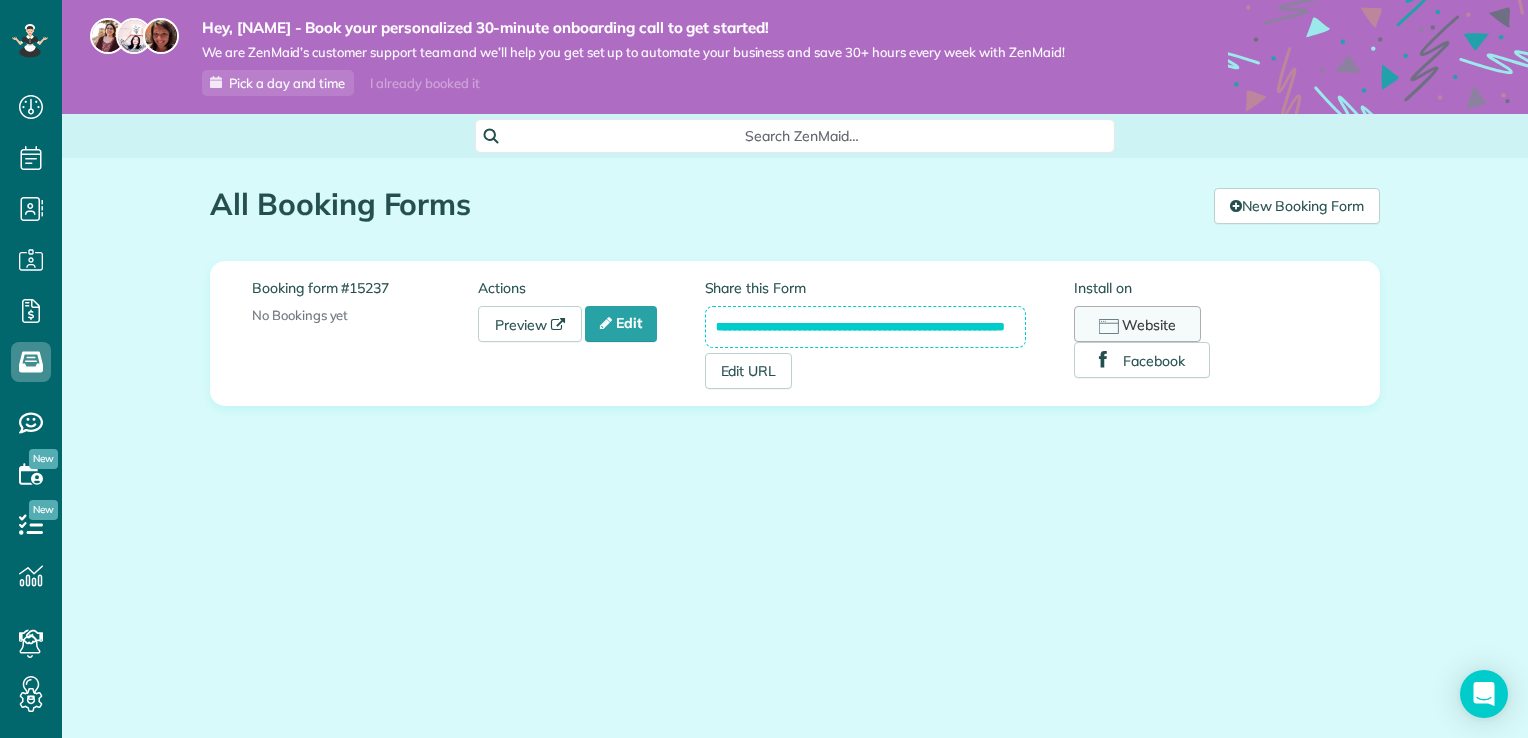 click on "Website" at bounding box center [1137, 324] 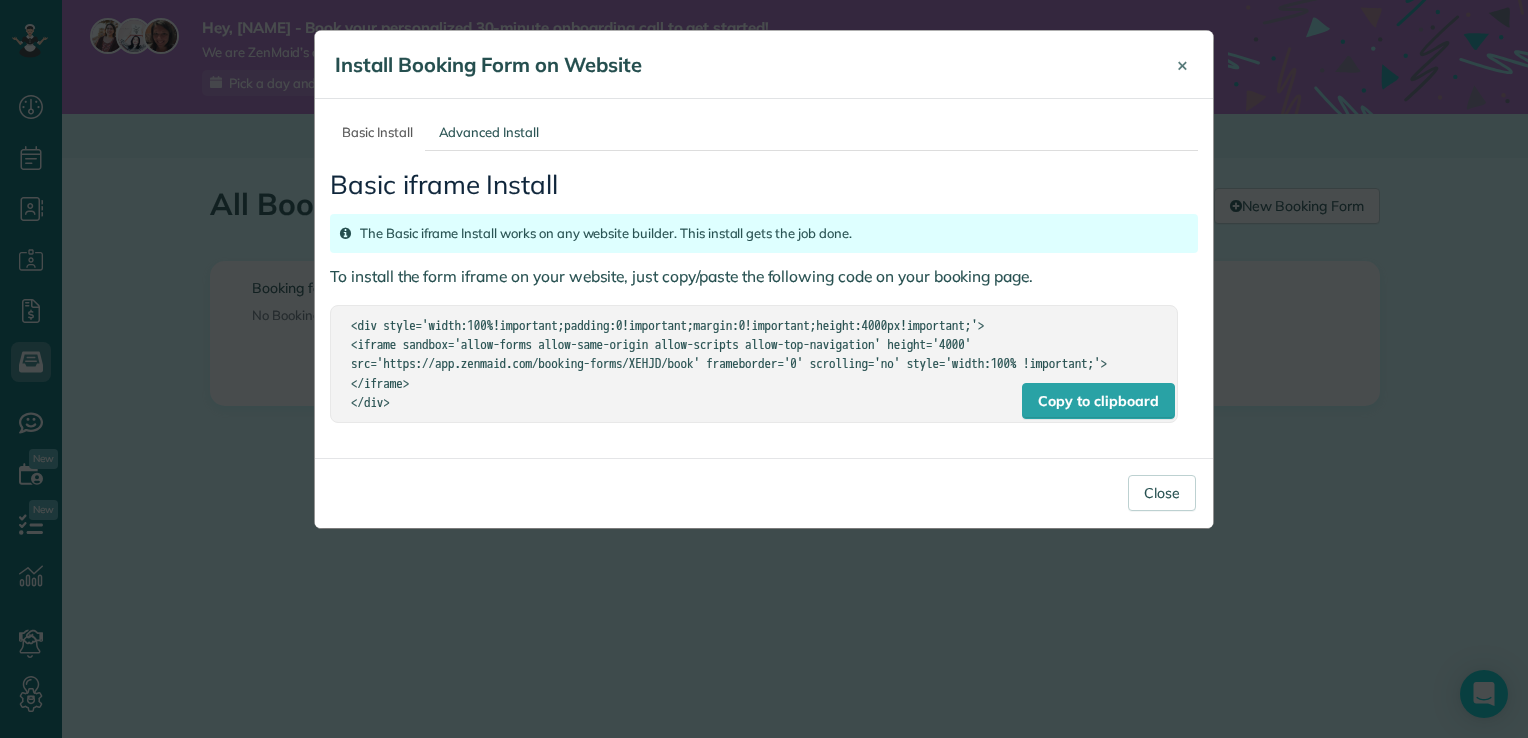 click on "×" at bounding box center (1182, 64) 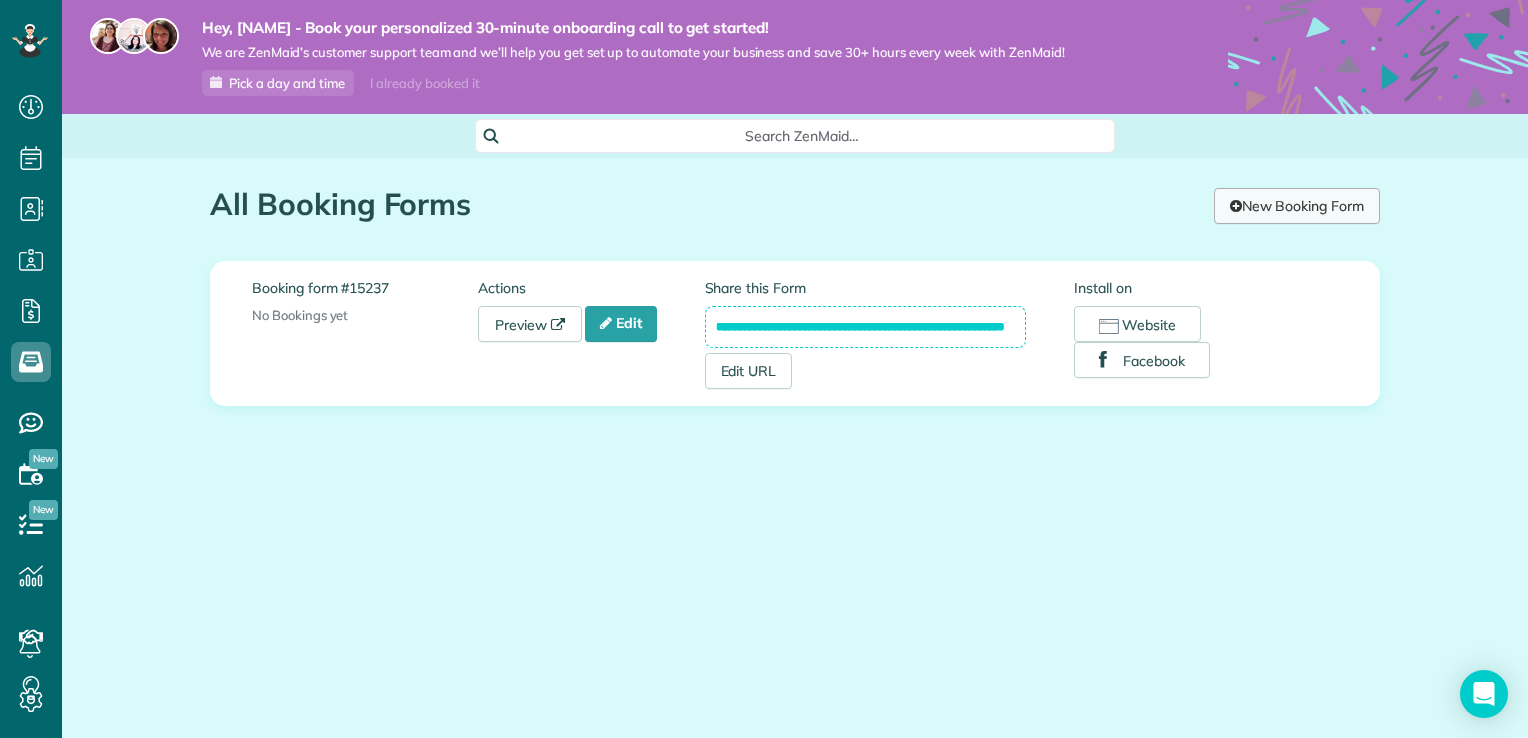 click on "New Booking Form" at bounding box center (1297, 206) 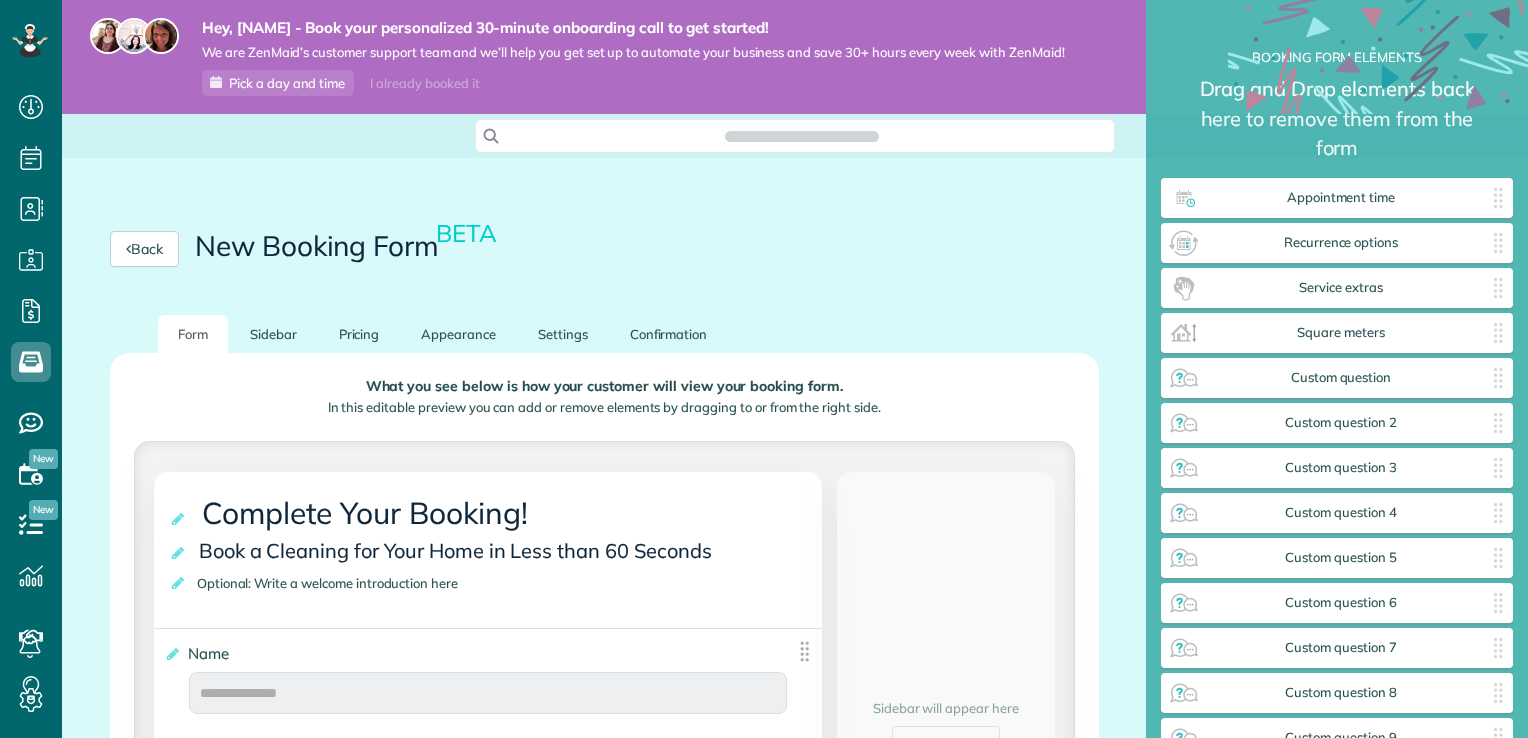 scroll, scrollTop: 0, scrollLeft: 0, axis: both 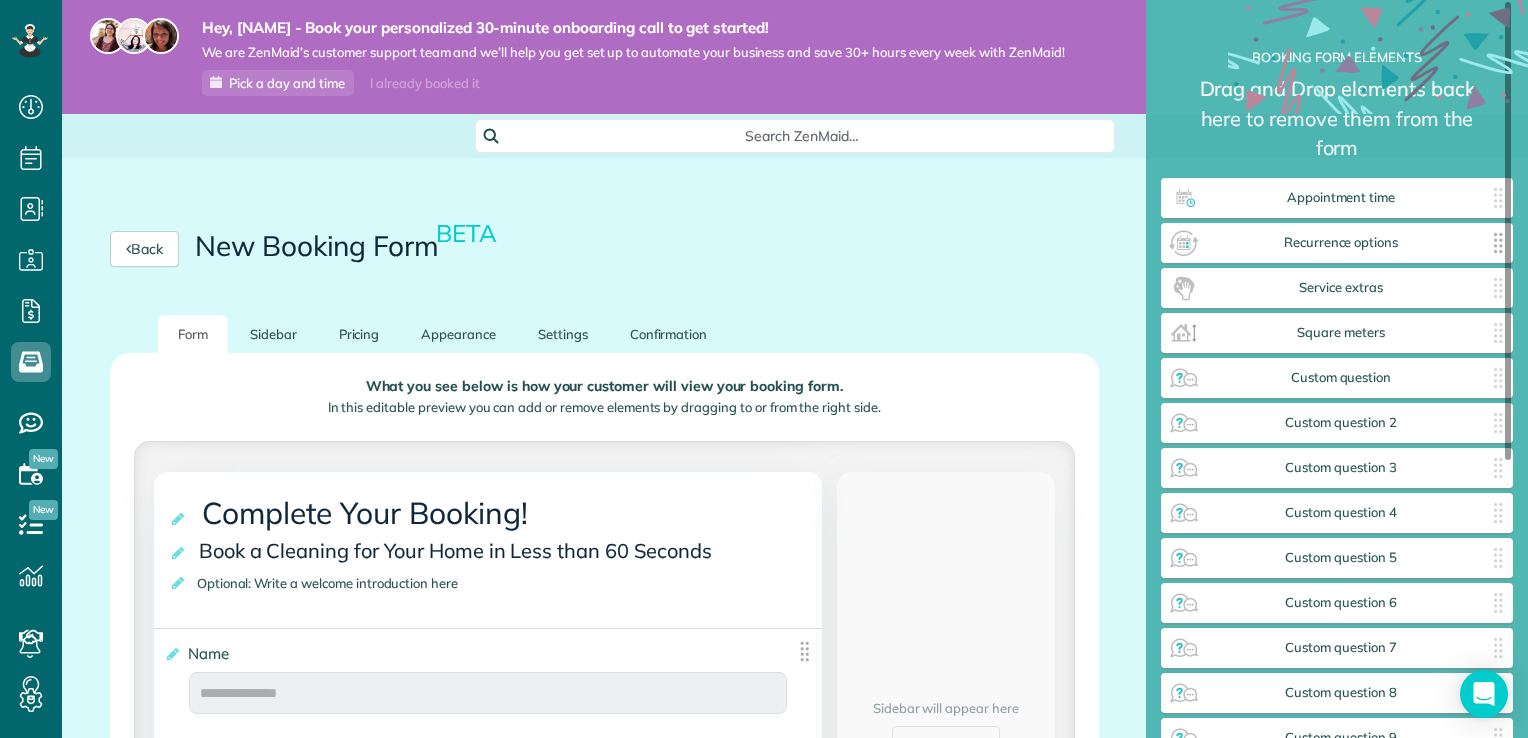 click on "Recurrence options" at bounding box center [1341, 243] 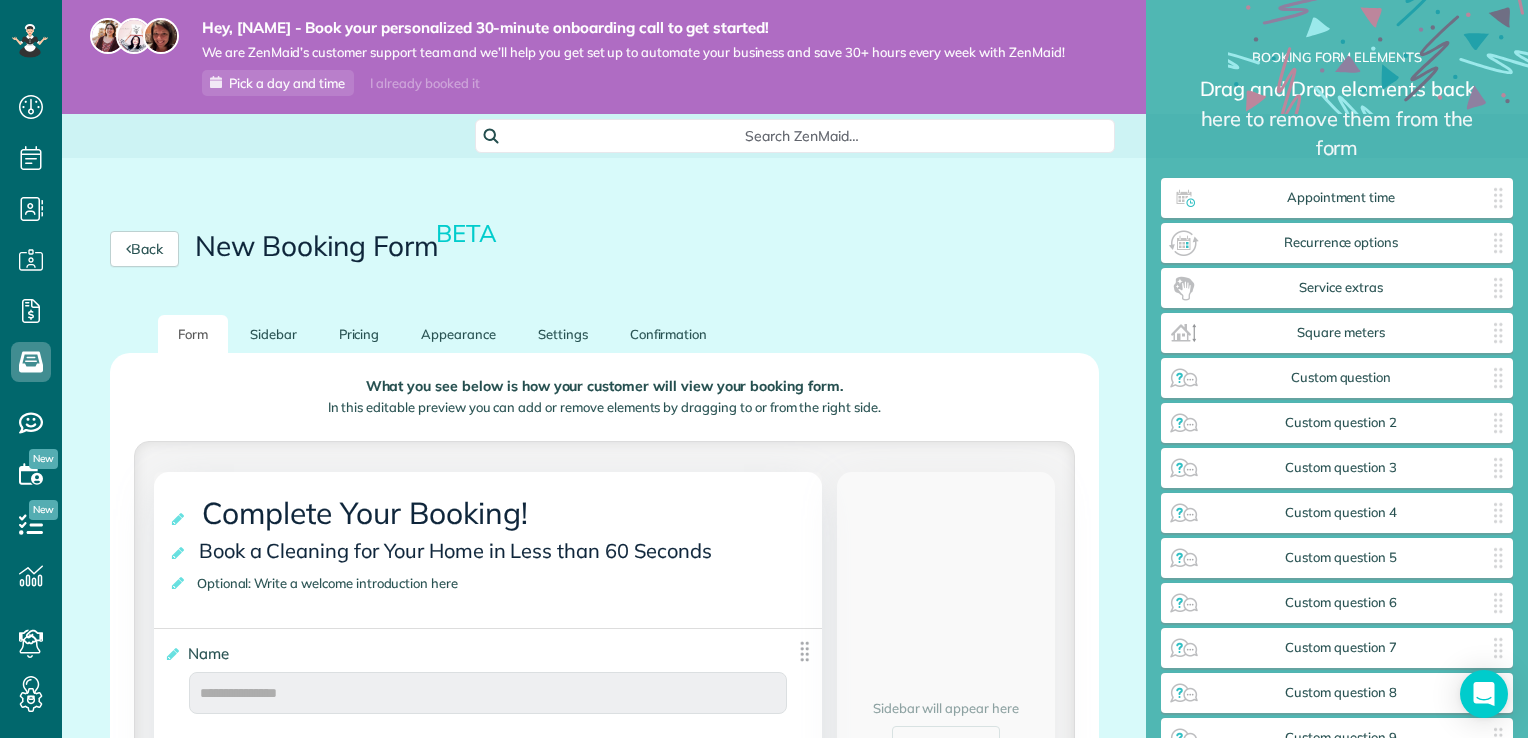 click on "Back
New Booking Form  BETA" at bounding box center (604, 249) 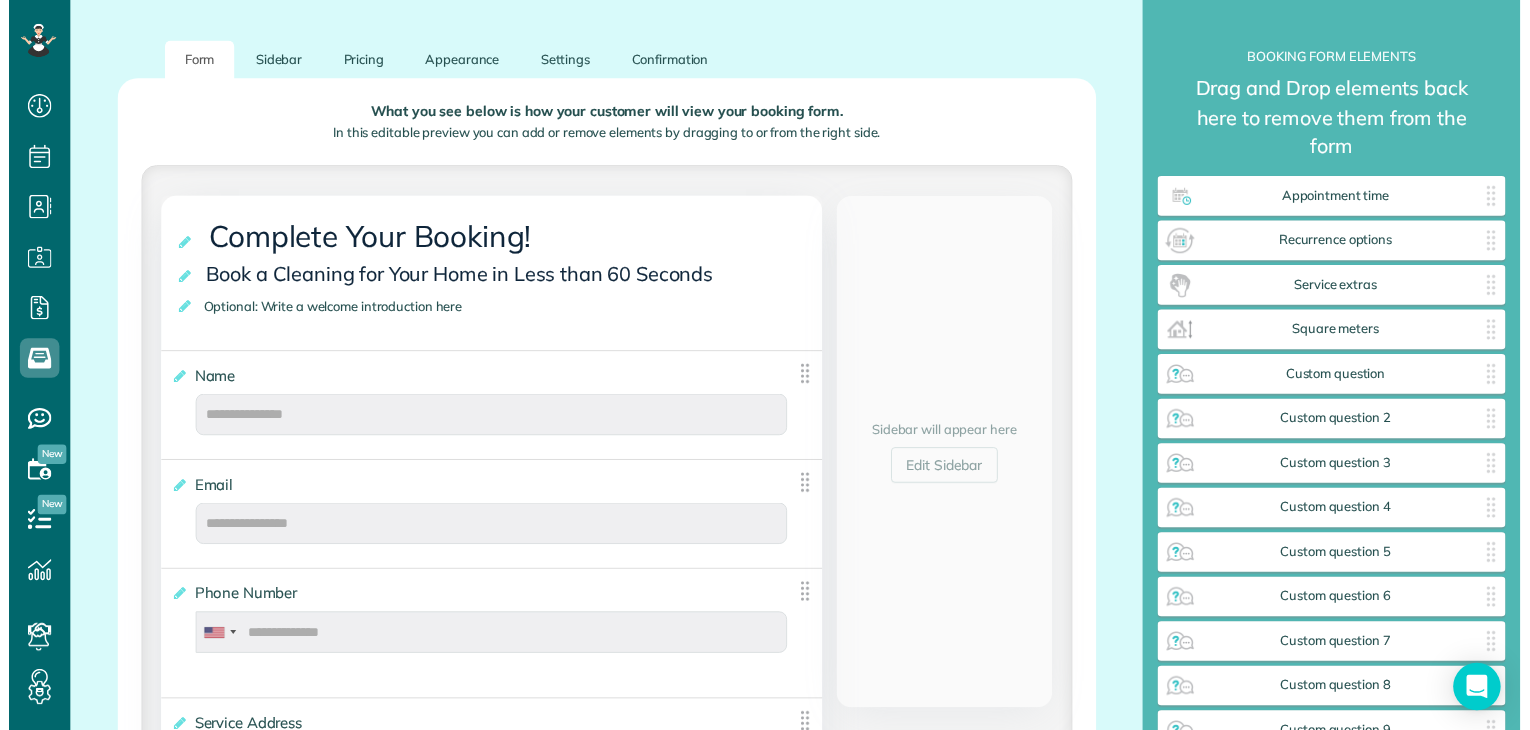 scroll, scrollTop: 240, scrollLeft: 0, axis: vertical 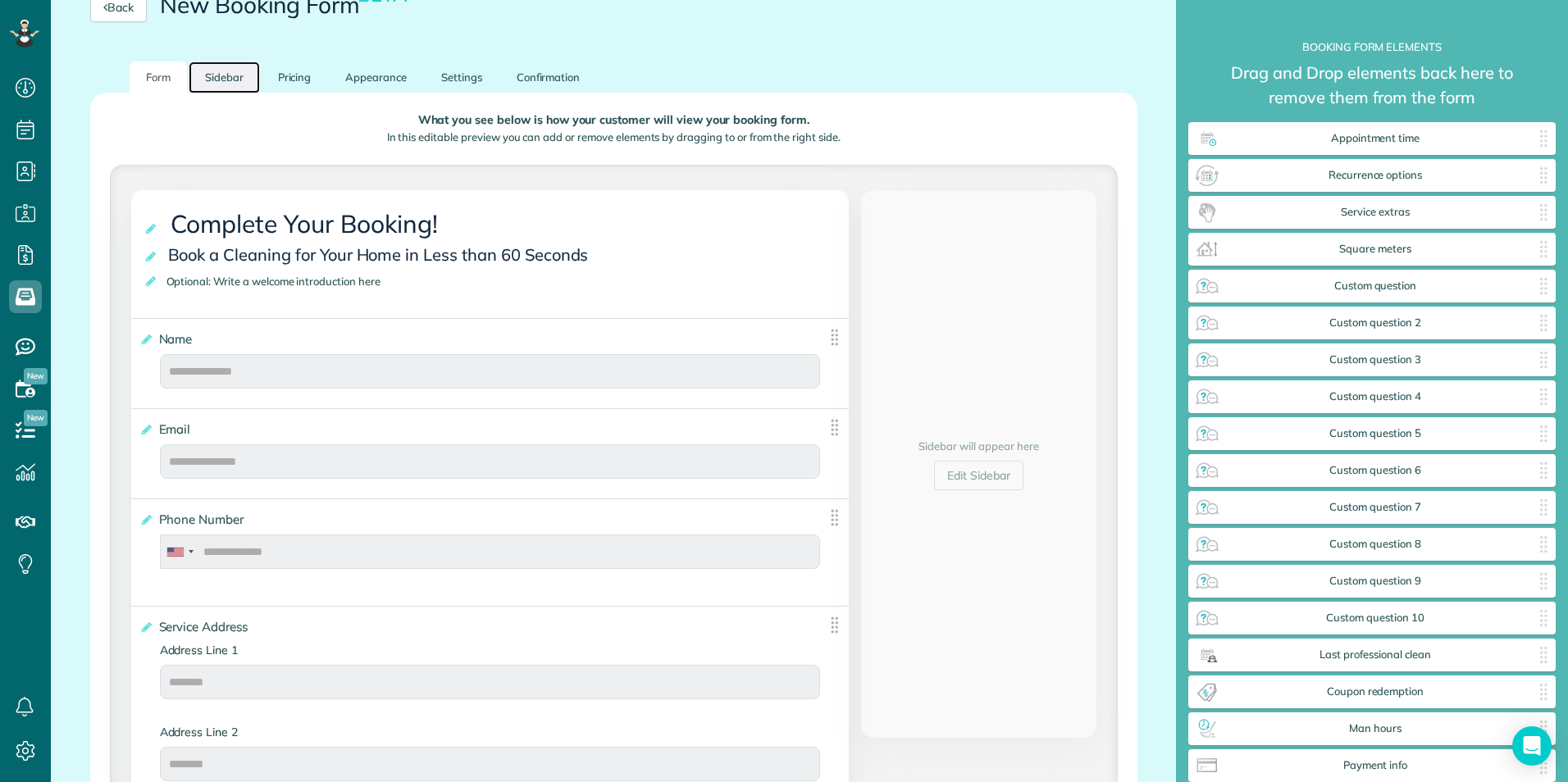 click on "Sidebar" at bounding box center (224, 77) 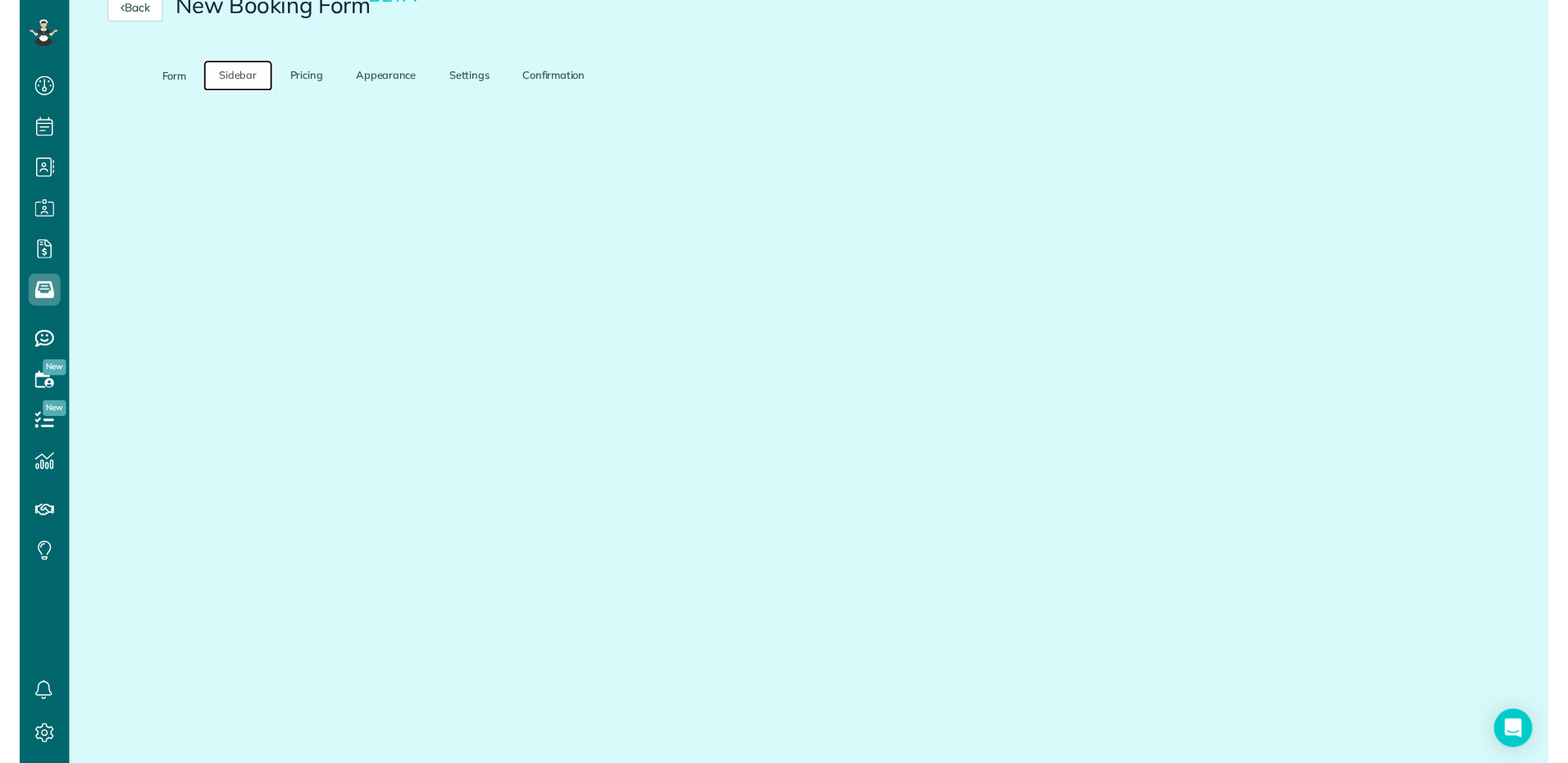 scroll, scrollTop: 11, scrollLeft: 0, axis: vertical 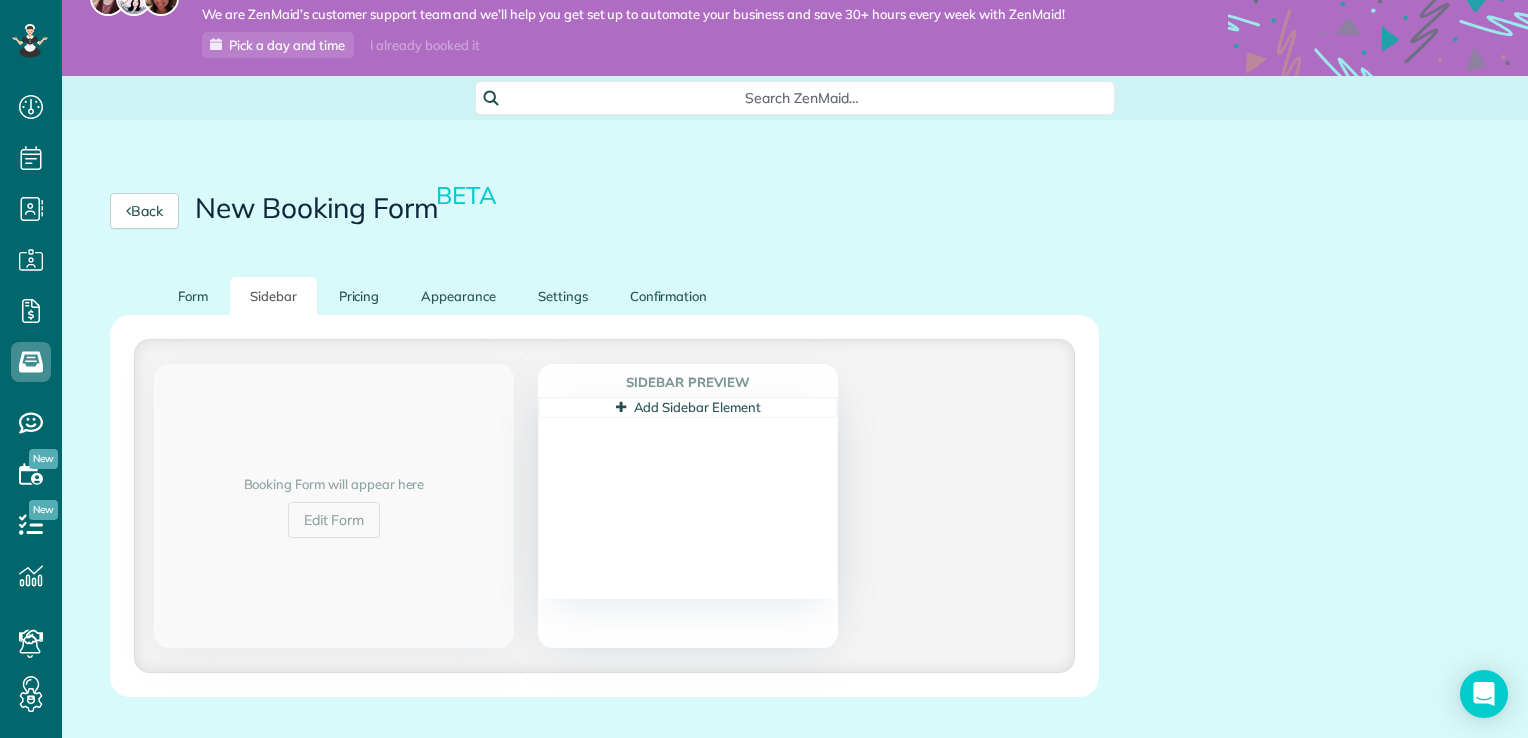 click on "Booking Form will appear here
Edit Form
Sidebar Preview
Add Sidebar Element
MAYOTTE" at bounding box center [604, 506] 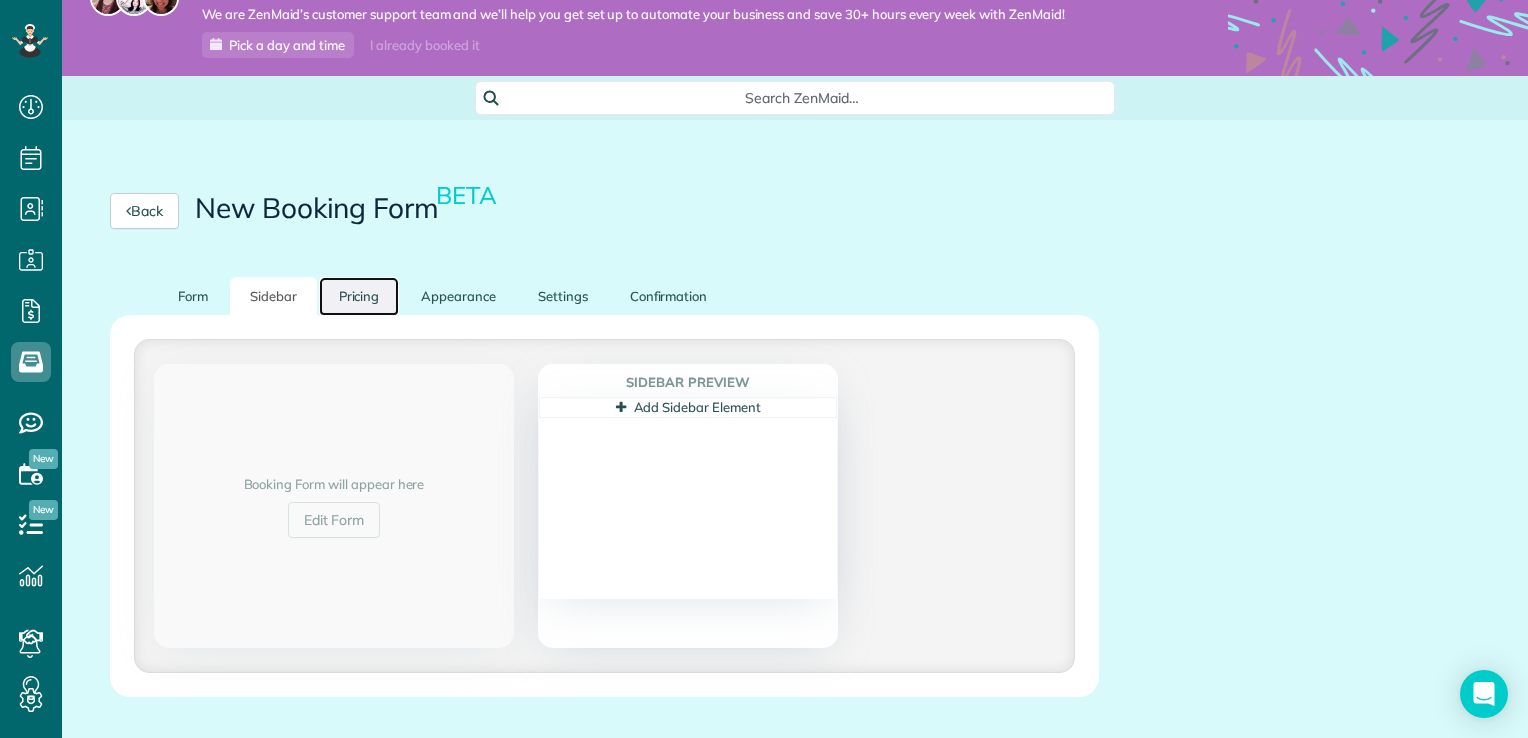 click on "Pricing" at bounding box center [359, 296] 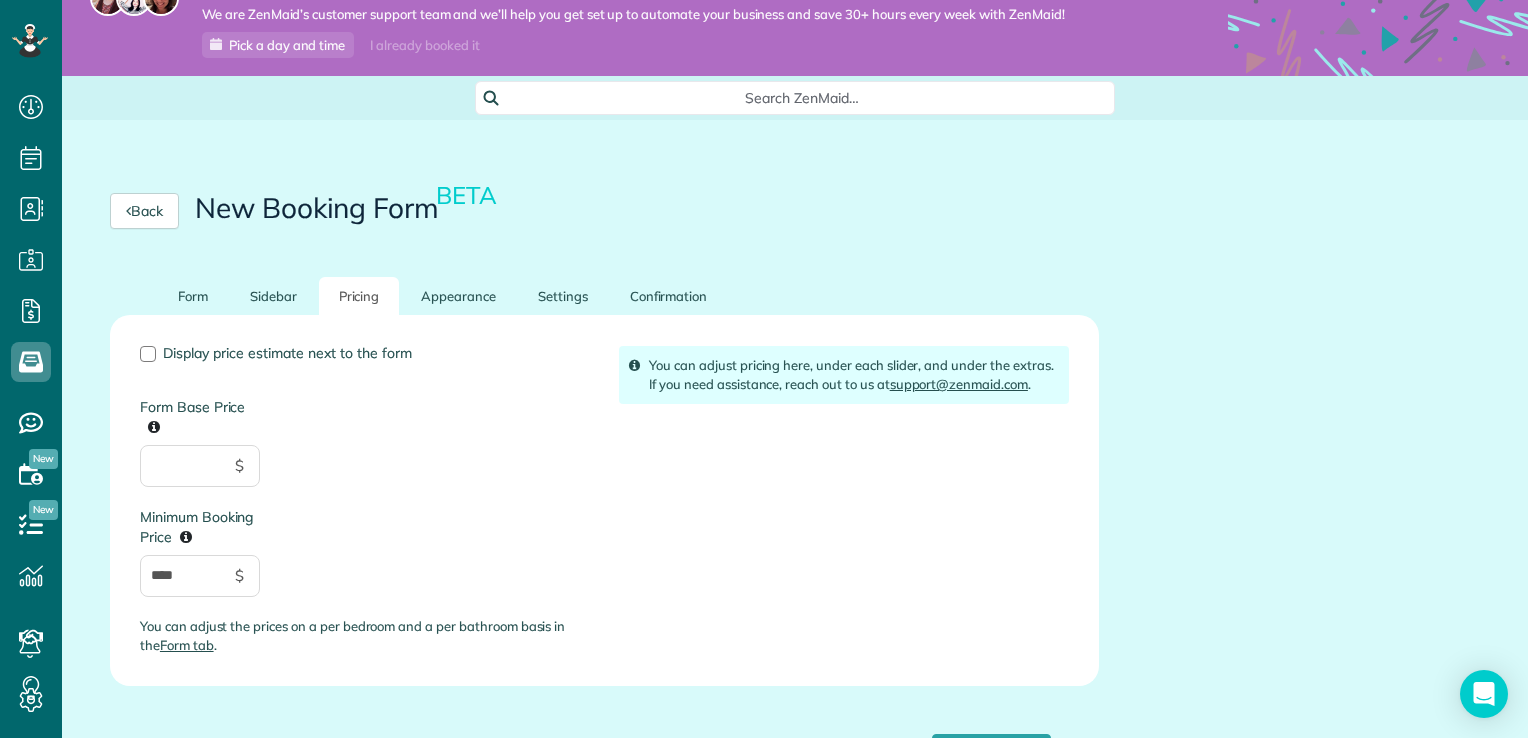 click on "Display price estimate next to the form
Form Base Price
$
Minimum Booking Price
****
$
You can adjust the prices on a per bedroom and a per bathroom basis in the  Form tab ." at bounding box center (364, 508) 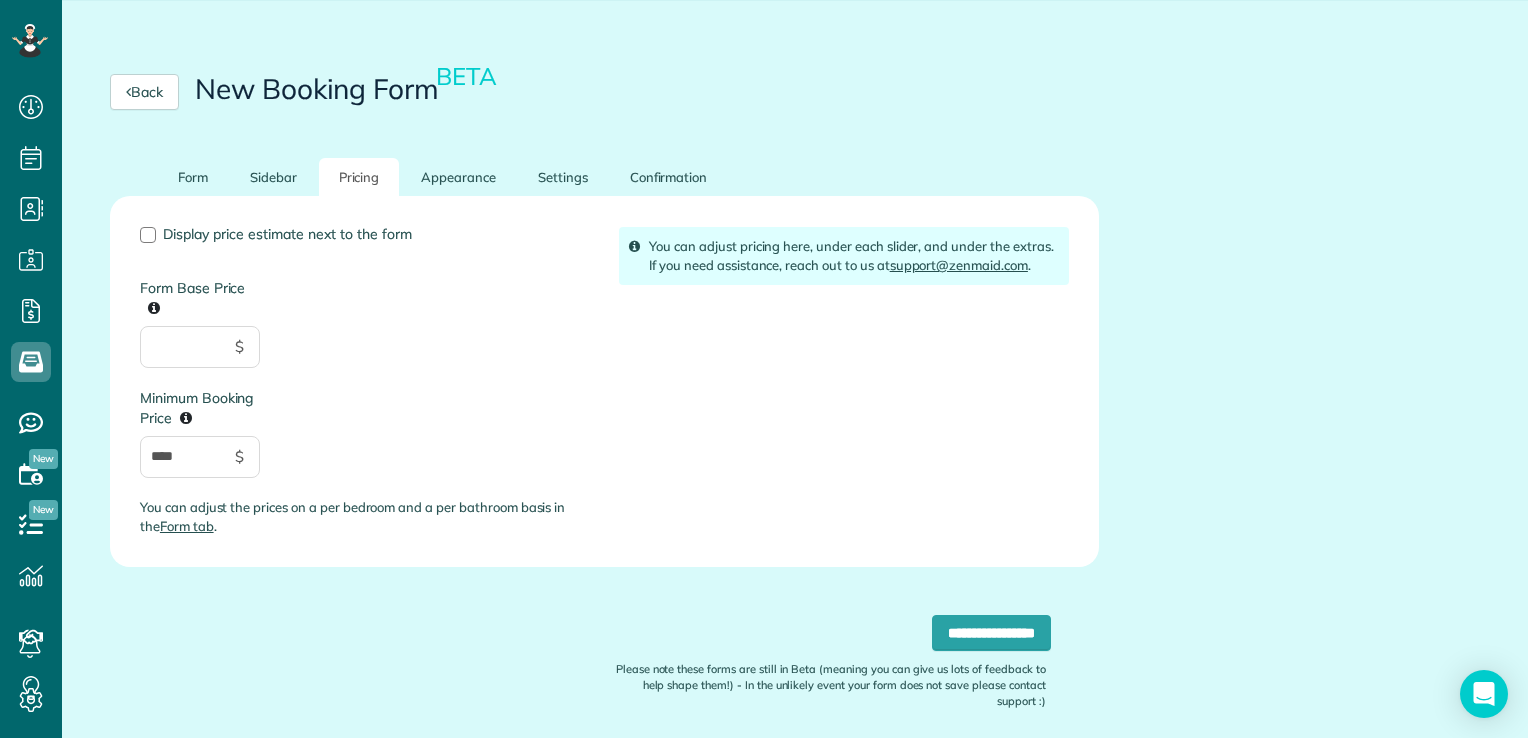 scroll, scrollTop: 158, scrollLeft: 0, axis: vertical 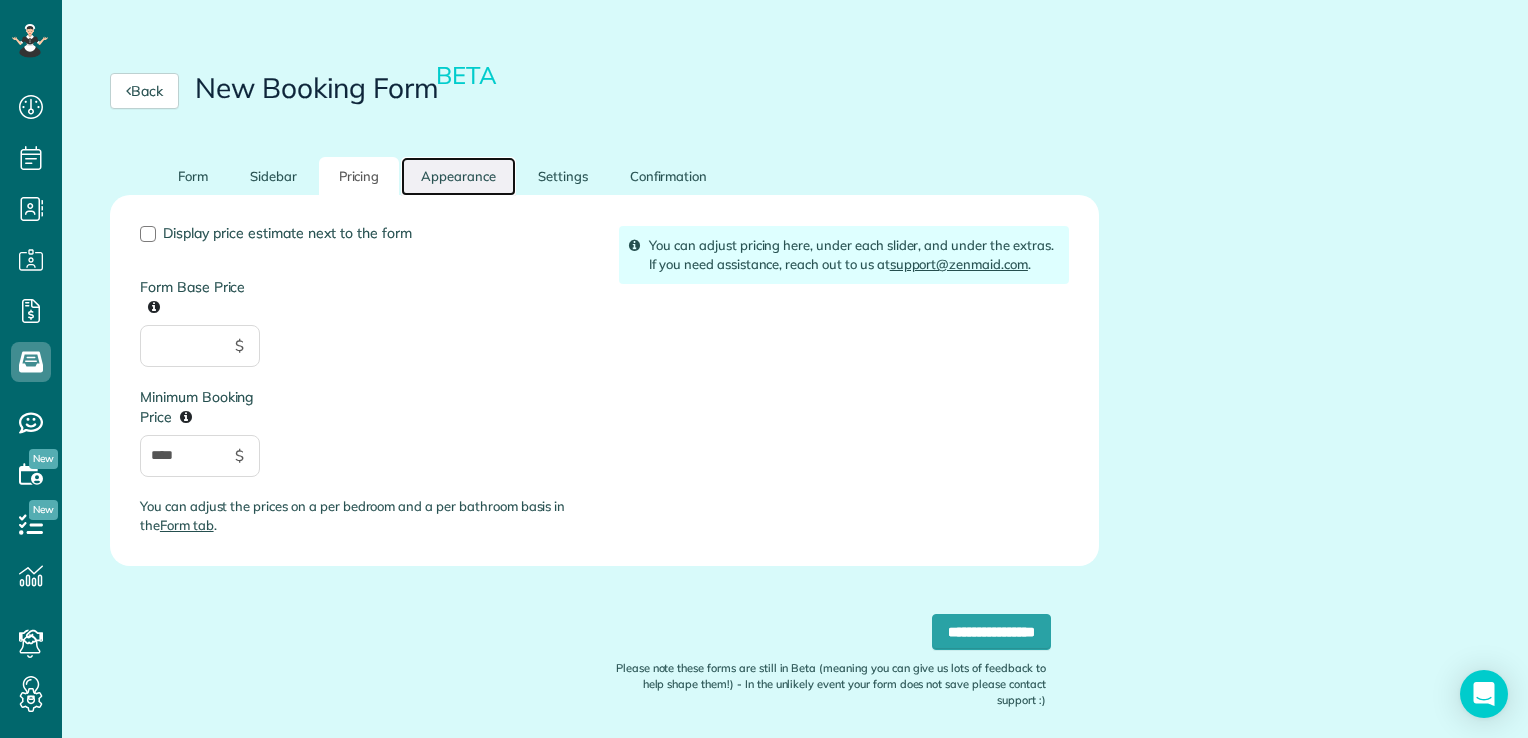 click on "Appearance" at bounding box center [458, 176] 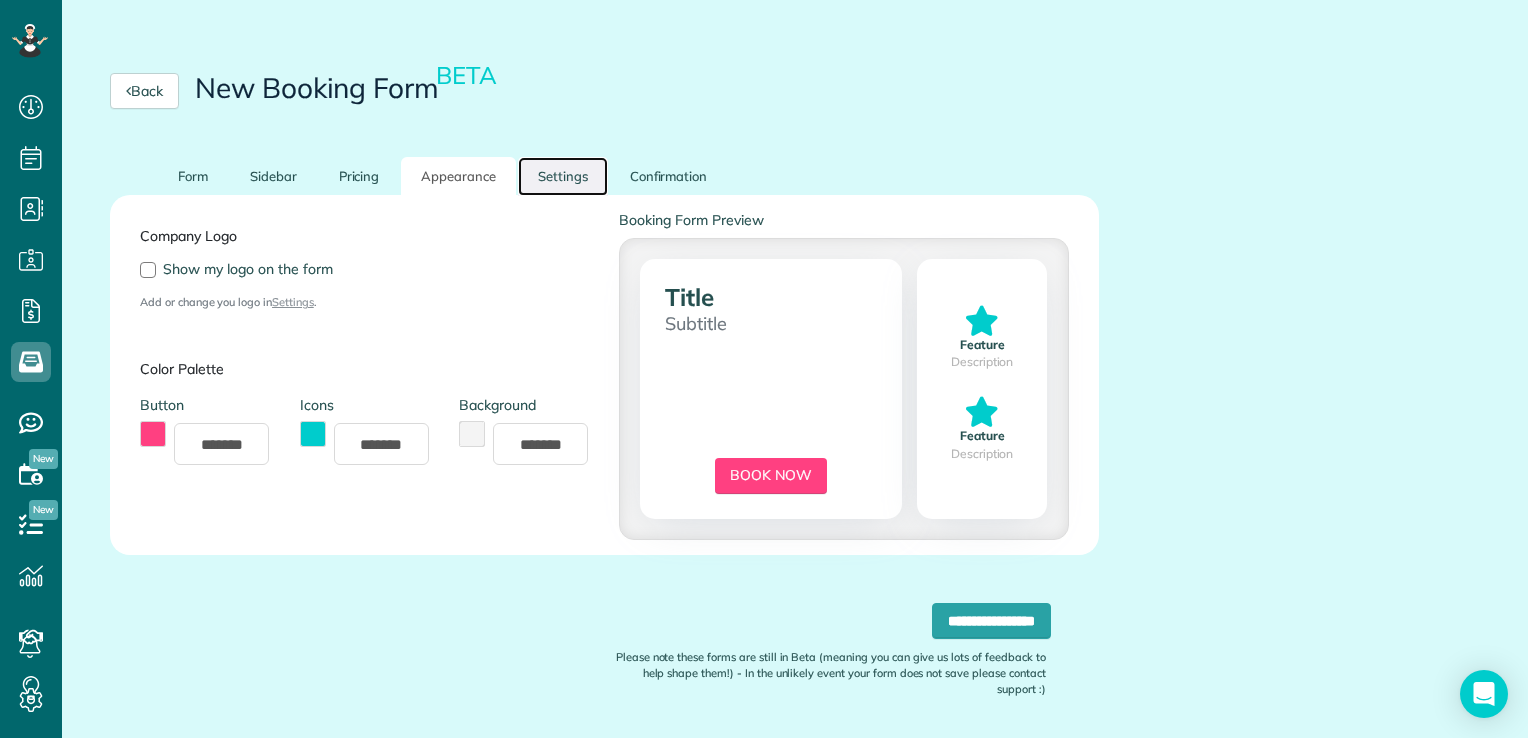 click on "Settings" at bounding box center (563, 176) 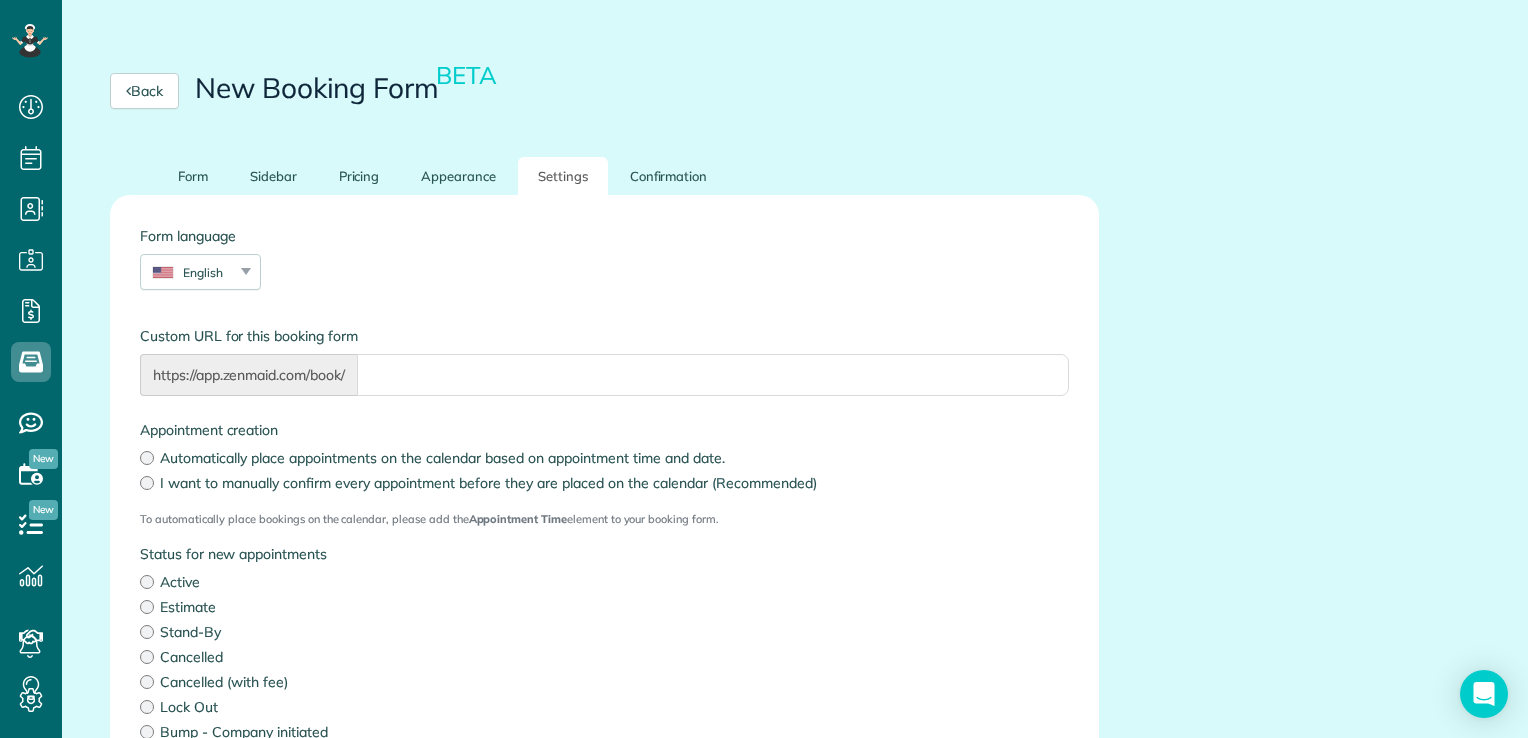 click on "Form language
English
English
Español
Polskie
Suomalainen" at bounding box center (604, 268) 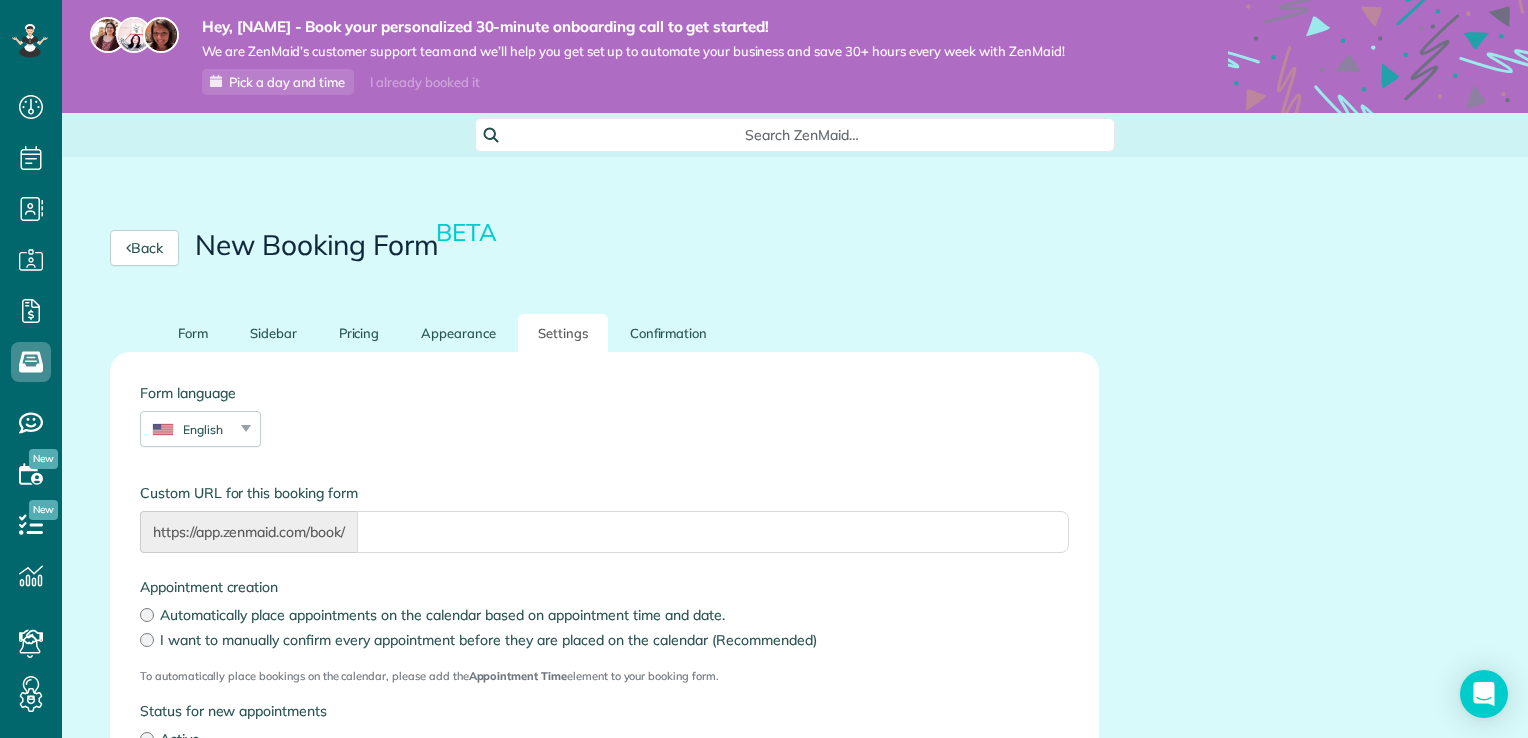 scroll, scrollTop: 0, scrollLeft: 0, axis: both 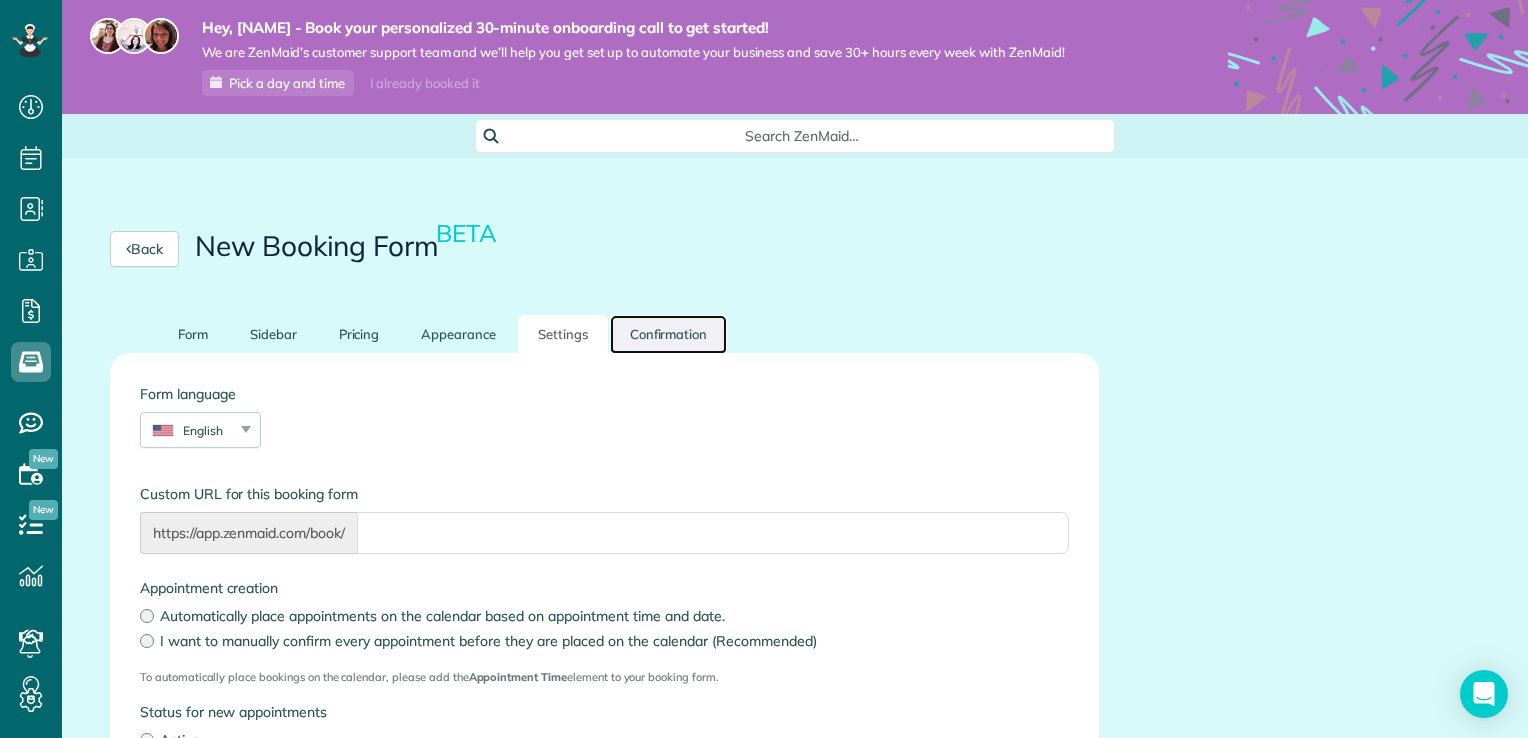 click on "Confirmation" at bounding box center [669, 334] 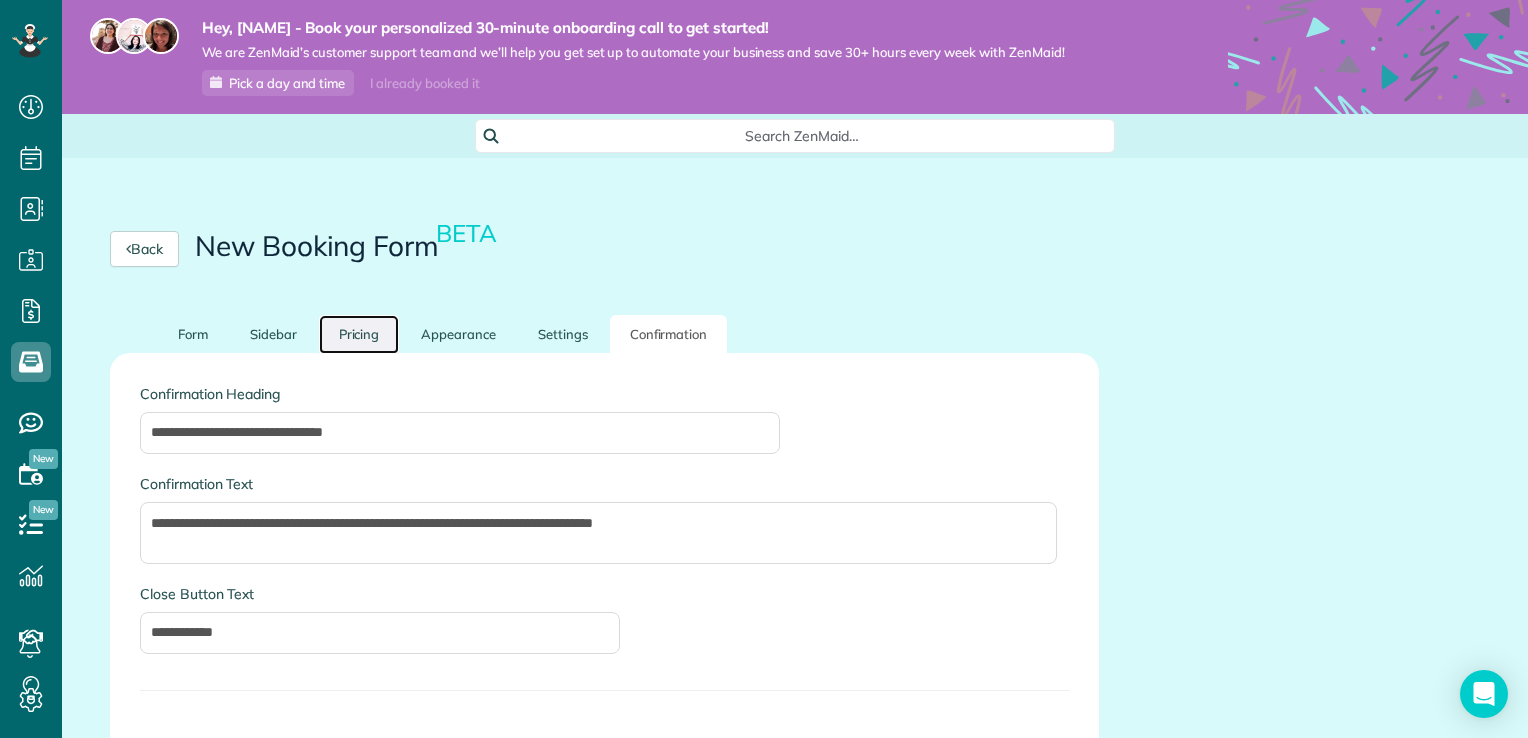 click on "Pricing" at bounding box center [359, 334] 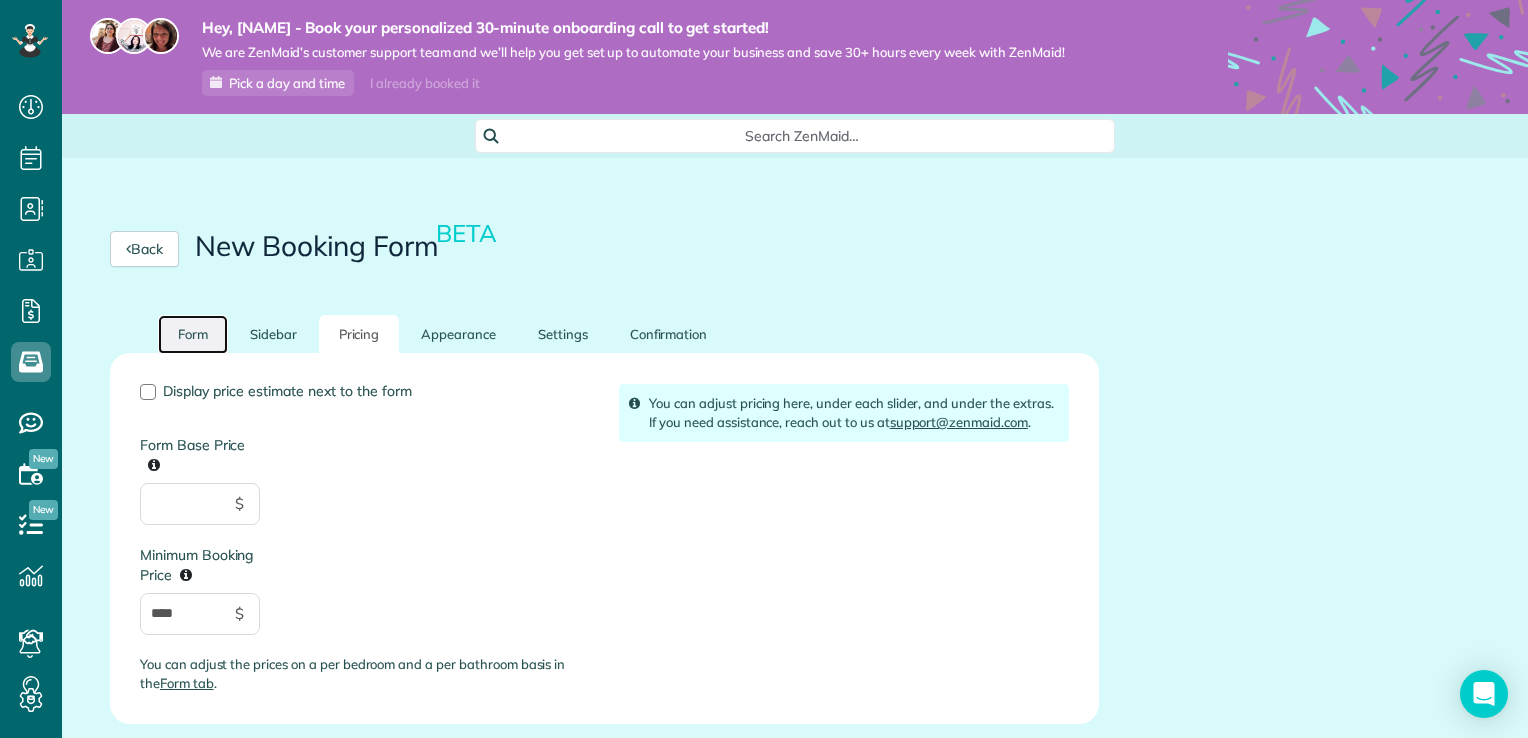 click on "Form" at bounding box center [193, 334] 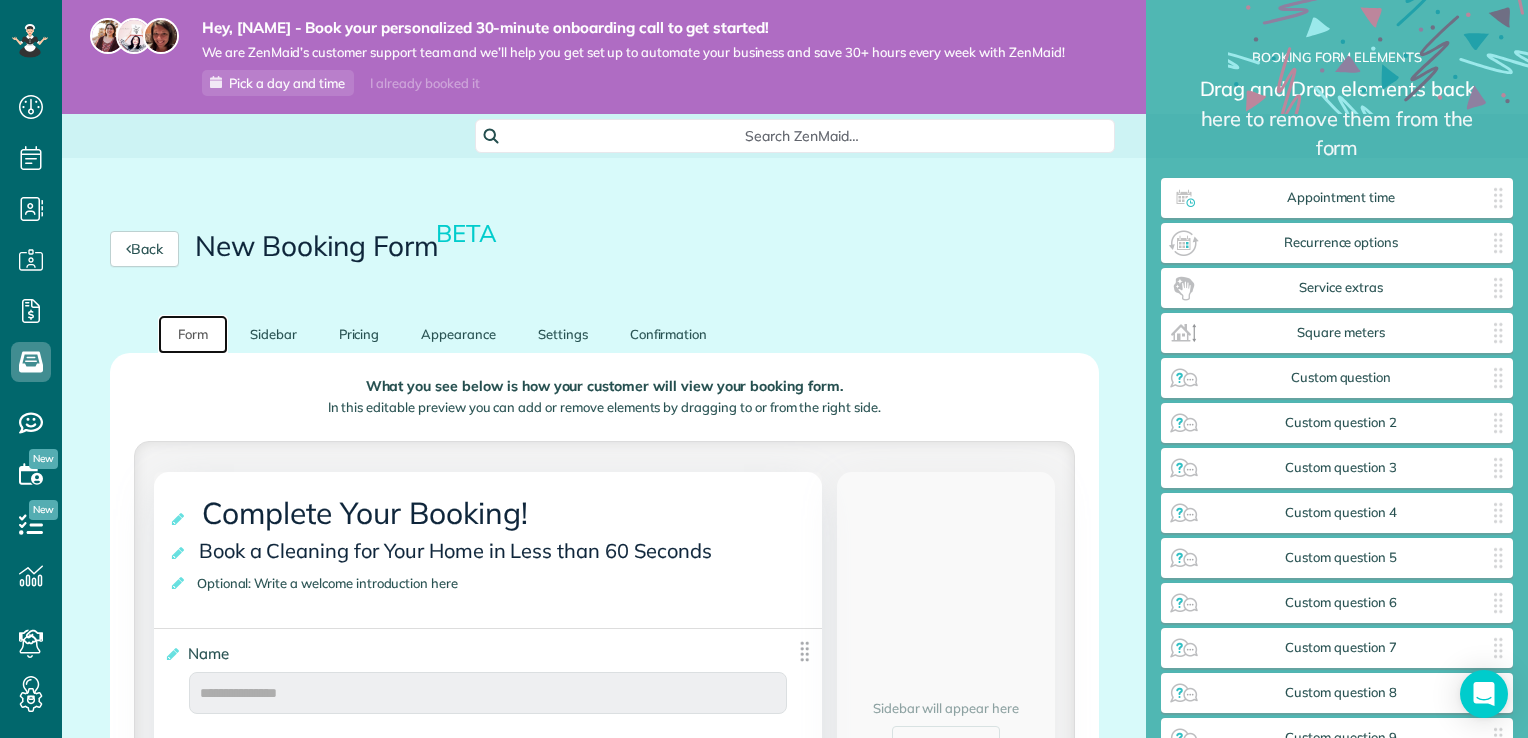 scroll, scrollTop: 788, scrollLeft: 352, axis: both 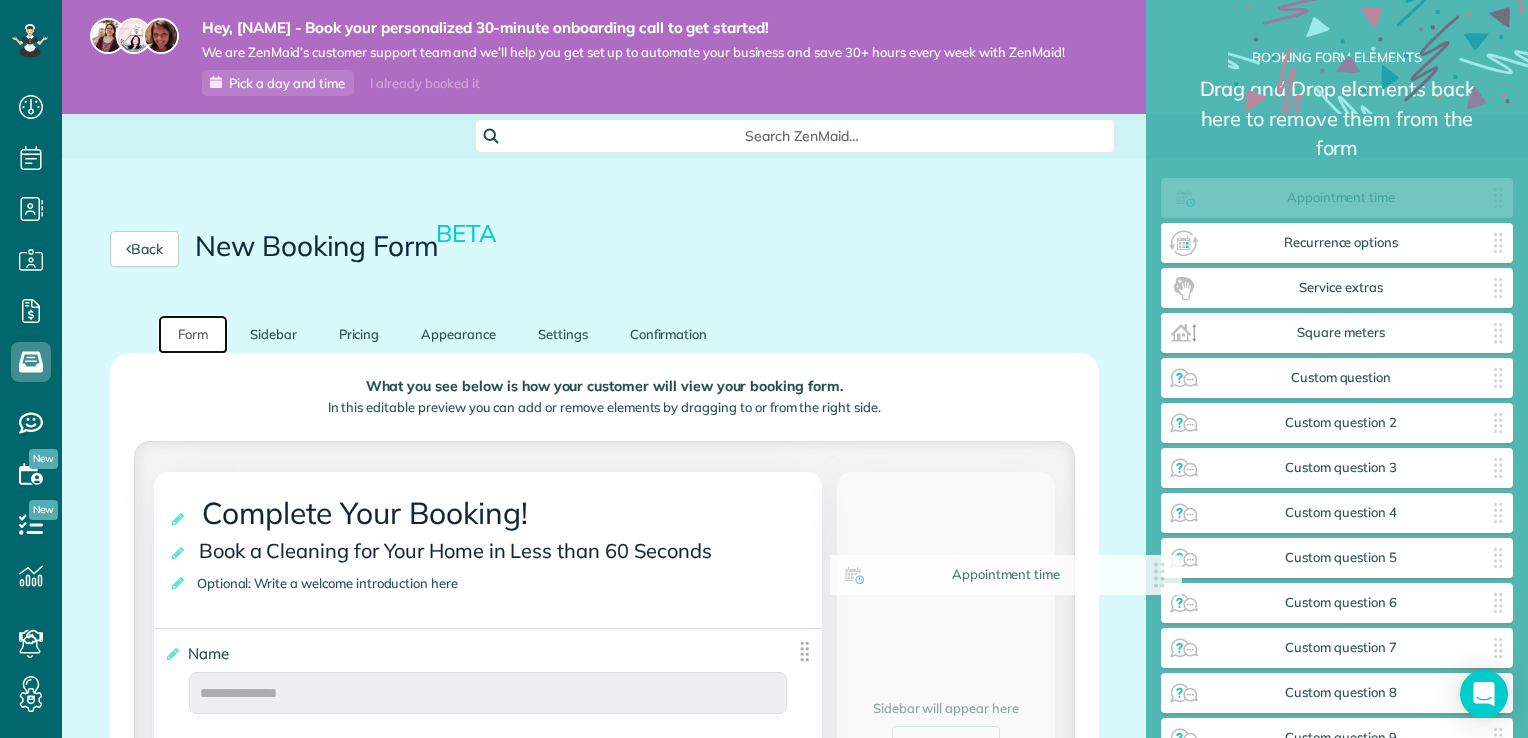 drag, startPoint x: 1212, startPoint y: 242, endPoint x: 998, endPoint y: 586, distance: 405.13208 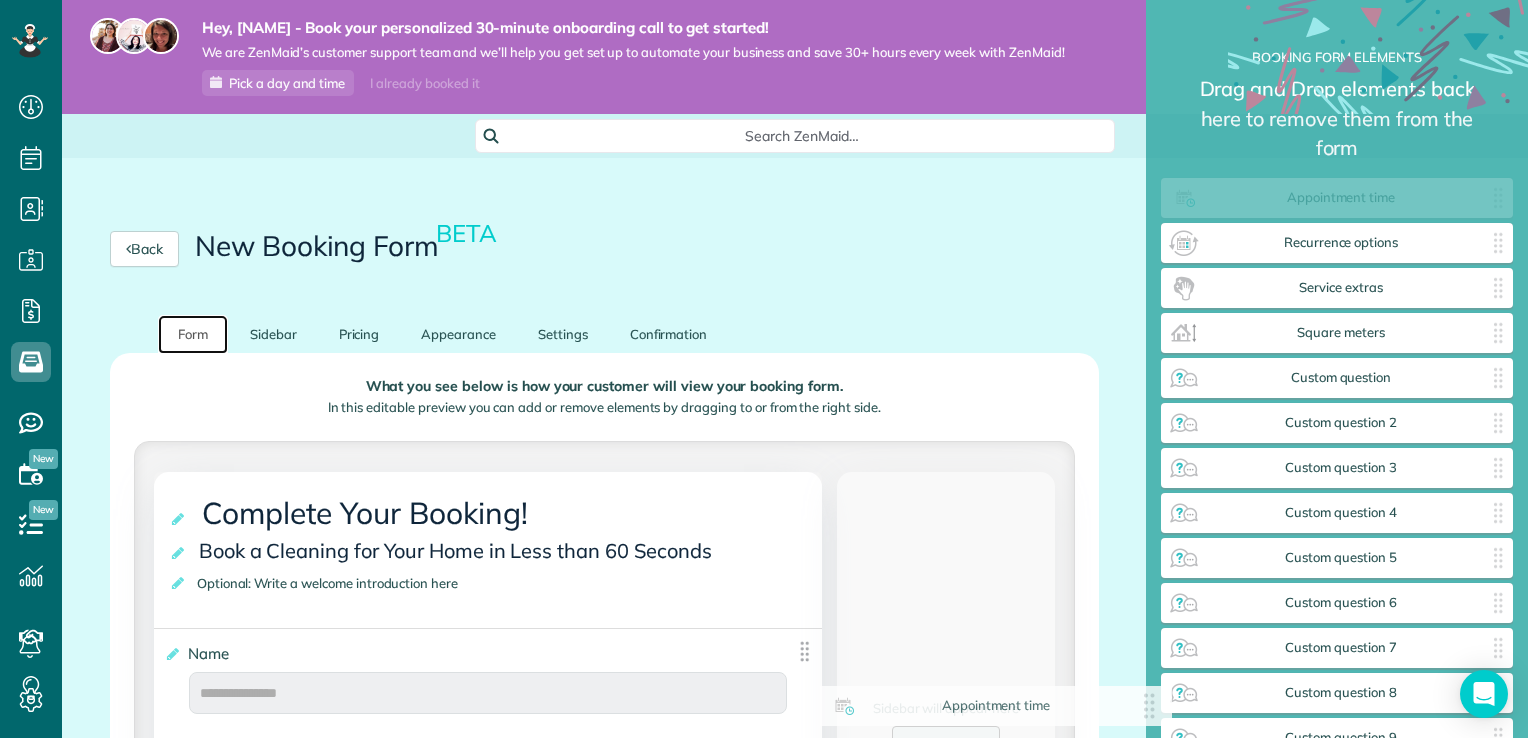 drag, startPoint x: 1256, startPoint y: 204, endPoint x: 904, endPoint y: 727, distance: 630.42285 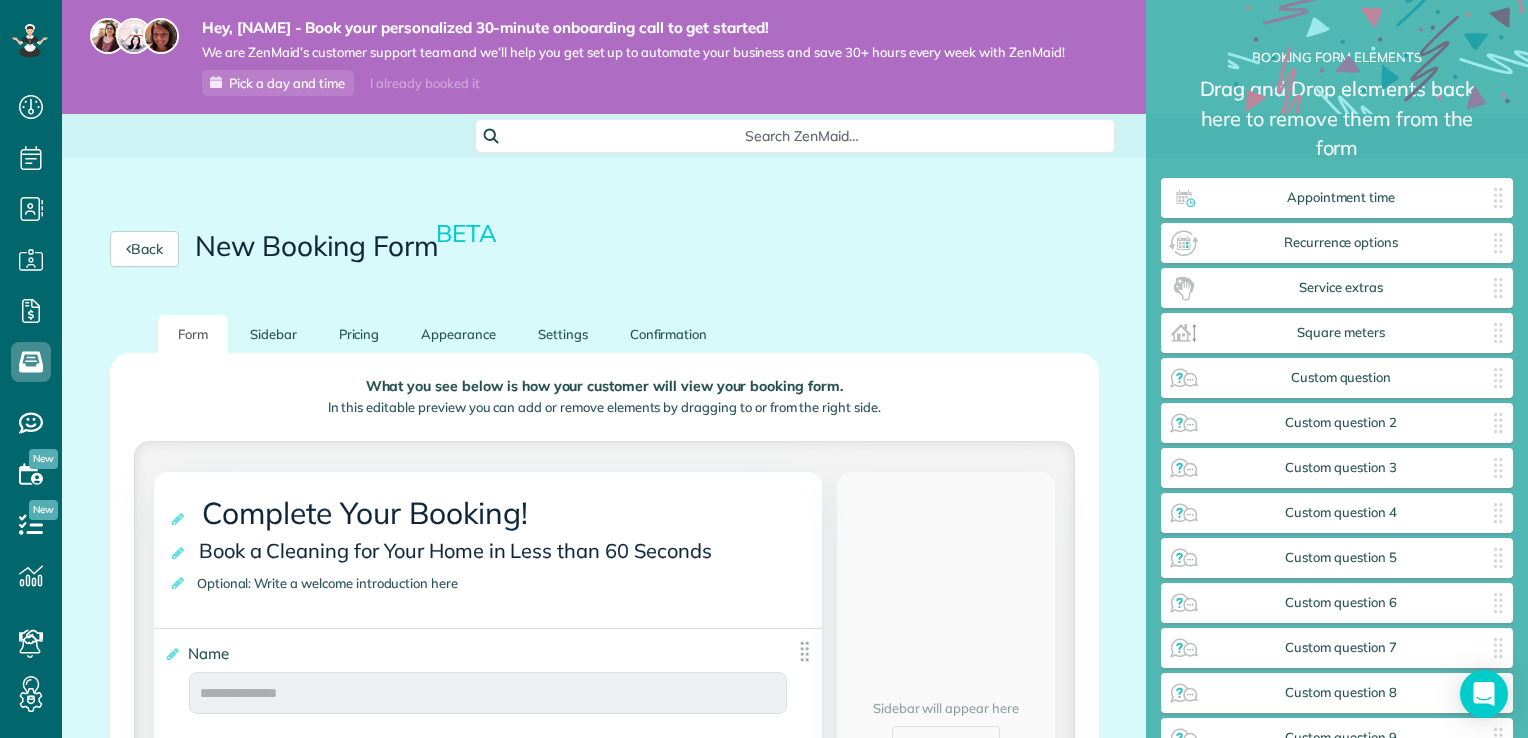 click on "Form
Sidebar
Pricing
Appearance
Settings
Confirmation" at bounding box center (604, 334) 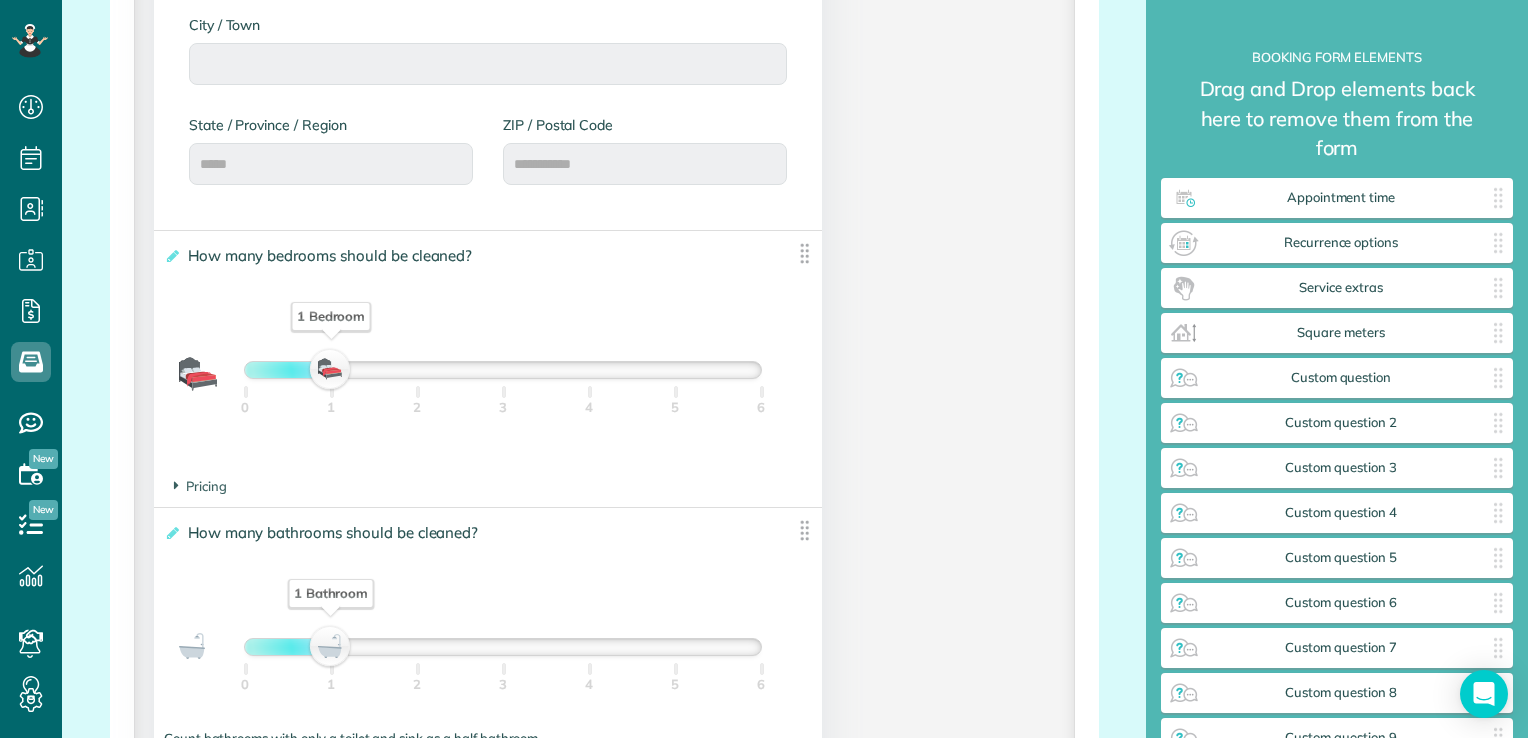 scroll, scrollTop: 1360, scrollLeft: 0, axis: vertical 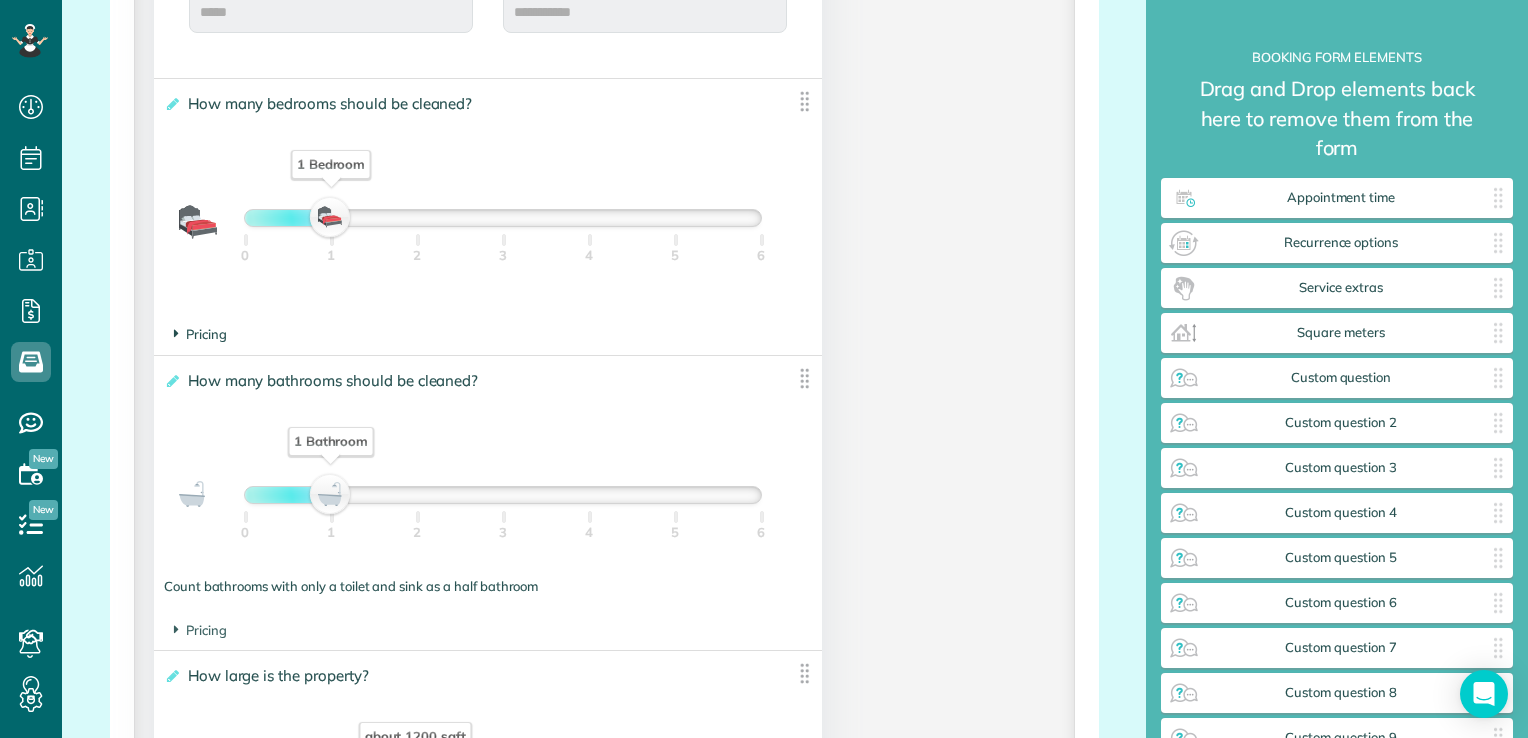 click on "Pricing" at bounding box center [200, 334] 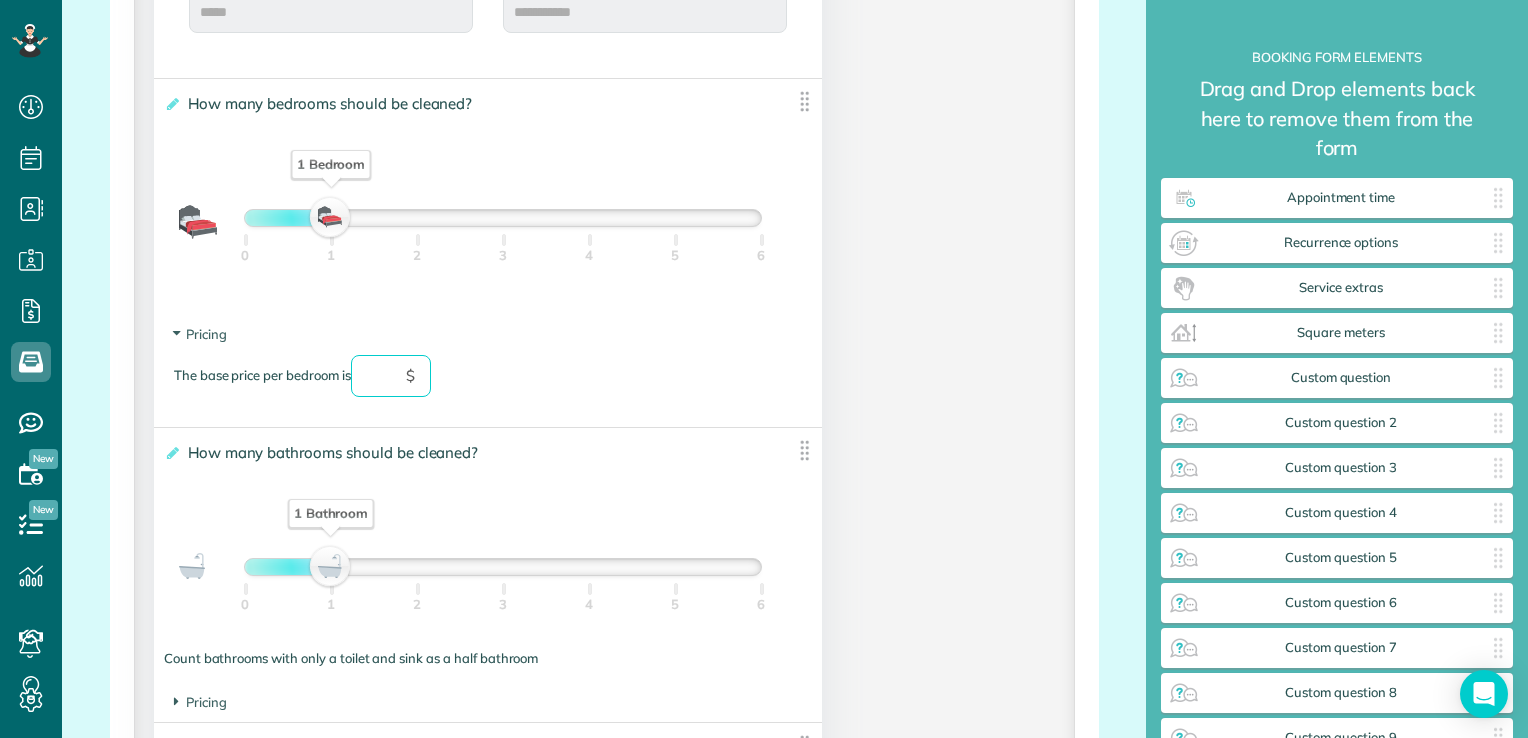 click at bounding box center (391, 376) 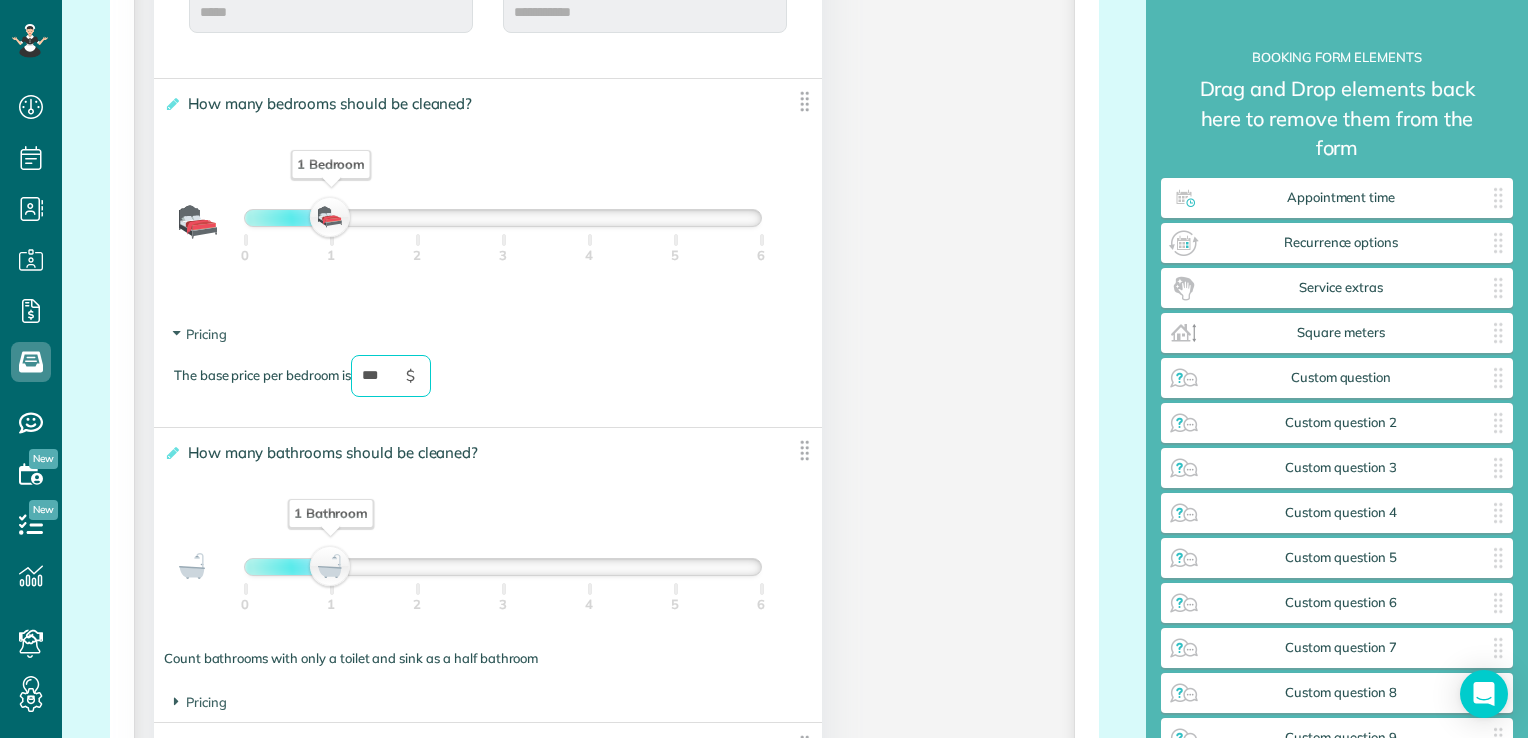 type on "***" 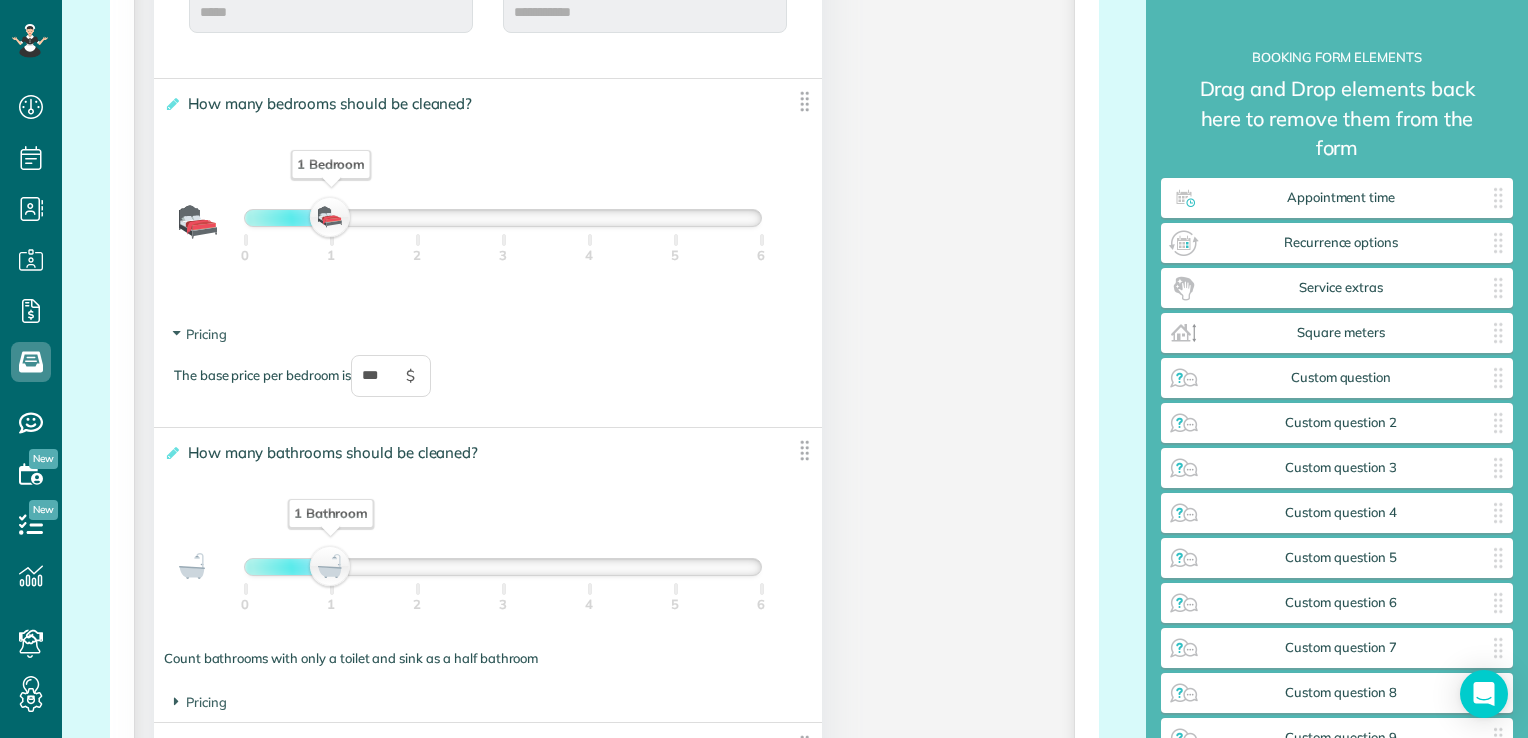 click on "**********" at bounding box center (604, 115) 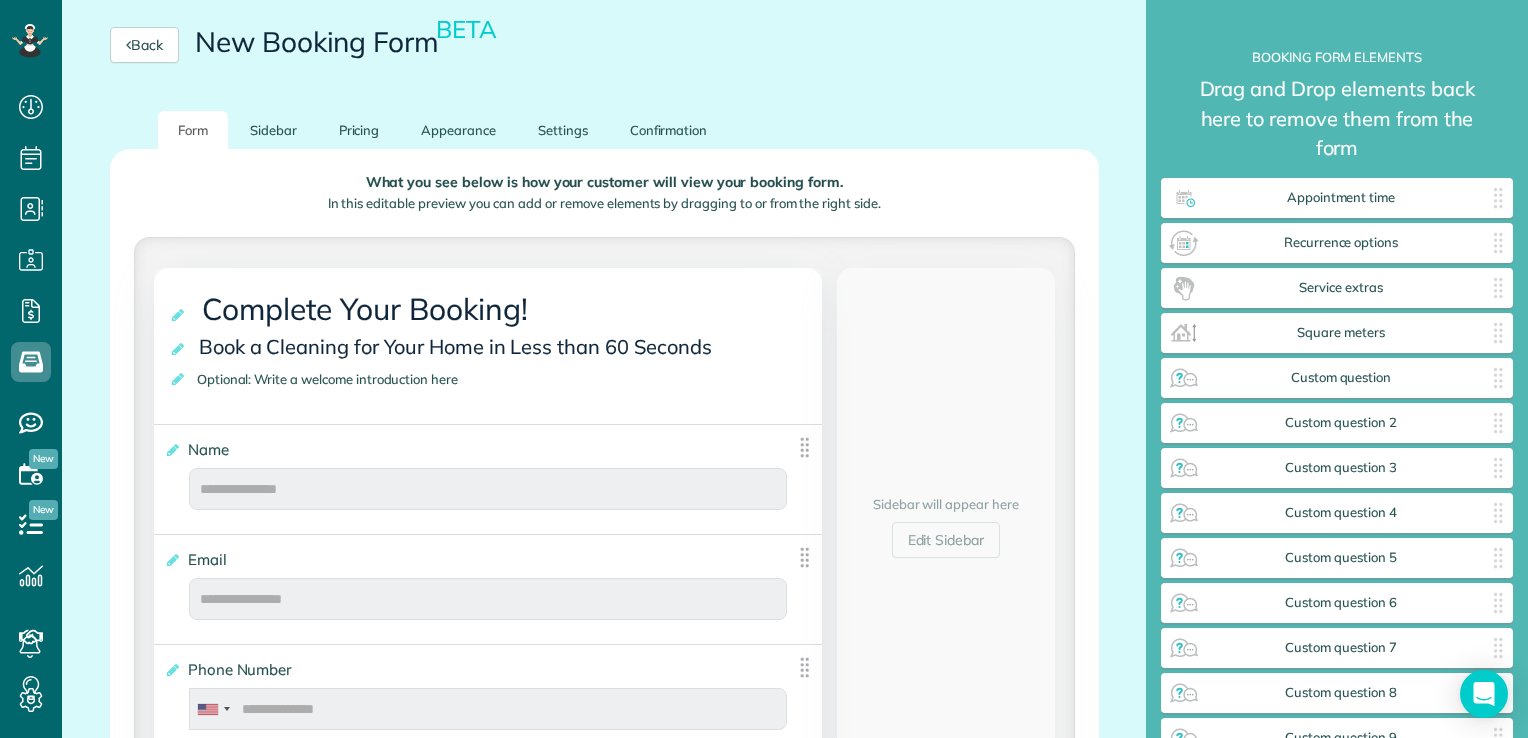 scroll, scrollTop: 200, scrollLeft: 0, axis: vertical 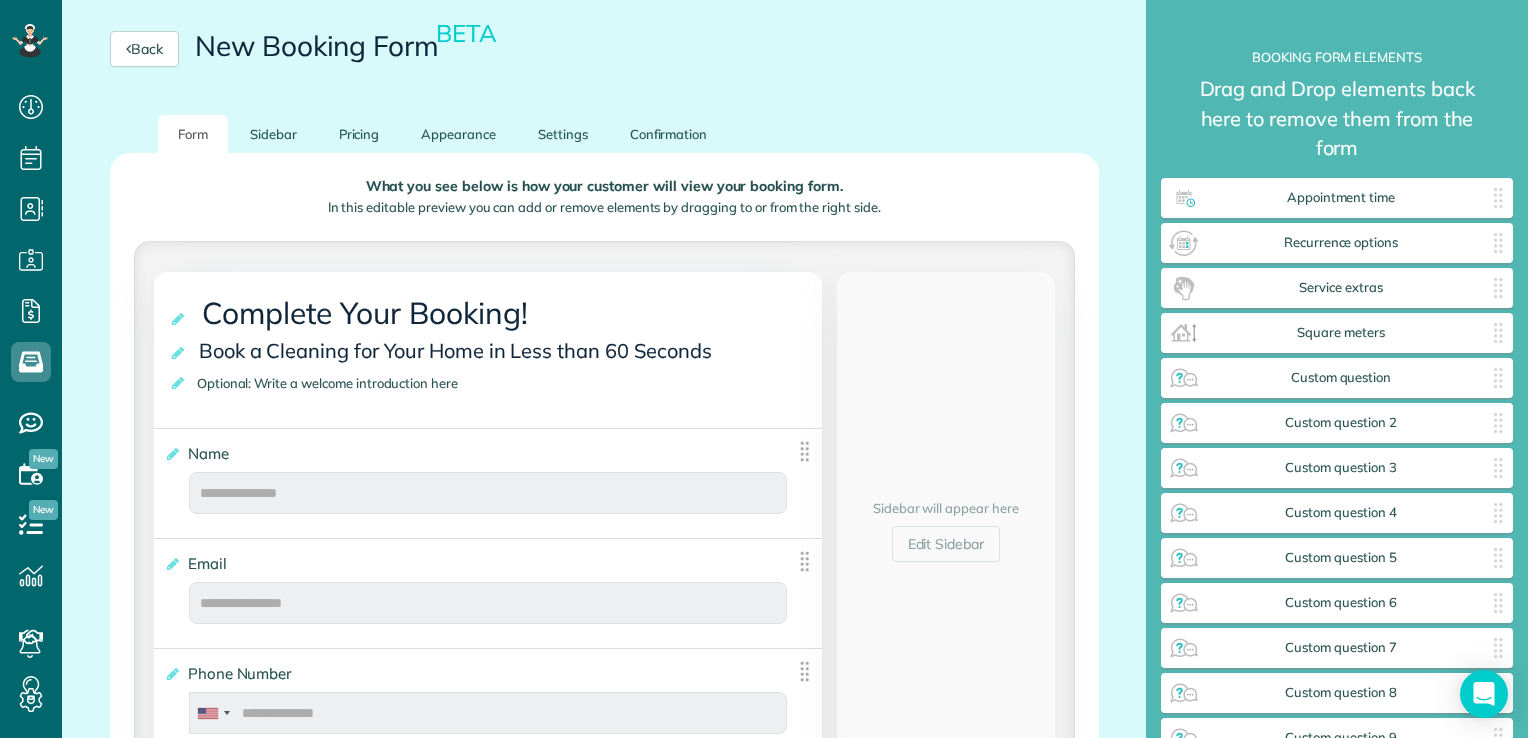 click on "Back
New Booking Form  BETA" at bounding box center (604, 49) 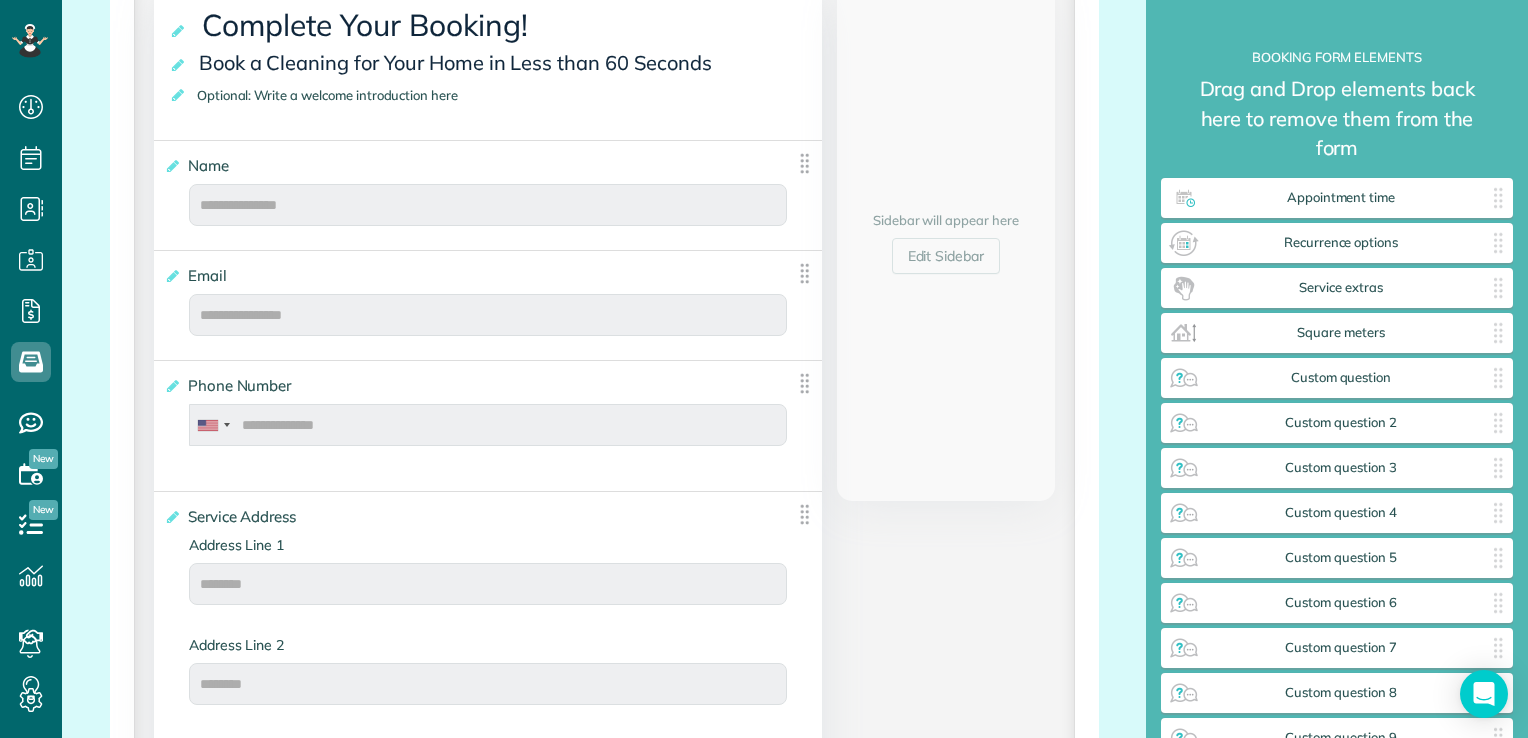 scroll, scrollTop: 600, scrollLeft: 0, axis: vertical 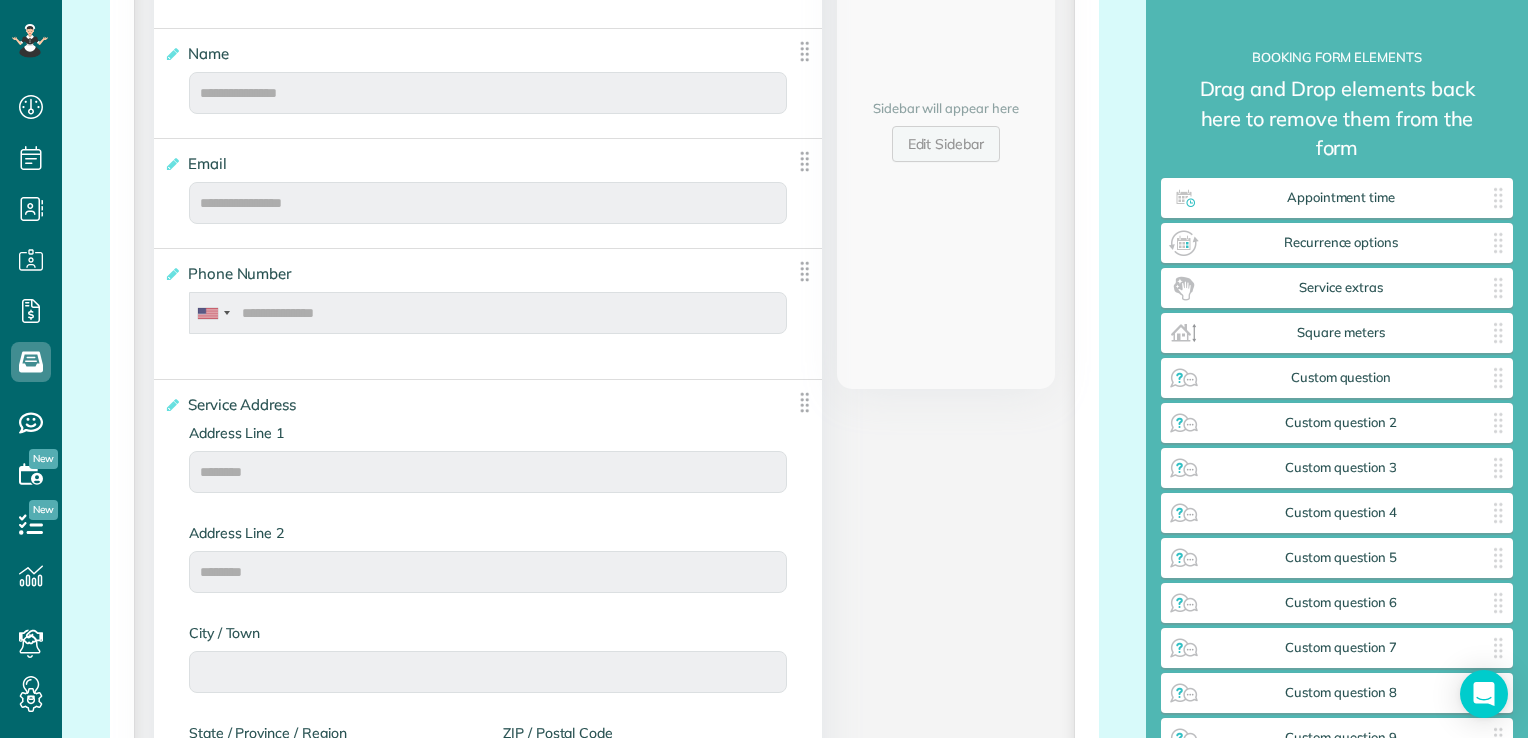 click on "Edit Sidebar" at bounding box center (946, 144) 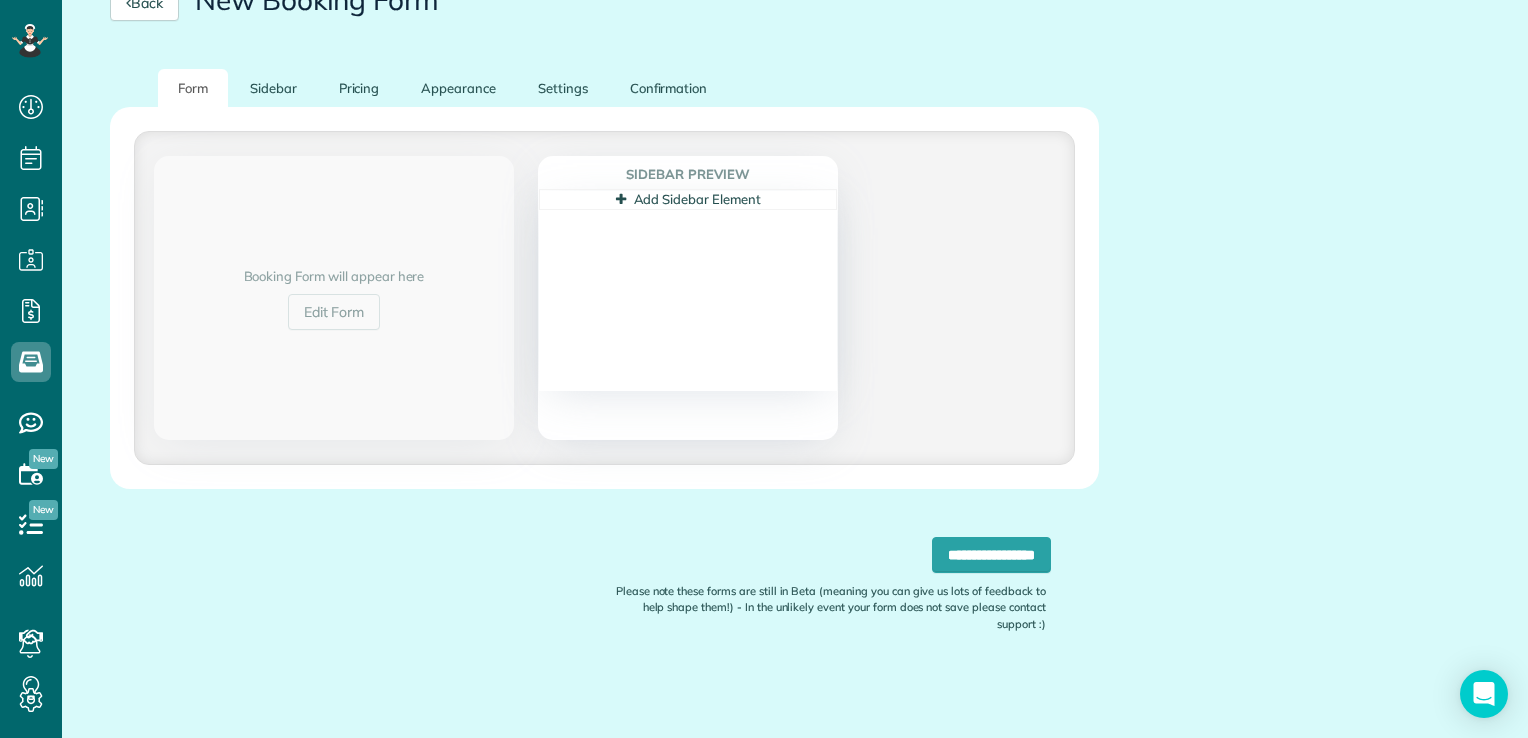 scroll, scrollTop: 244, scrollLeft: 0, axis: vertical 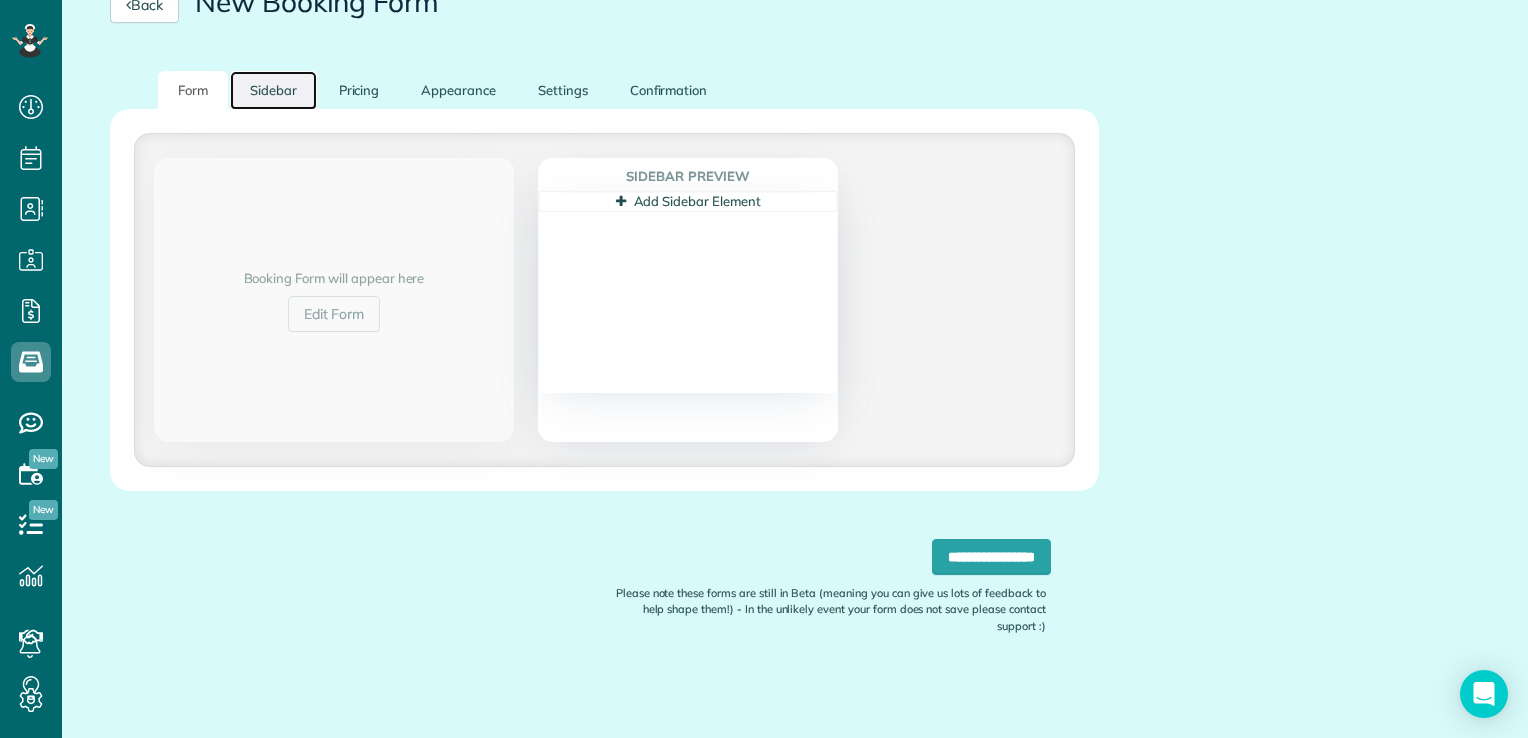 click on "Sidebar" at bounding box center [273, 90] 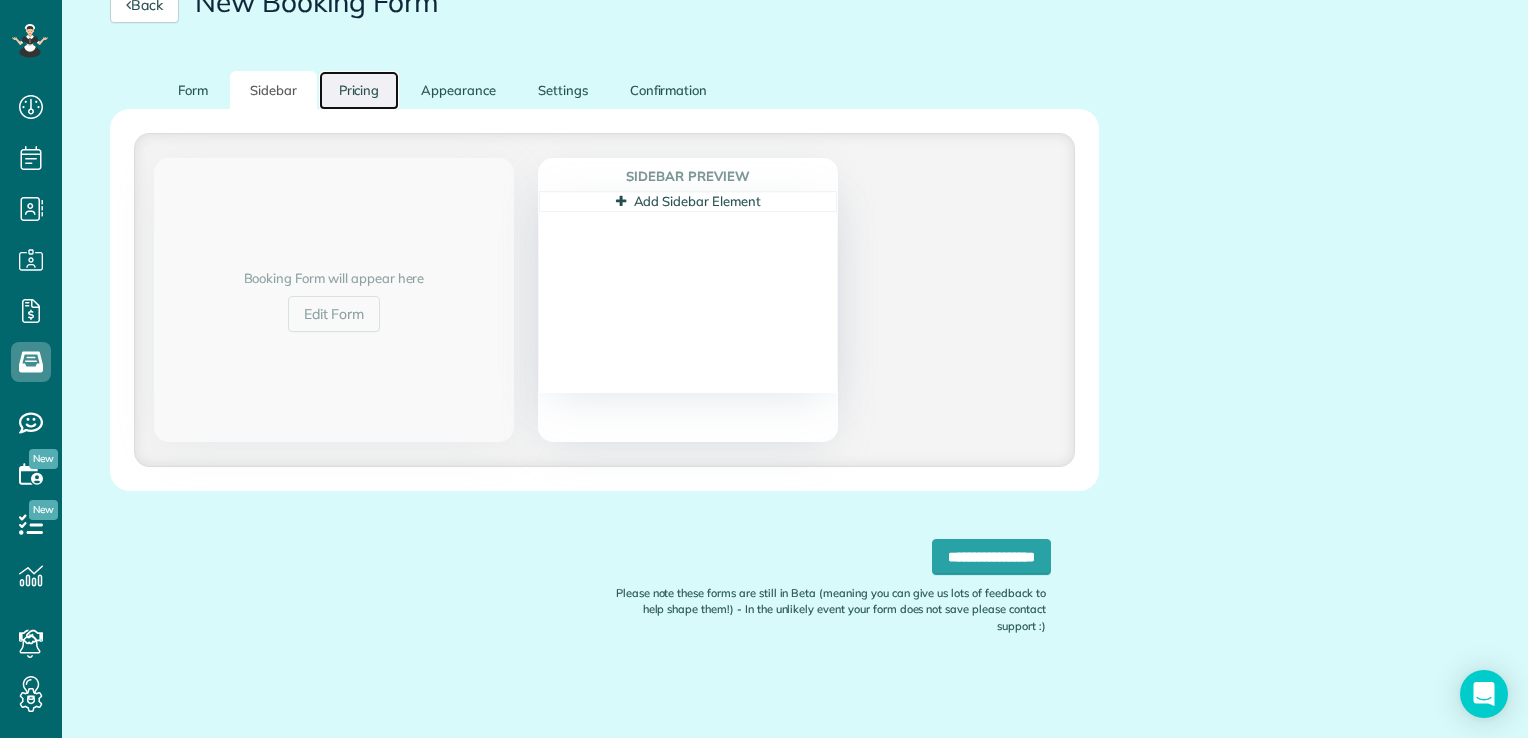 click on "Pricing" at bounding box center (359, 90) 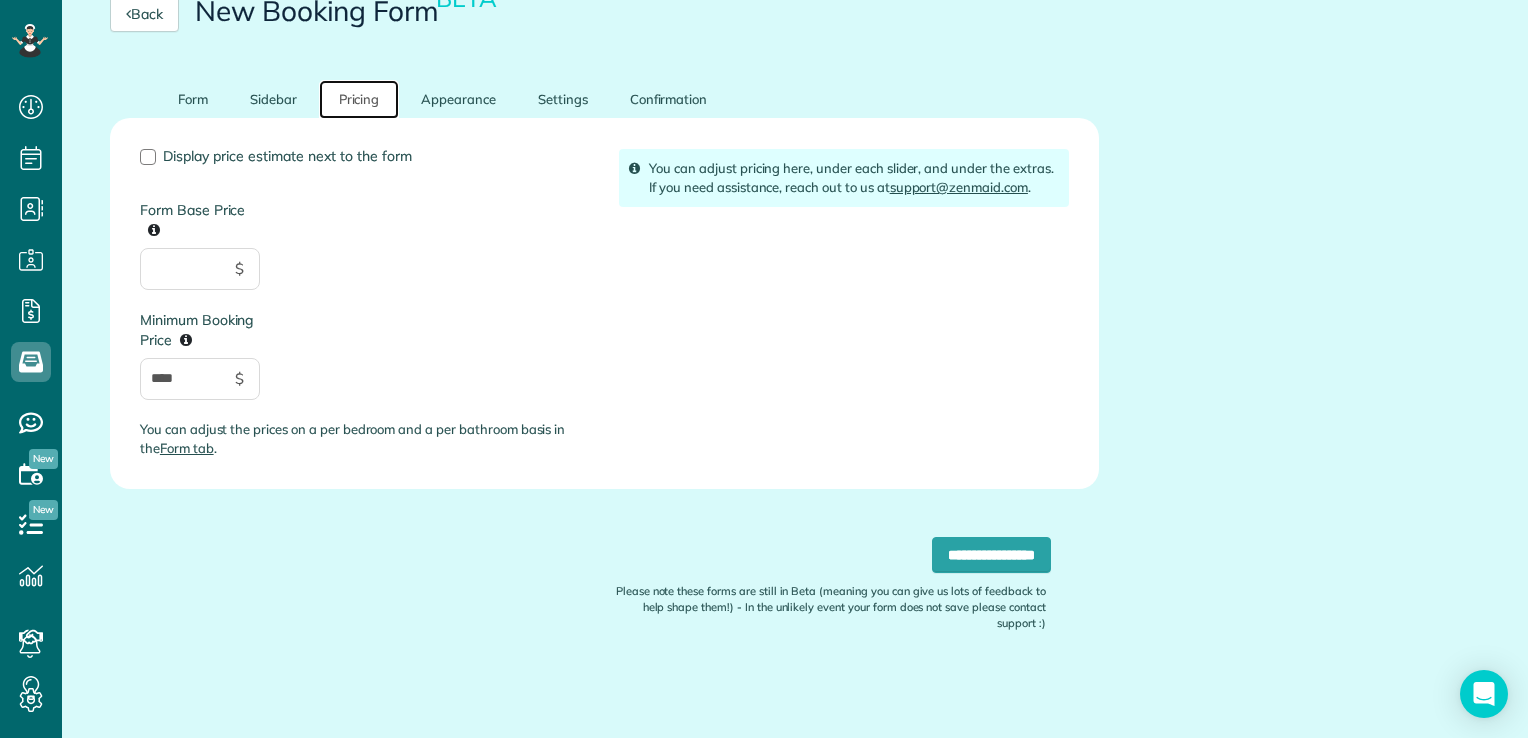 scroll, scrollTop: 234, scrollLeft: 0, axis: vertical 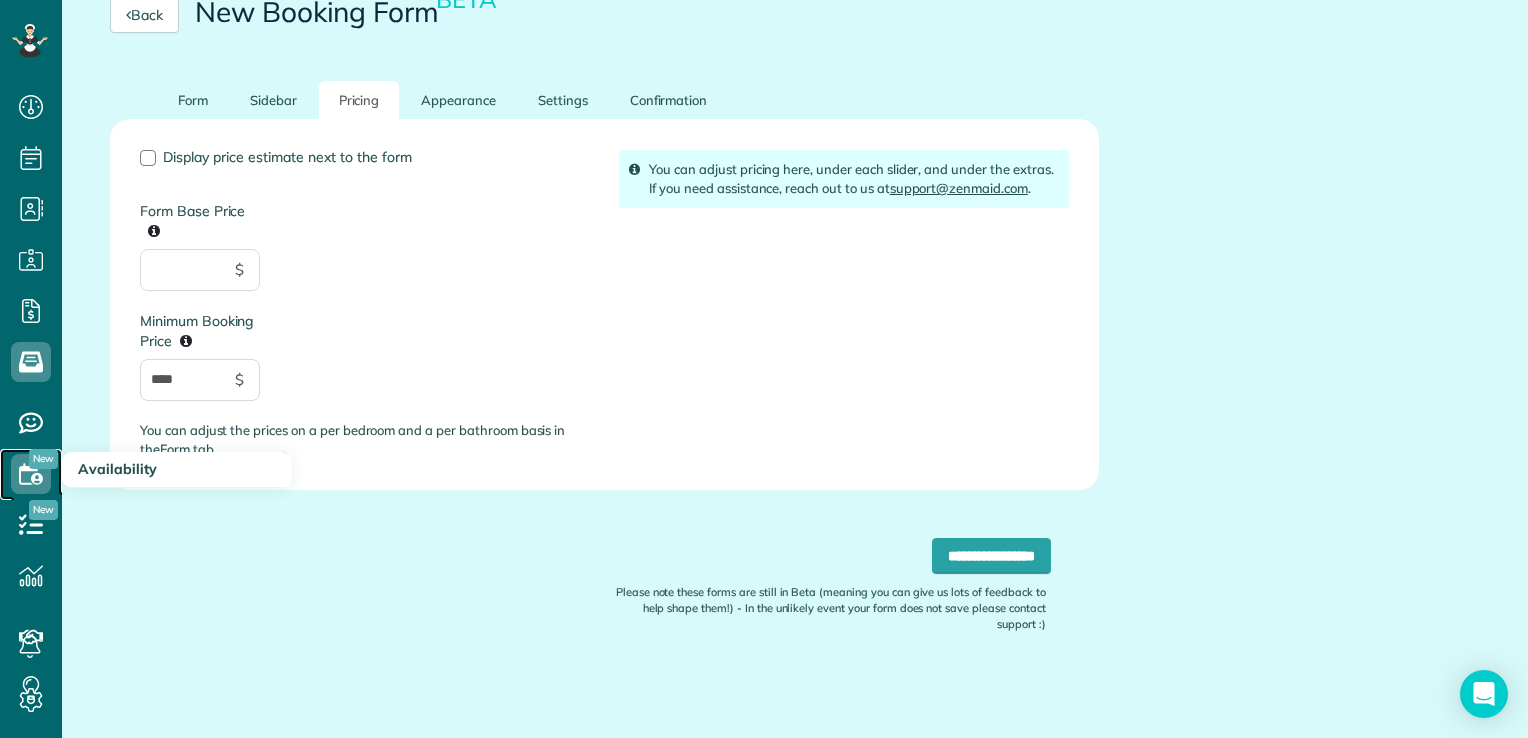 click 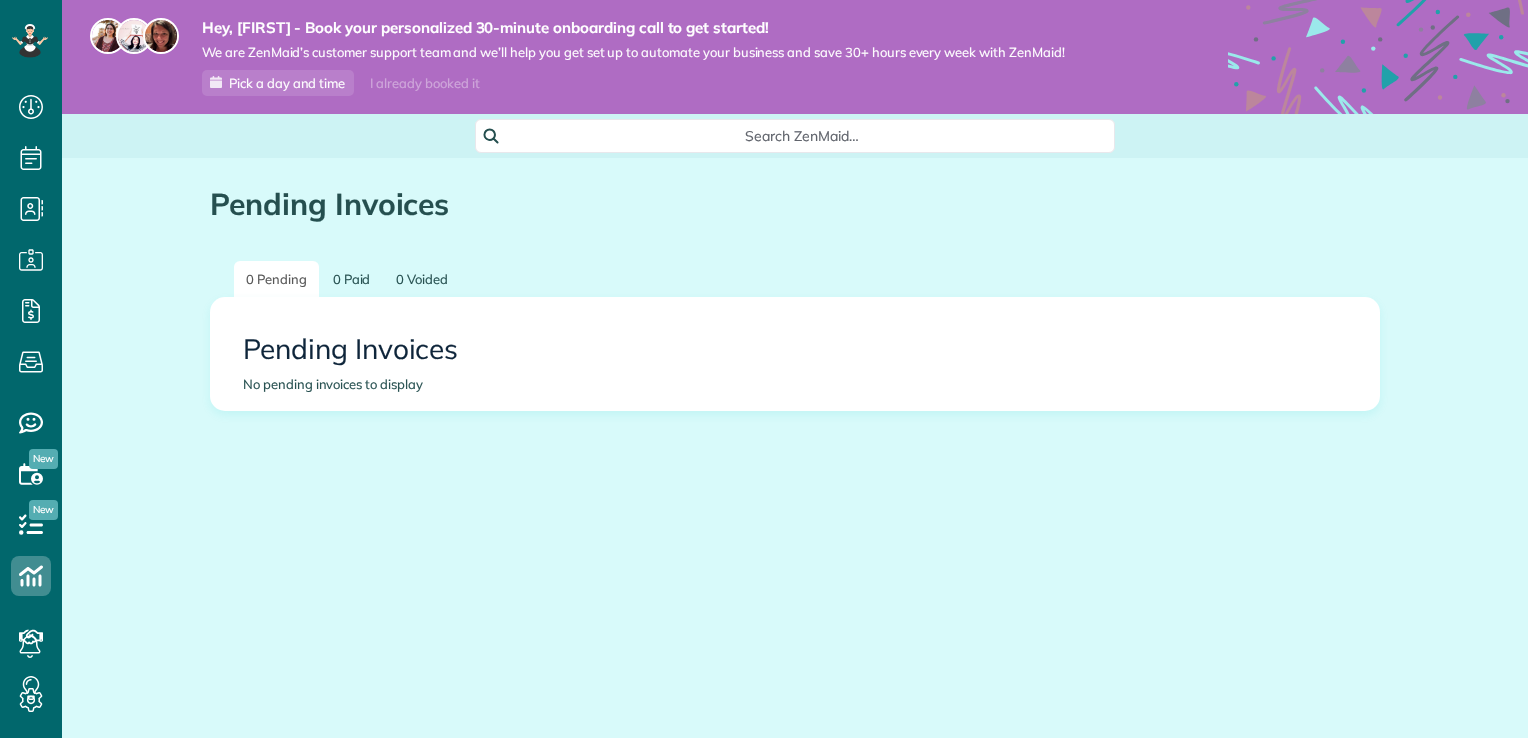 scroll, scrollTop: 0, scrollLeft: 0, axis: both 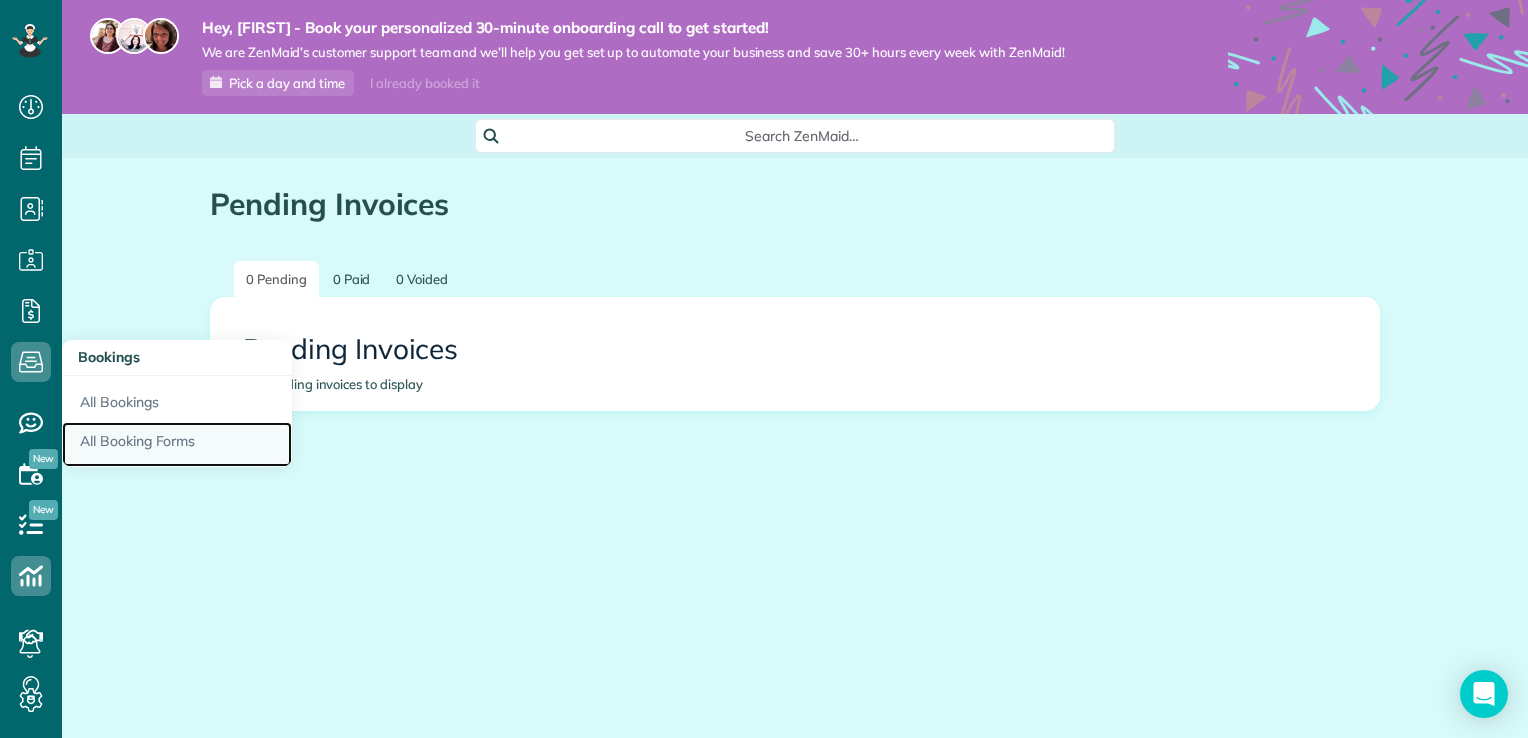 click on "All Booking Forms" at bounding box center (177, 445) 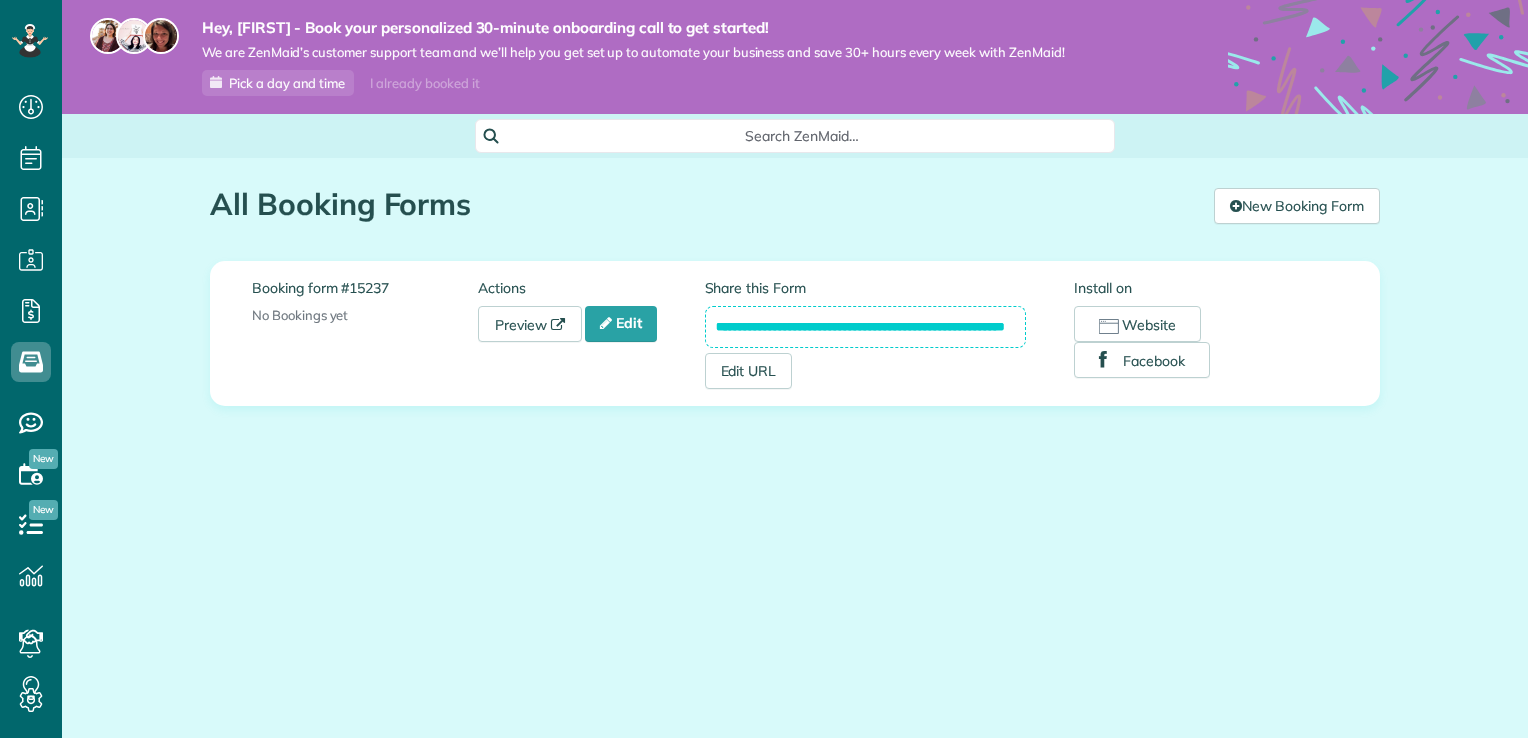 scroll, scrollTop: 0, scrollLeft: 0, axis: both 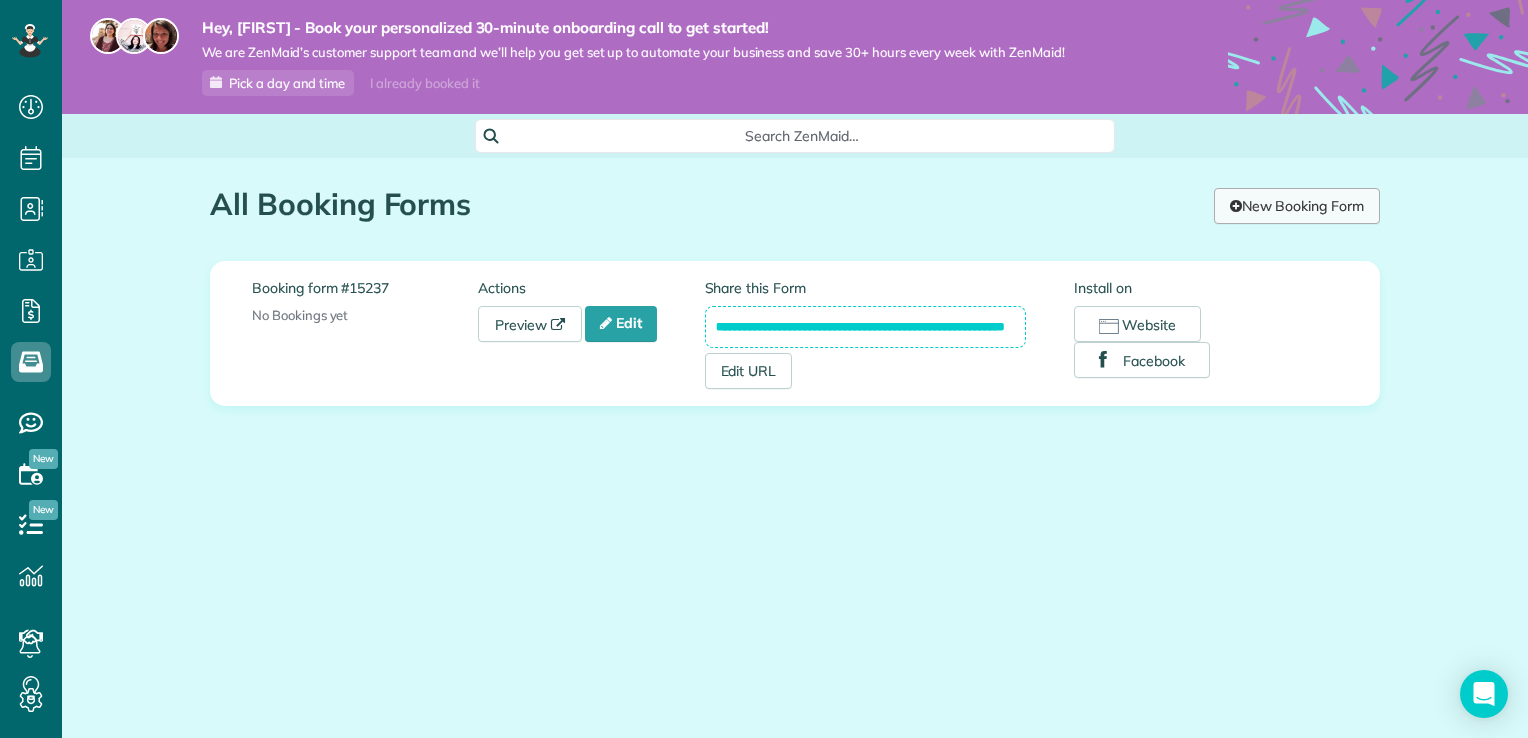 click on "New Booking Form" at bounding box center (1297, 206) 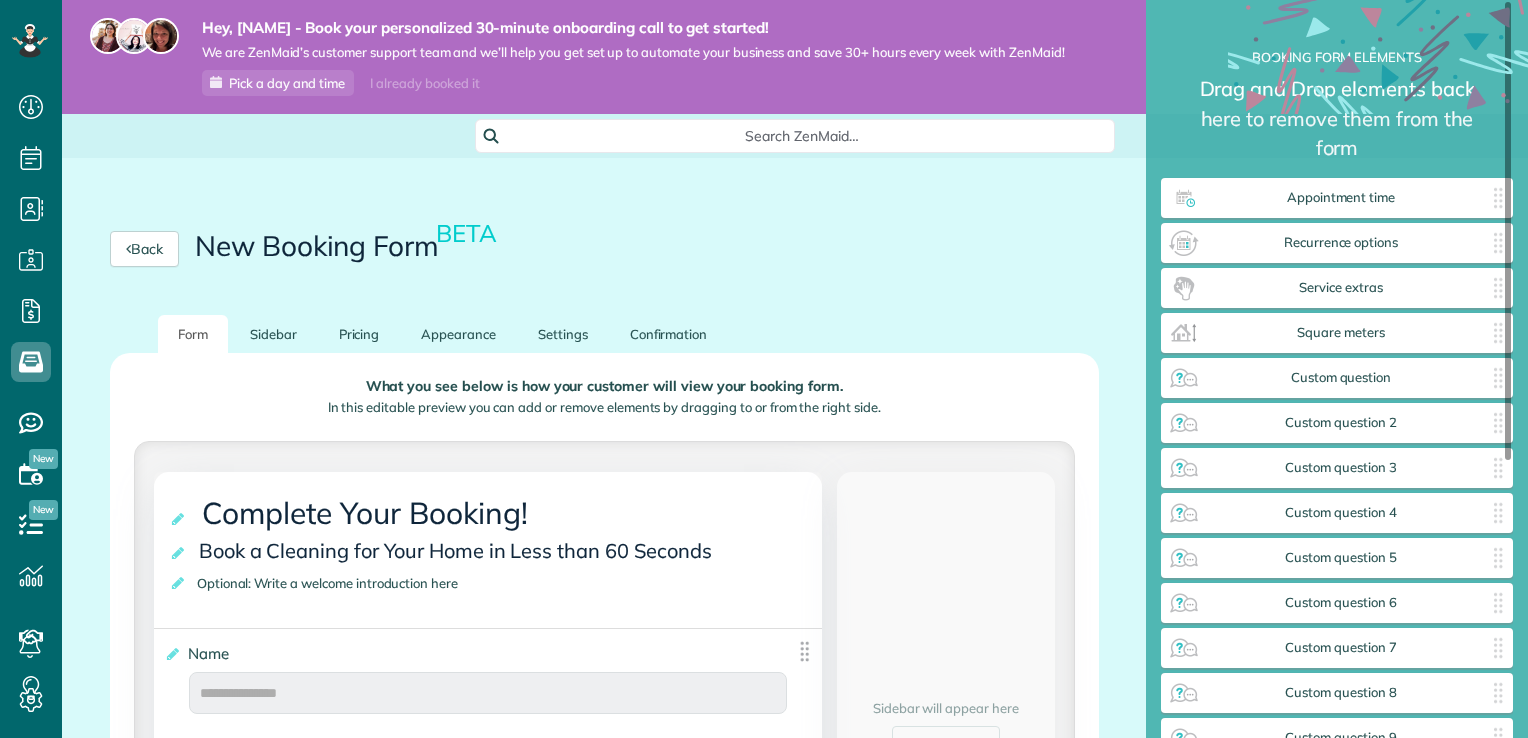scroll, scrollTop: 0, scrollLeft: 0, axis: both 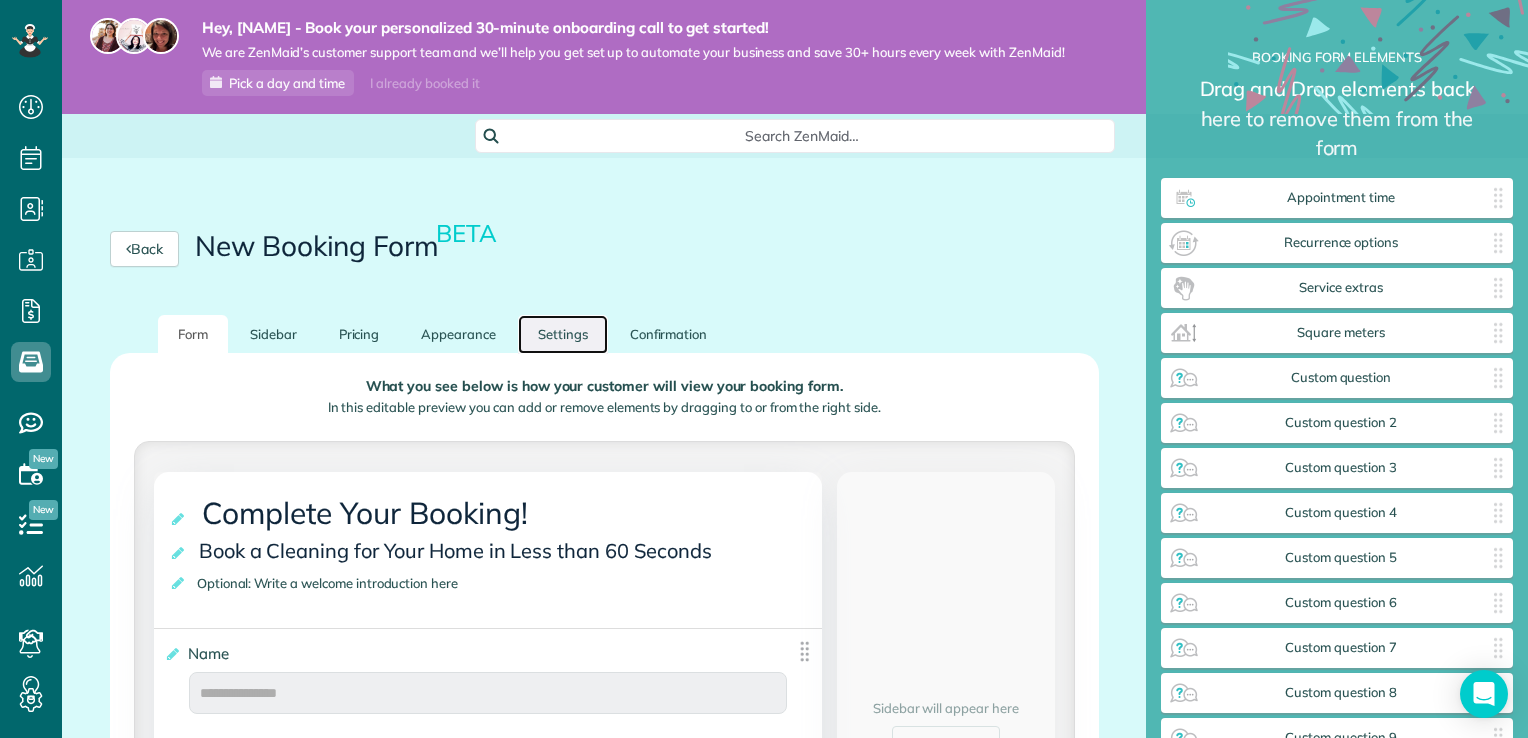click on "Settings" at bounding box center (563, 334) 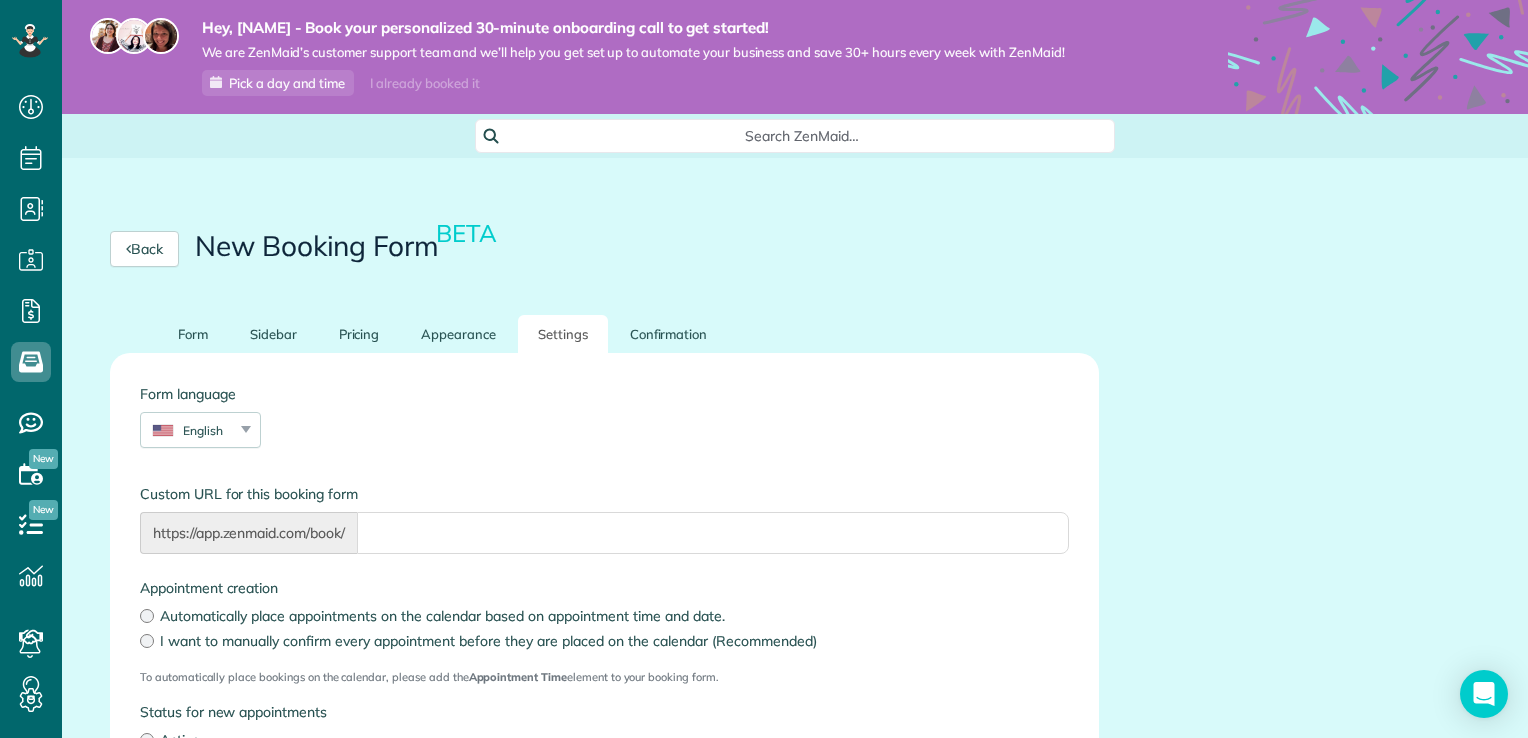 click on "Back
New Booking Form  BETA" at bounding box center (604, 249) 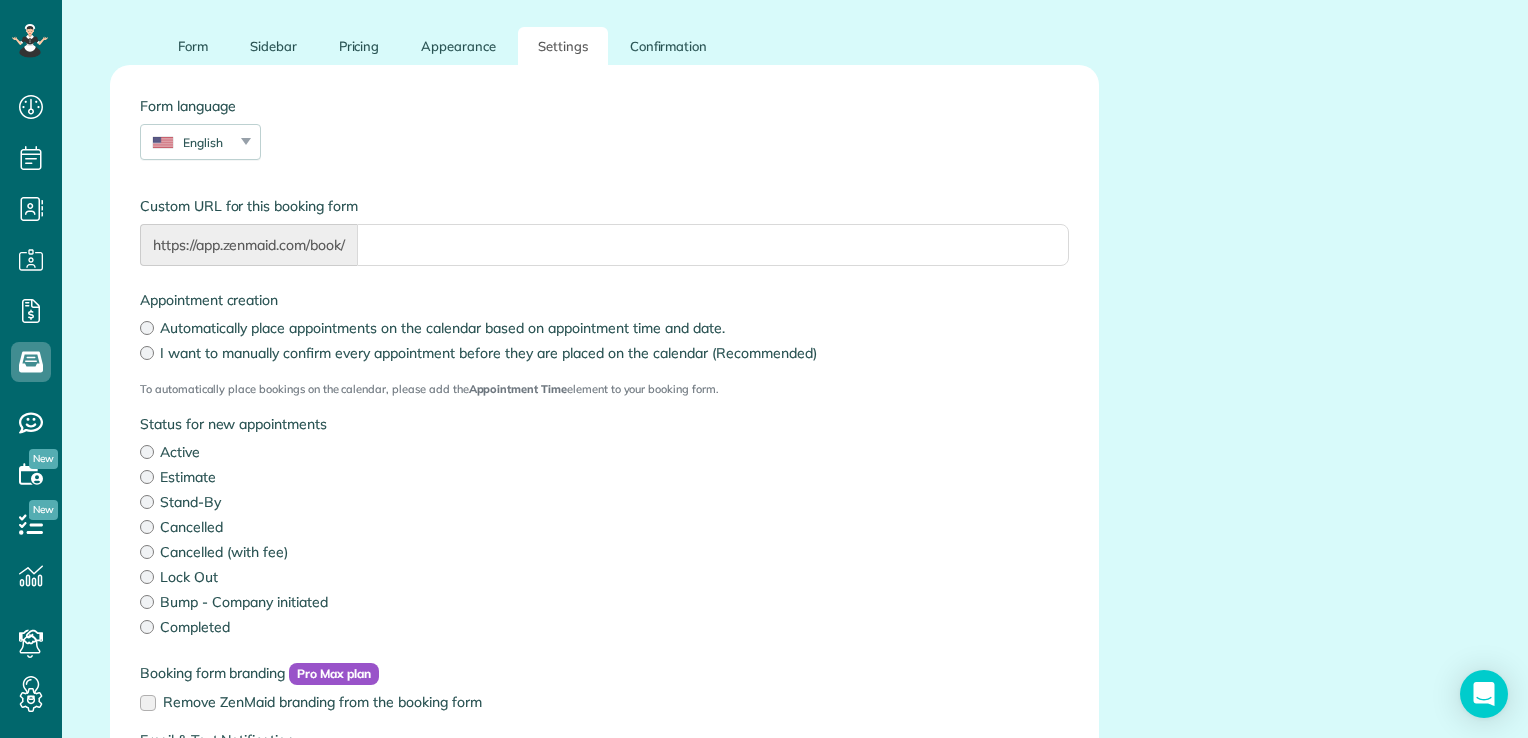 scroll, scrollTop: 328, scrollLeft: 0, axis: vertical 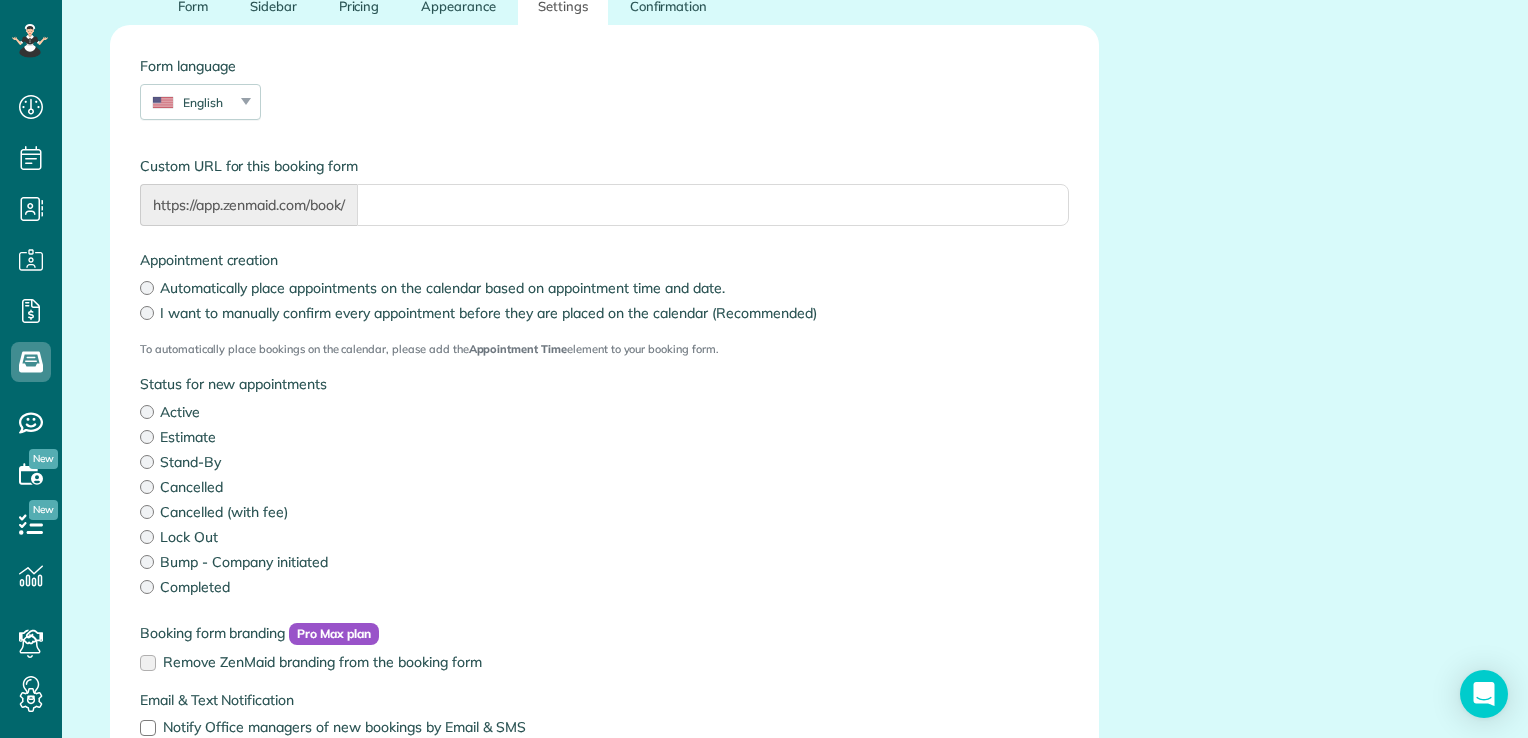 click on "Estimate" at bounding box center (604, 437) 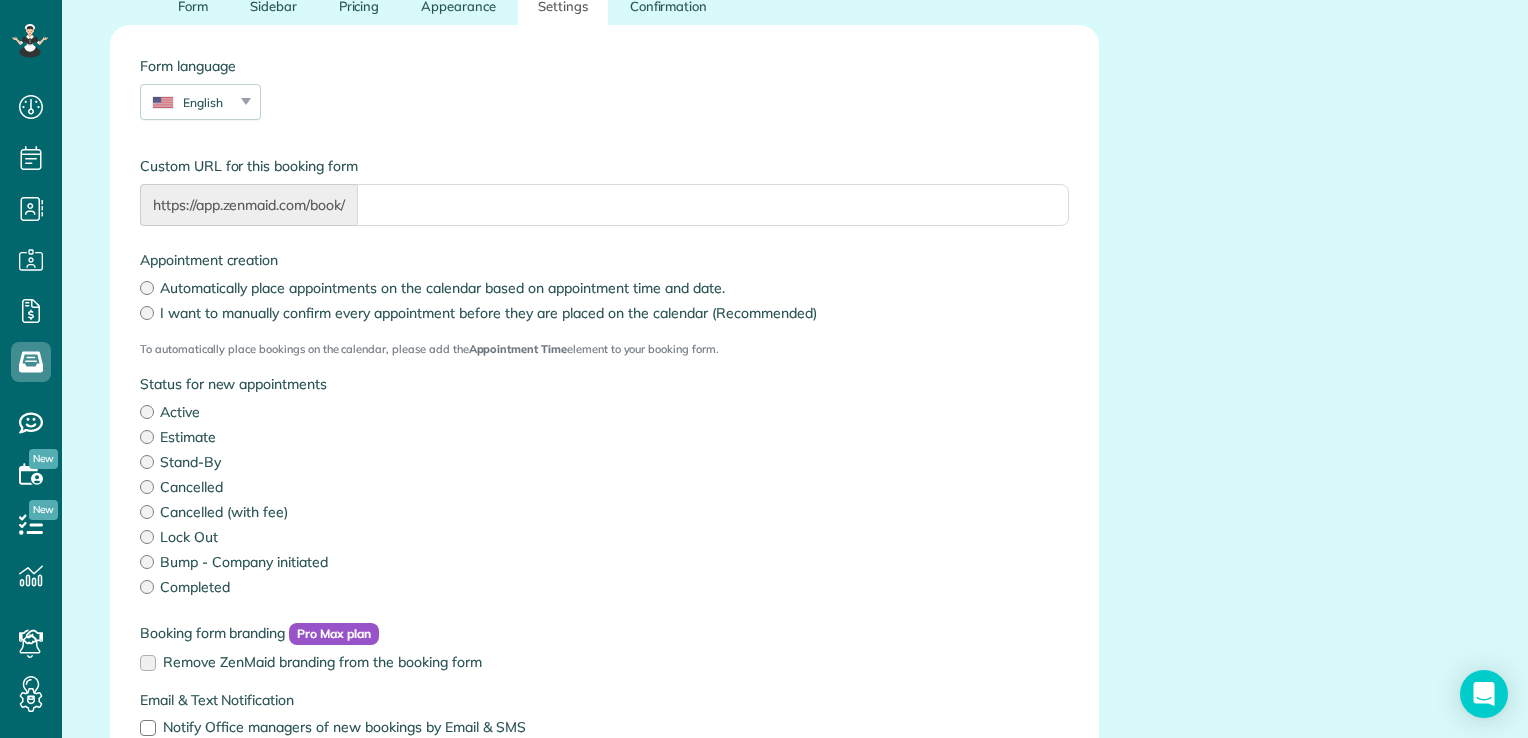 click on "Status for new appointments" at bounding box center [604, 384] 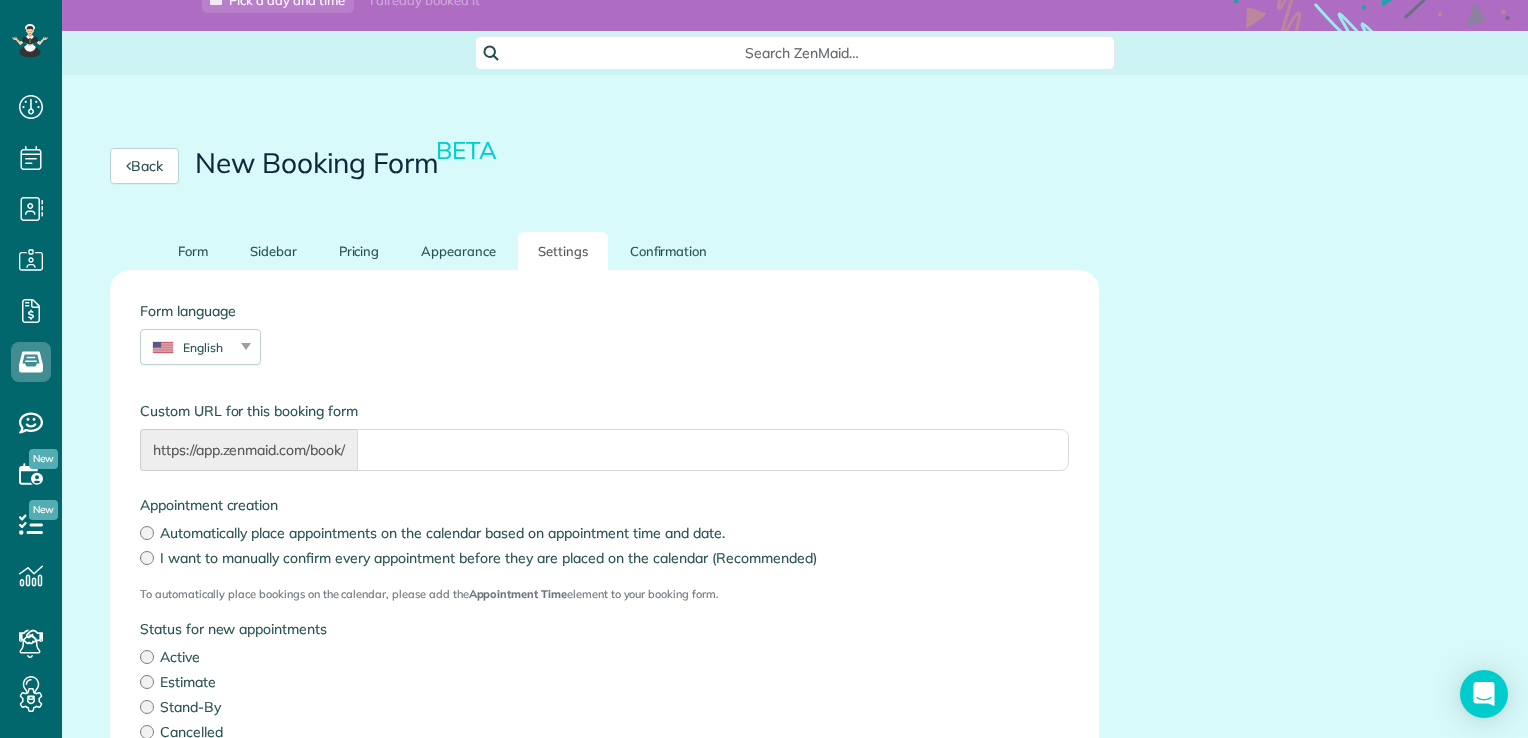 scroll, scrollTop: 8, scrollLeft: 0, axis: vertical 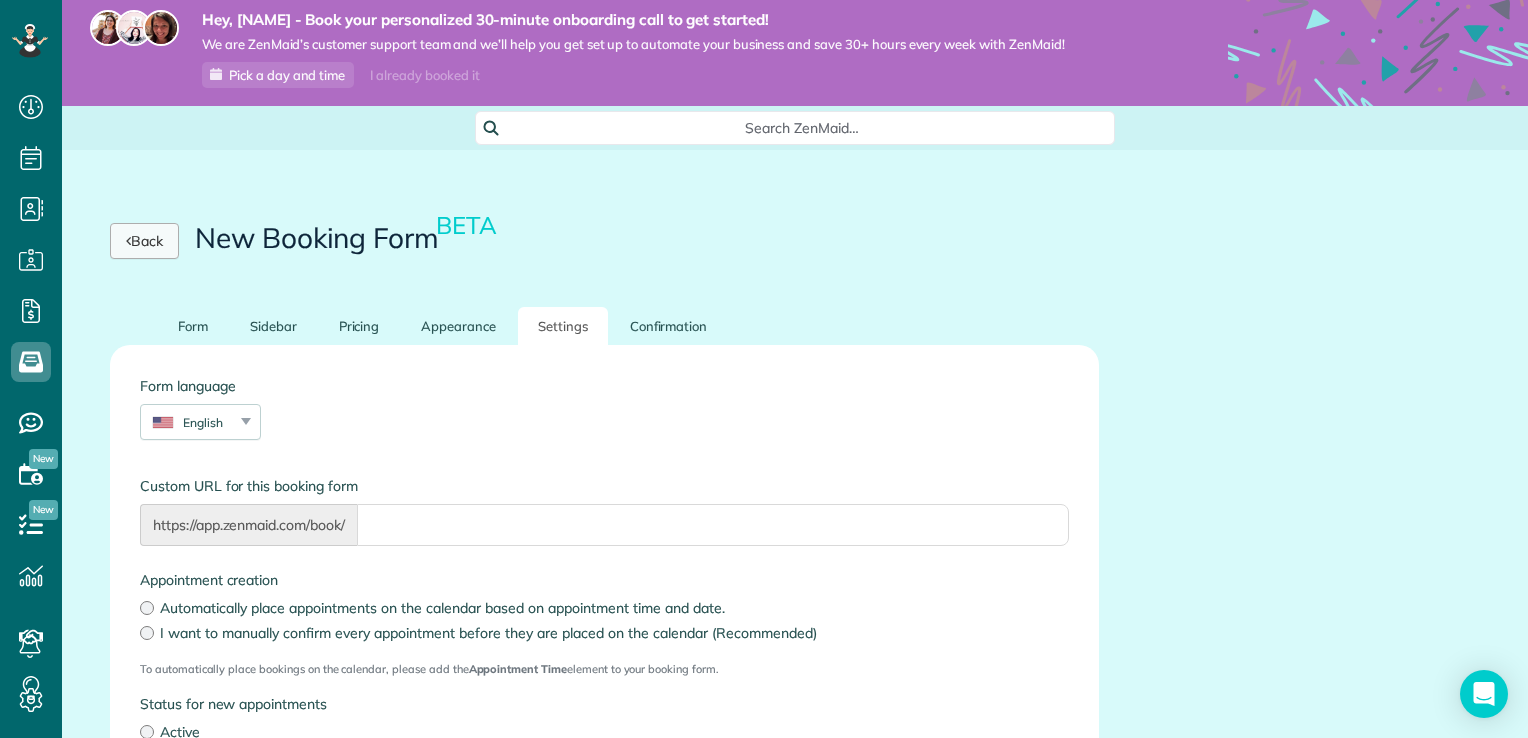click on "Back" at bounding box center [144, 241] 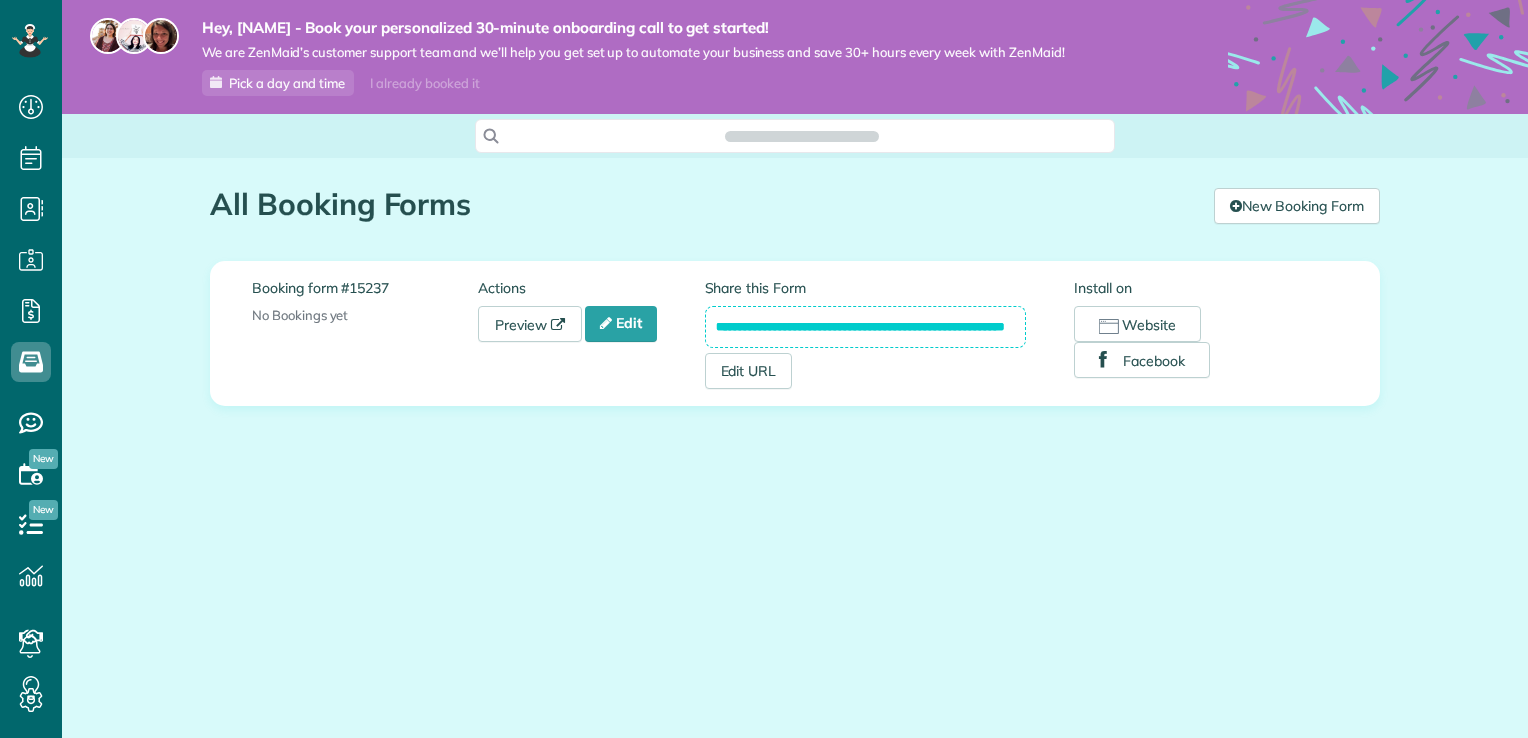 scroll, scrollTop: 0, scrollLeft: 0, axis: both 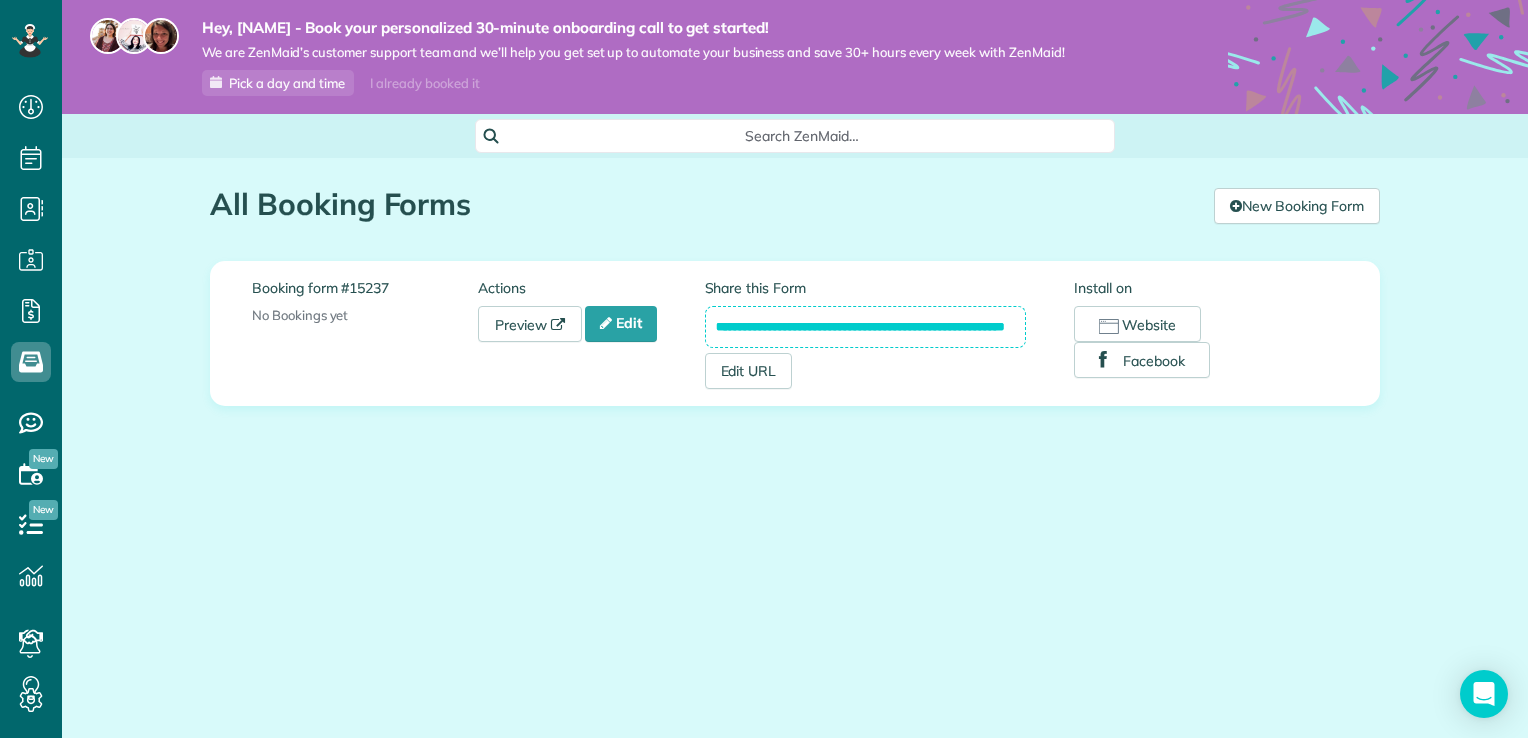 click on "**********" at bounding box center (795, 333) 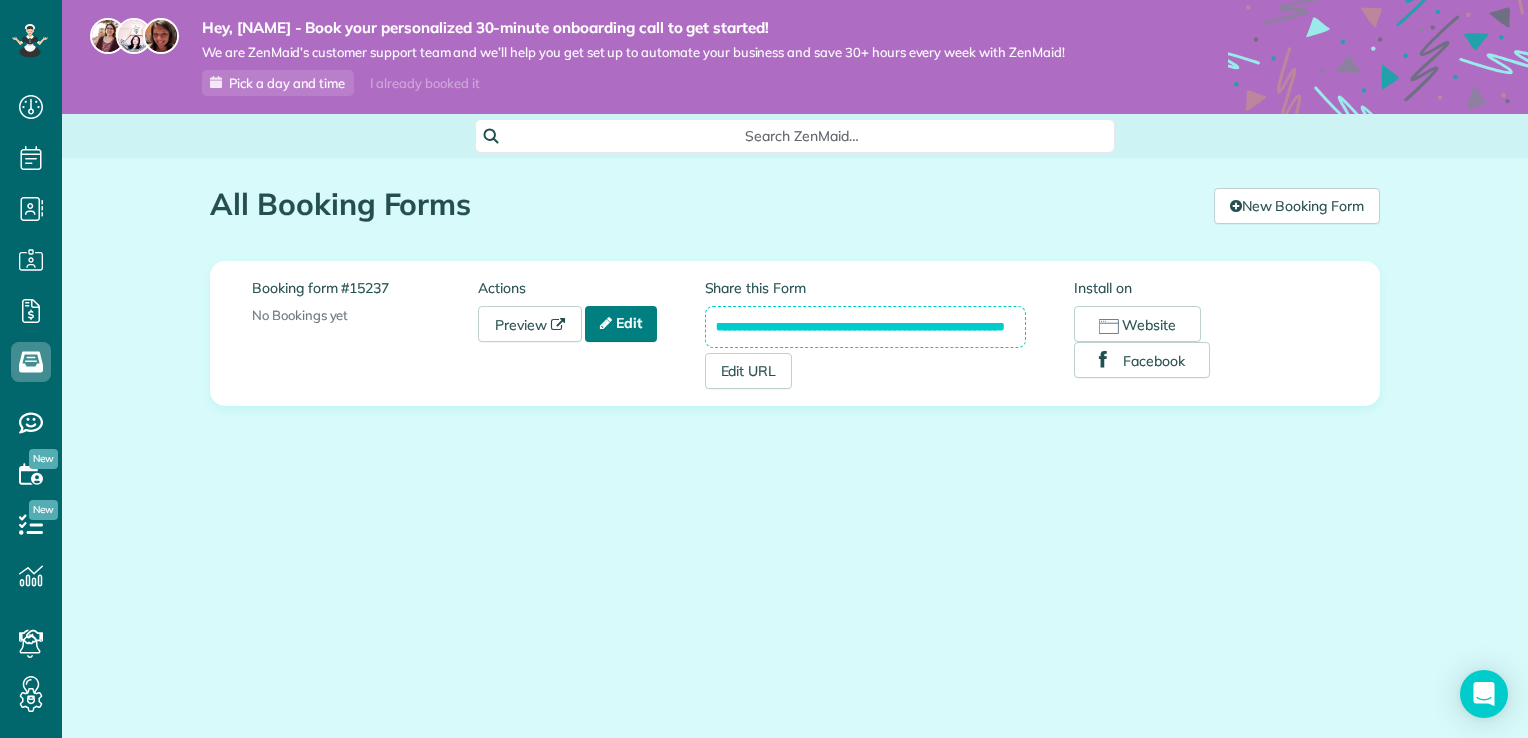 click on "Edit" at bounding box center [621, 324] 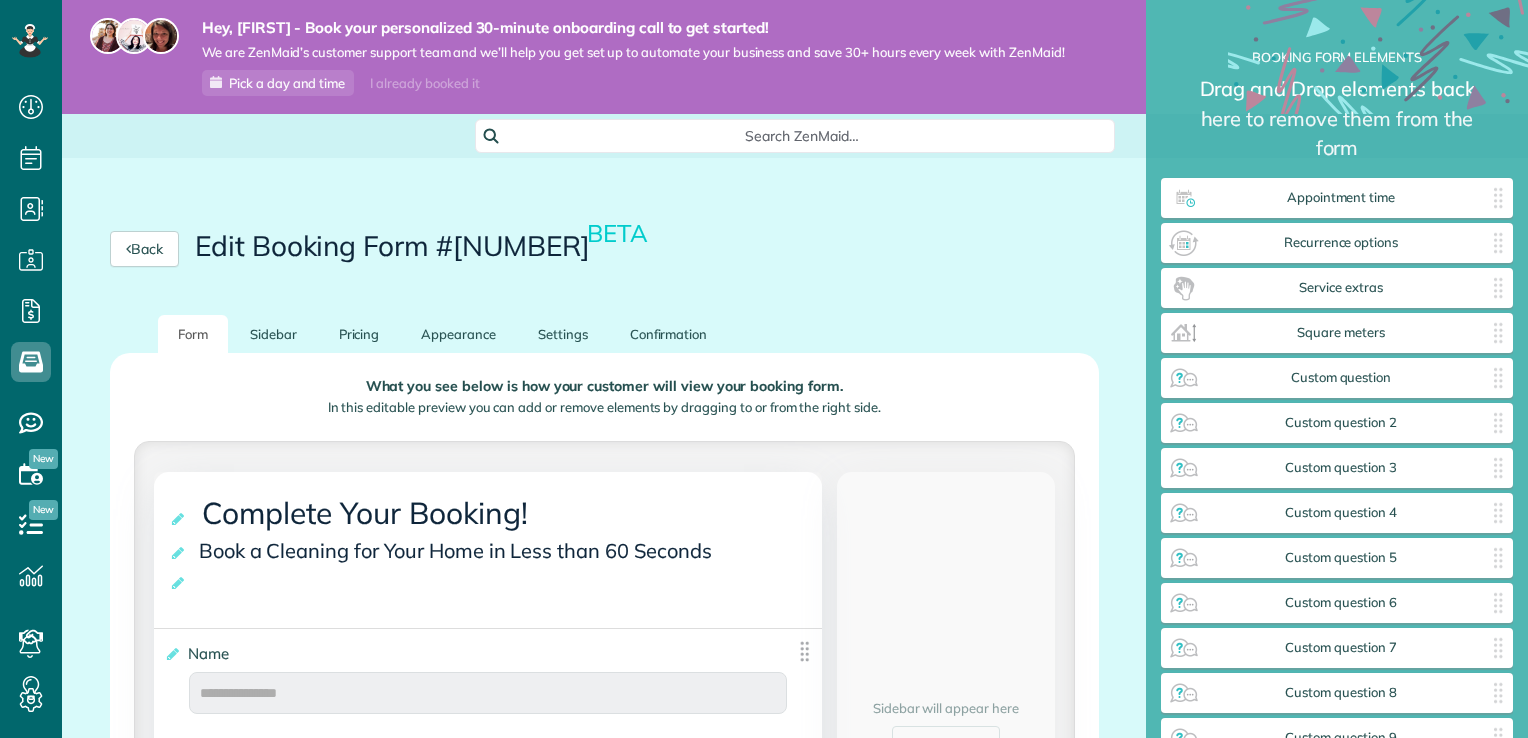 scroll, scrollTop: 0, scrollLeft: 0, axis: both 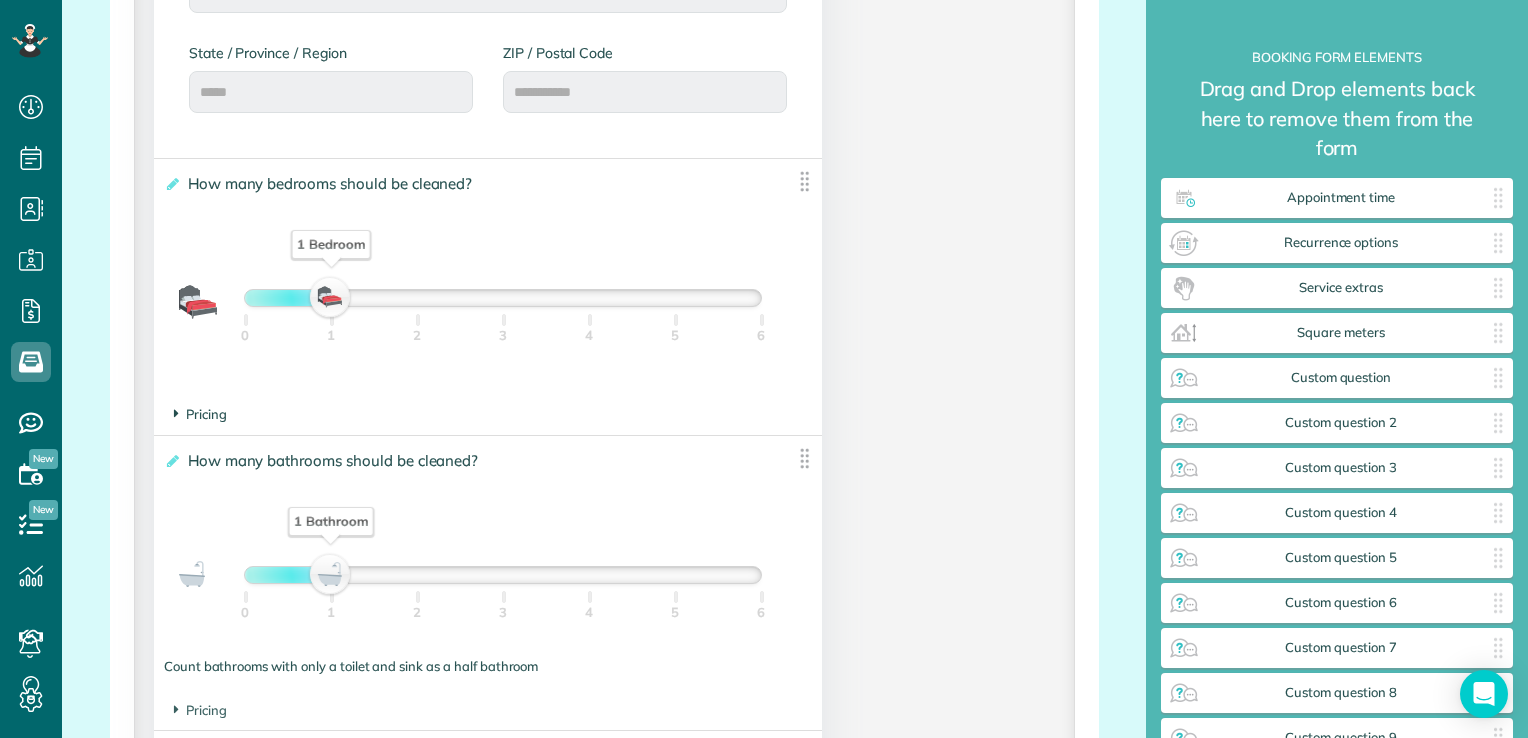click on "Pricing" at bounding box center [200, 414] 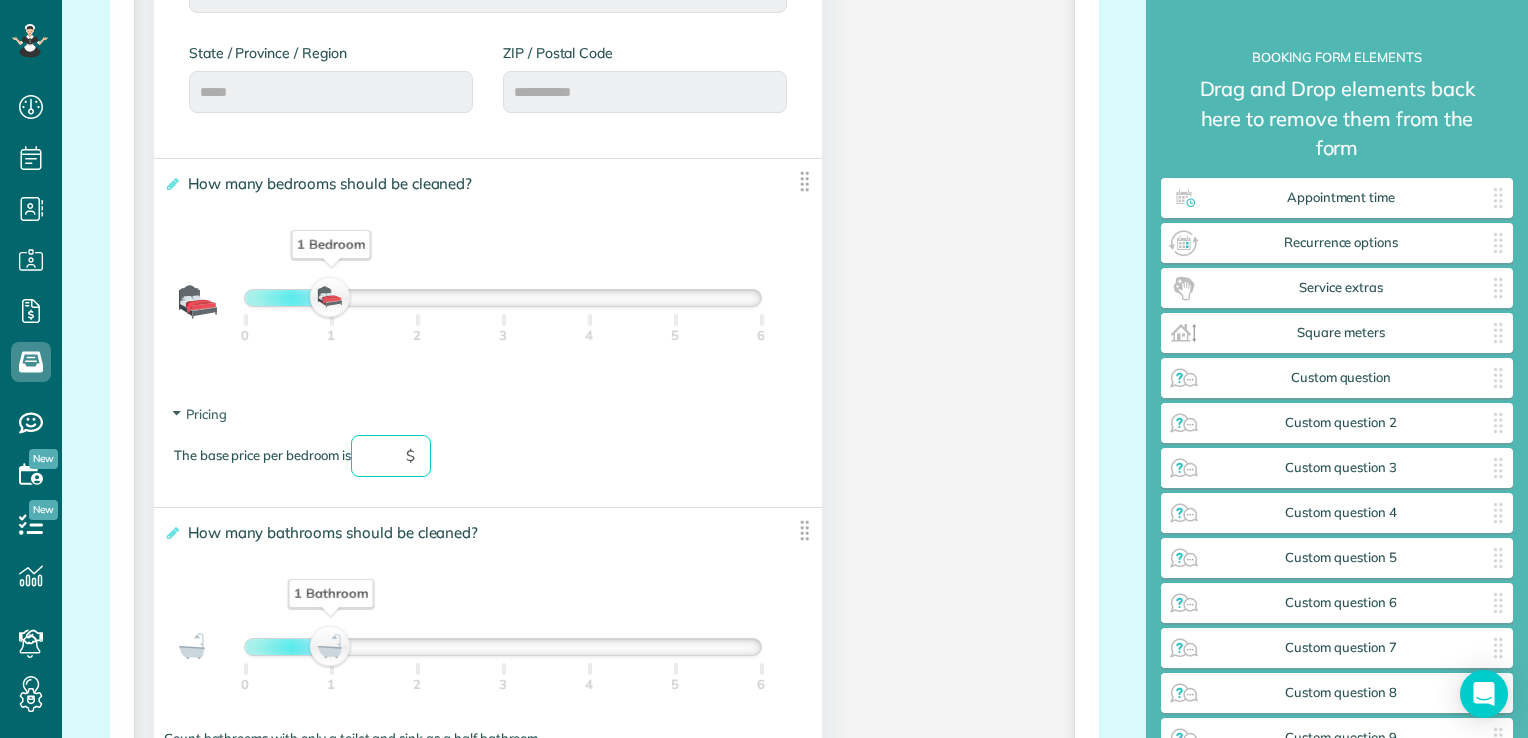 click at bounding box center (391, 456) 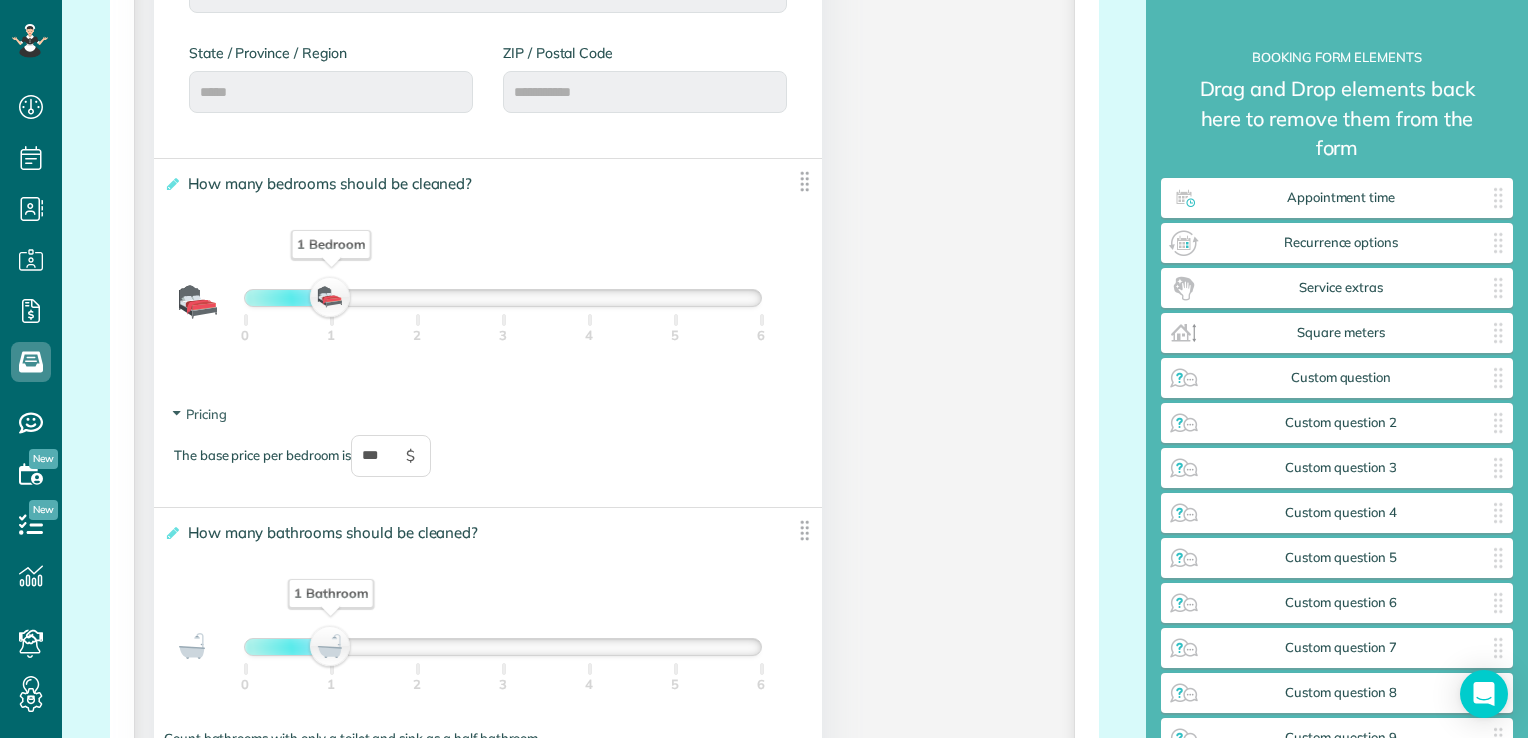 click on "**********" at bounding box center [604, 195] 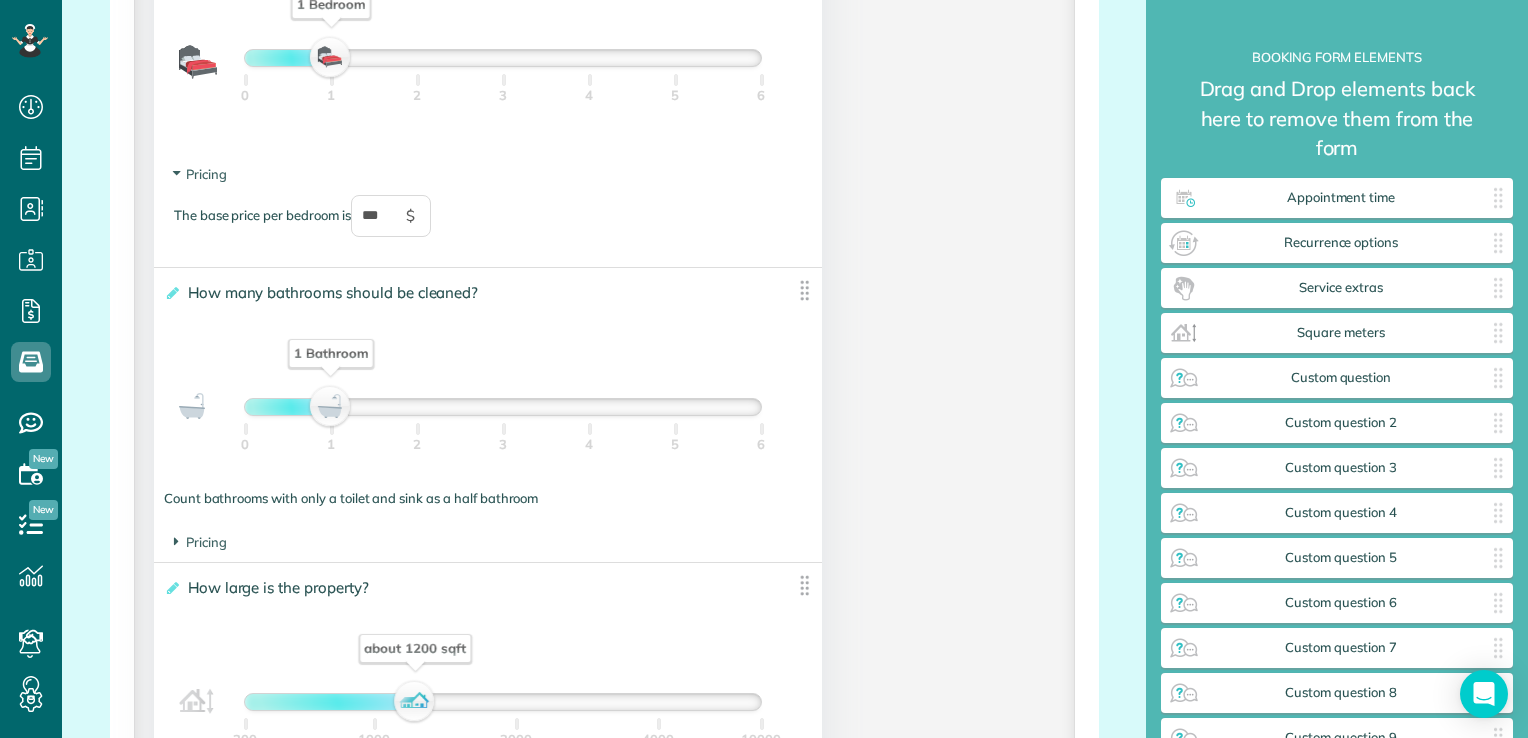 scroll, scrollTop: 1600, scrollLeft: 0, axis: vertical 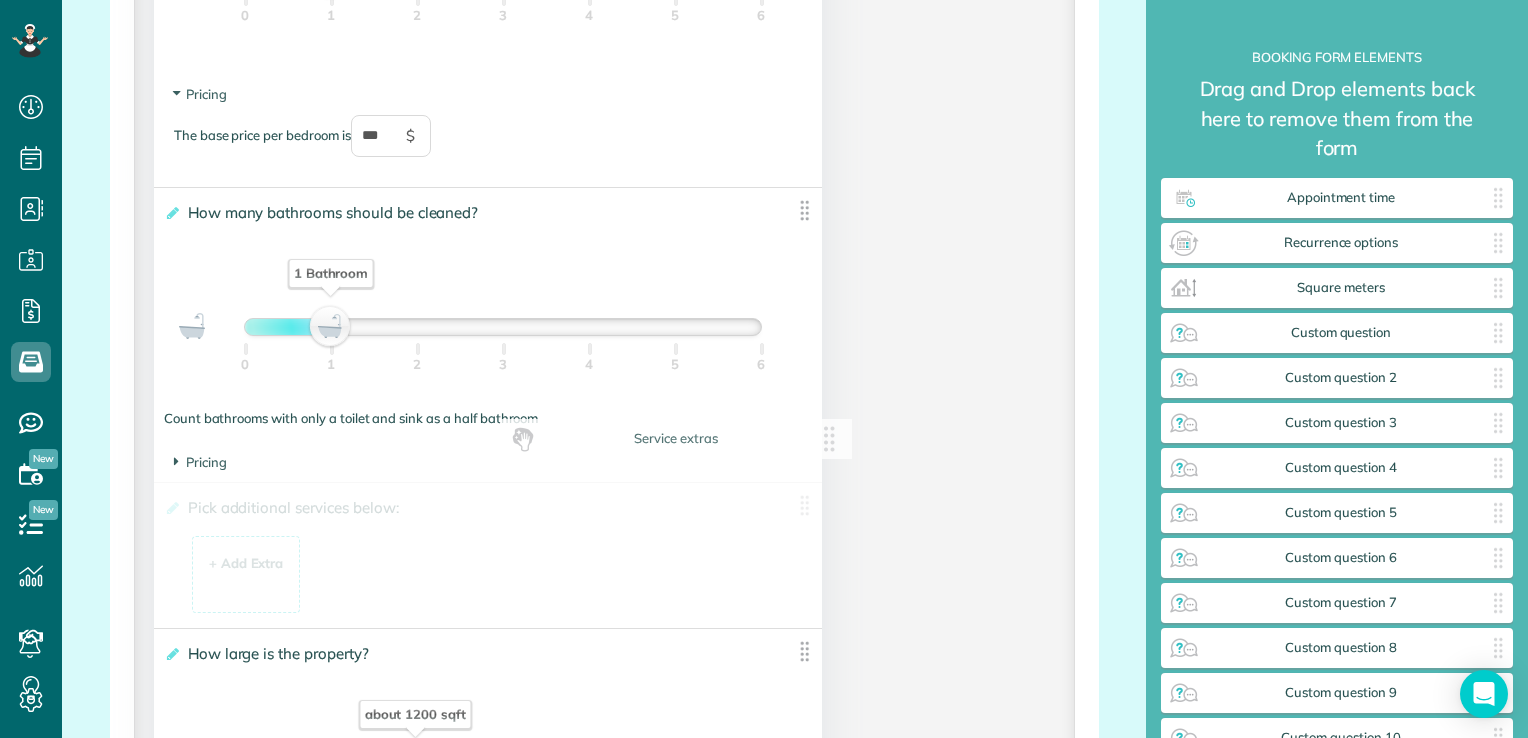 drag, startPoint x: 1349, startPoint y: 290, endPoint x: 674, endPoint y: 442, distance: 691.90247 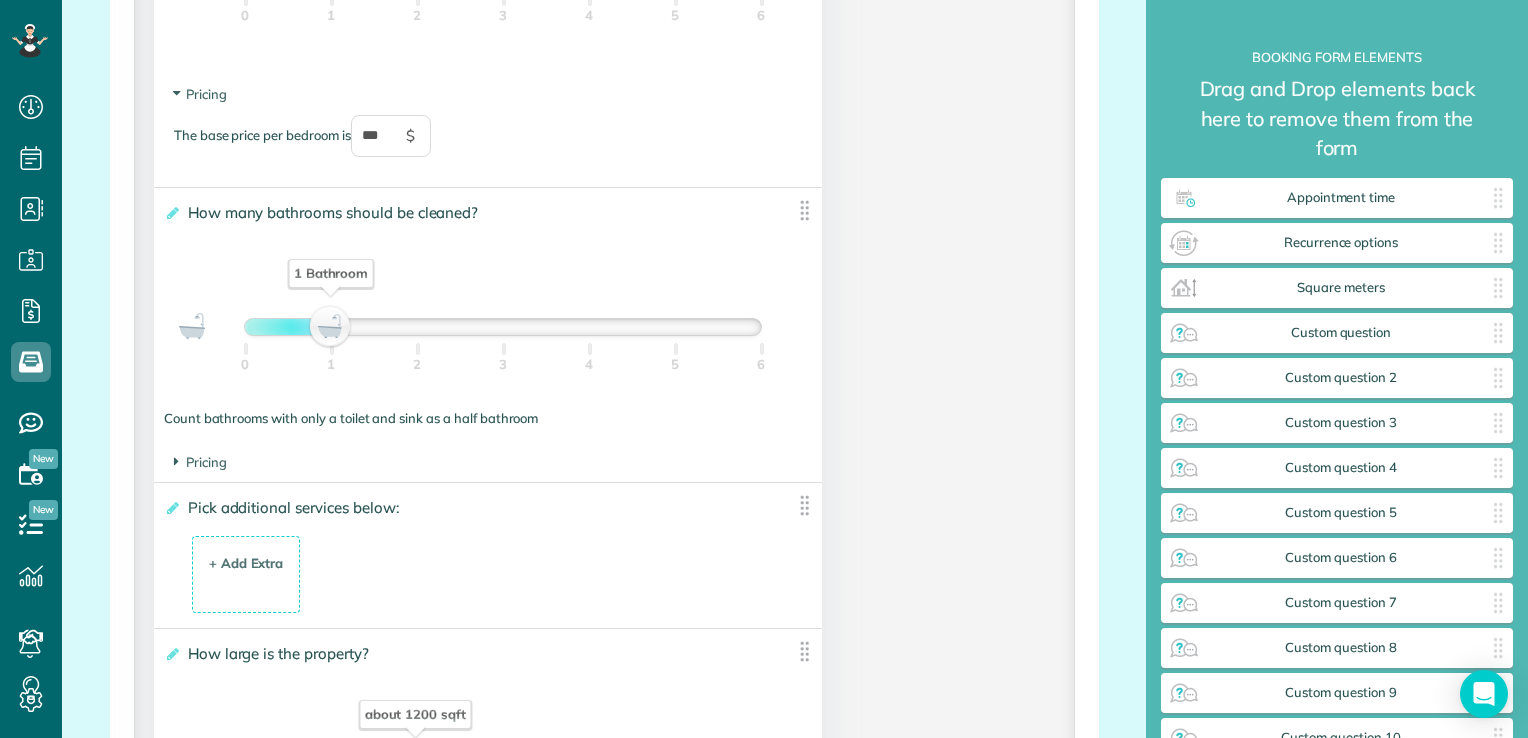 click on "Add
+ Add Extra
$ 34 . 99" at bounding box center [488, 570] 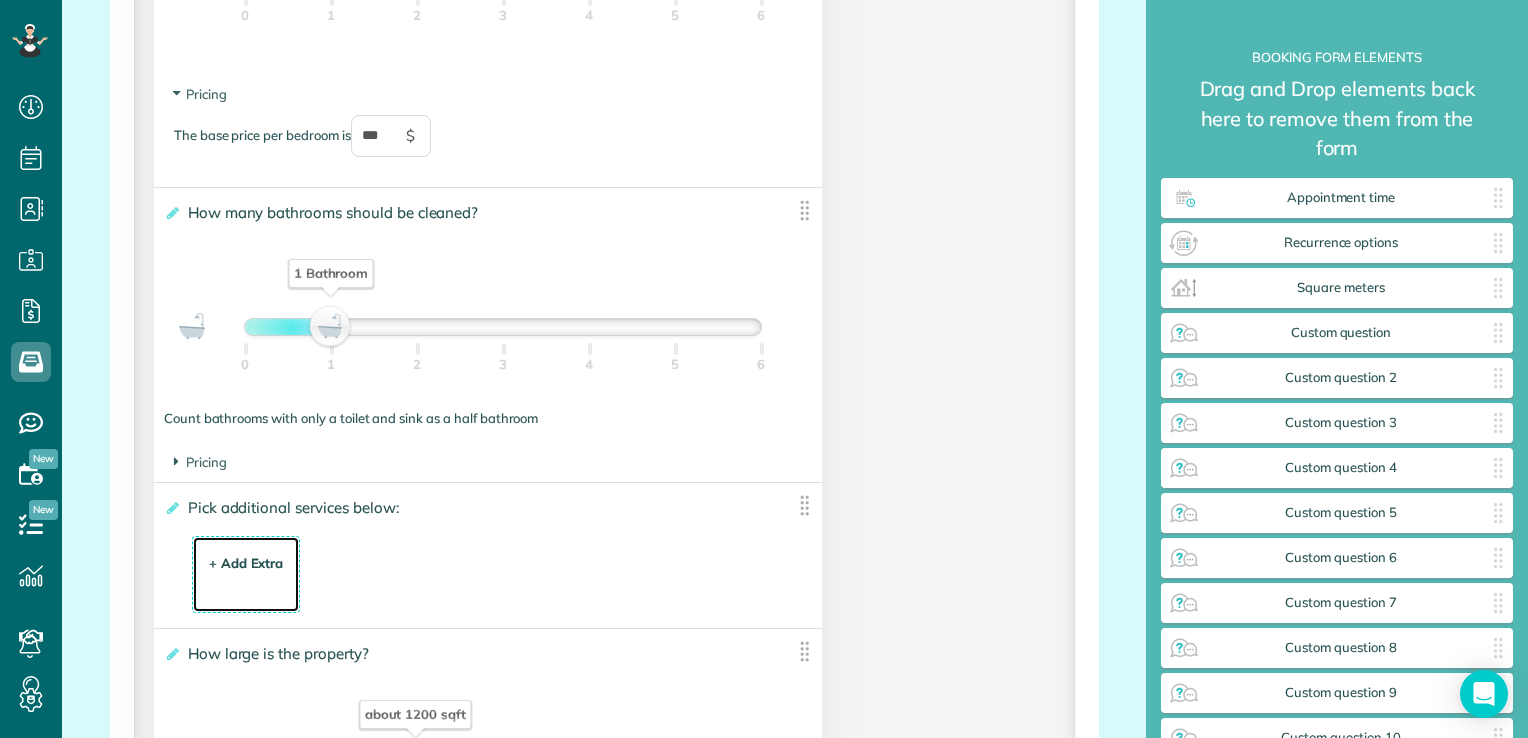 click on "+ Add Extra" at bounding box center (246, 563) 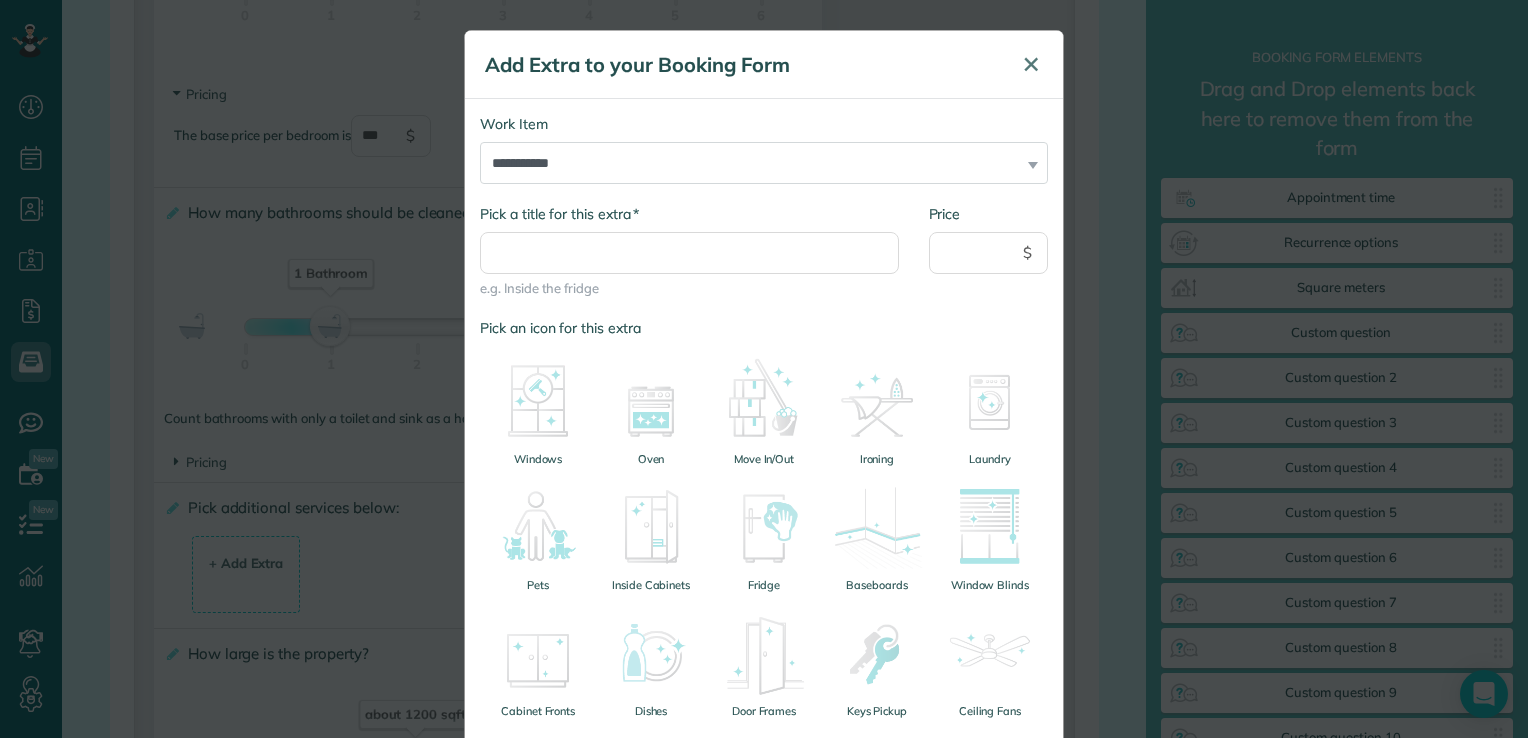 click on "✕" at bounding box center [1031, 64] 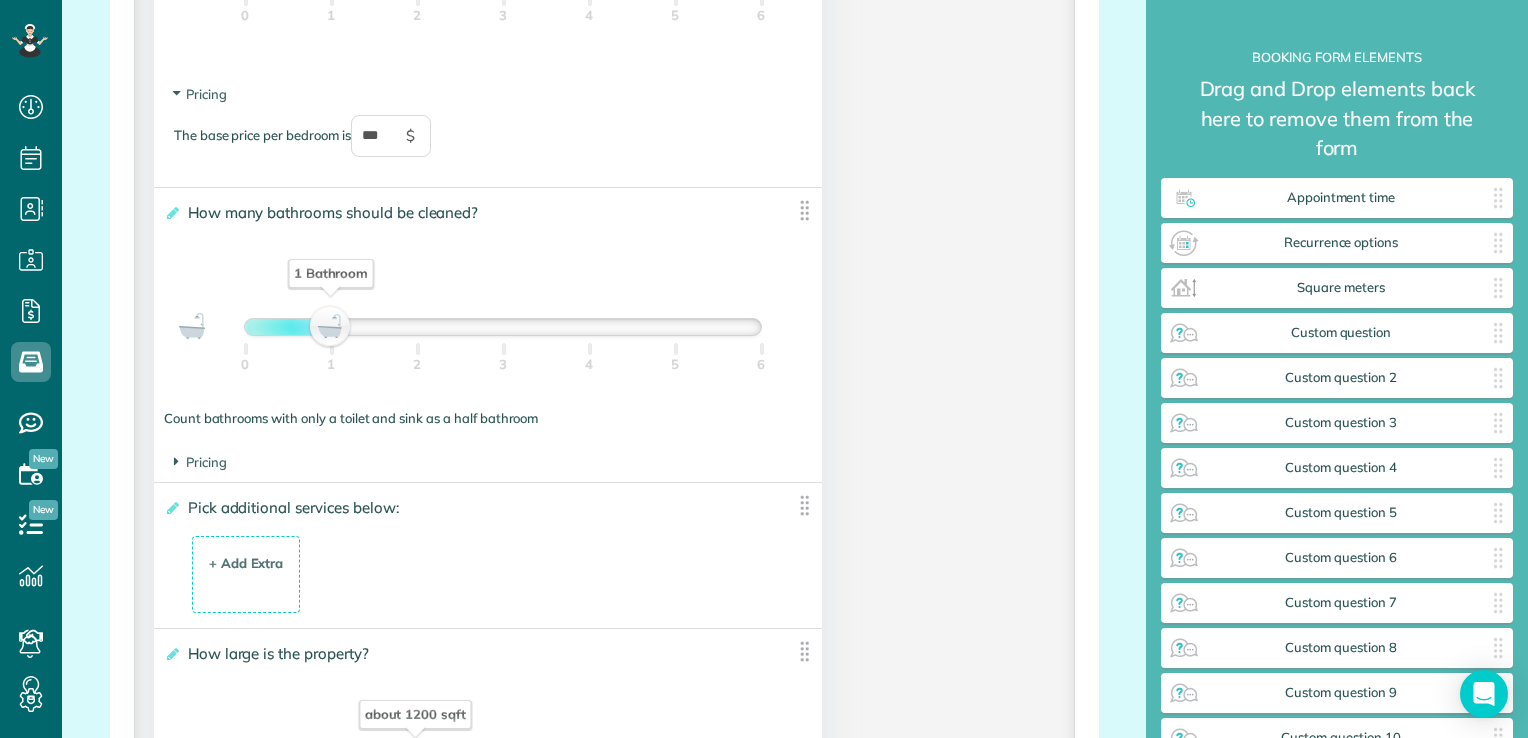 click on "**********" at bounding box center [604, -51] 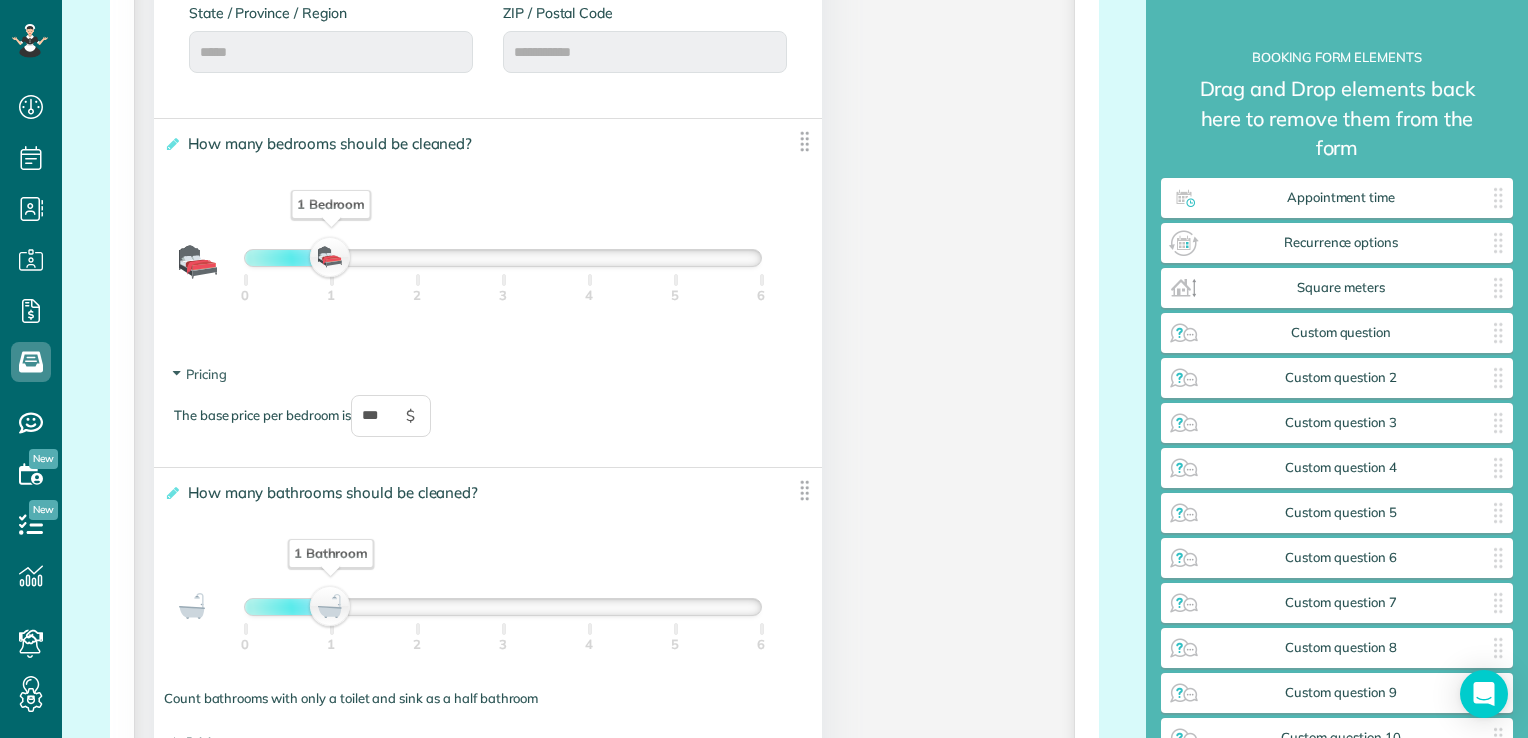 scroll, scrollTop: 1360, scrollLeft: 0, axis: vertical 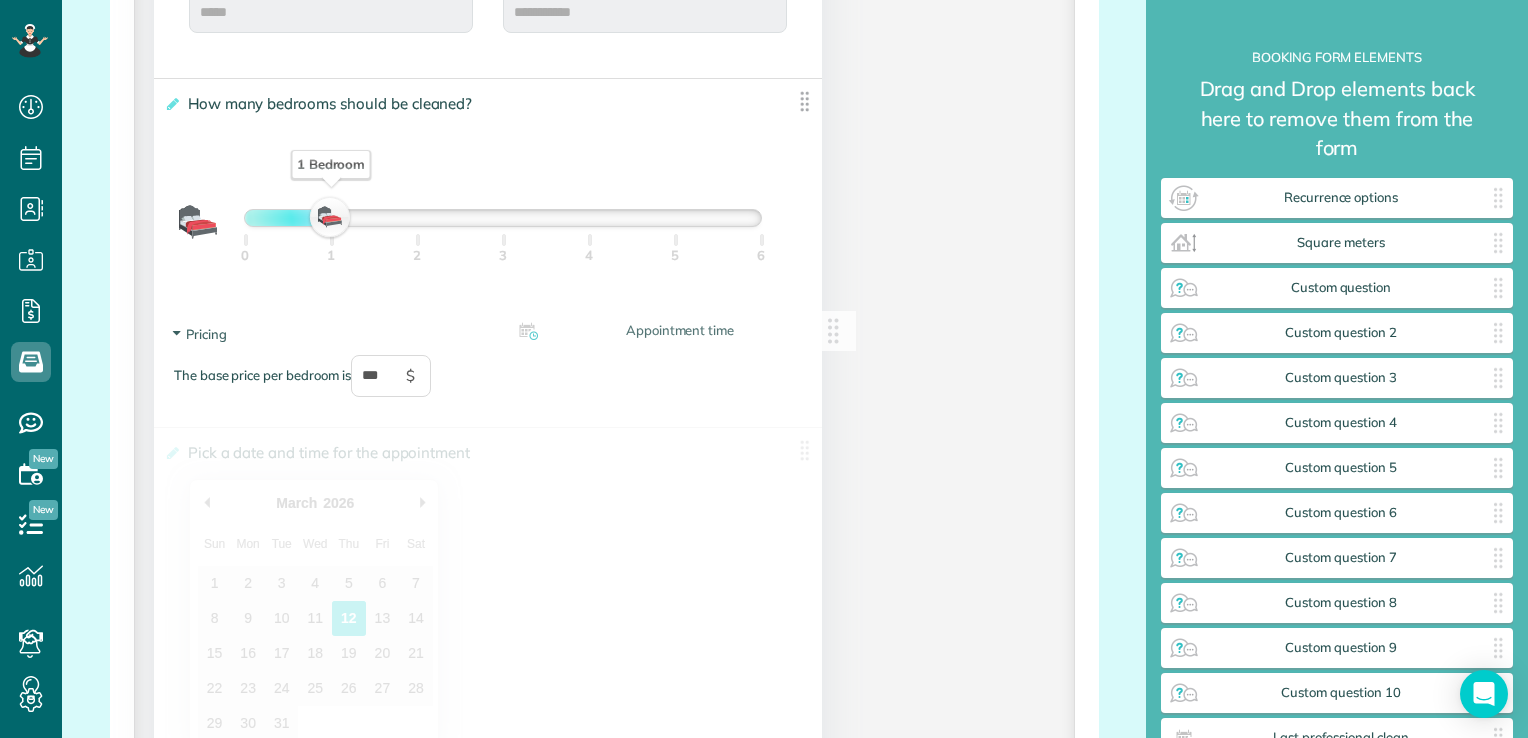 drag, startPoint x: 1347, startPoint y: 192, endPoint x: 649, endPoint y: 343, distance: 714.14636 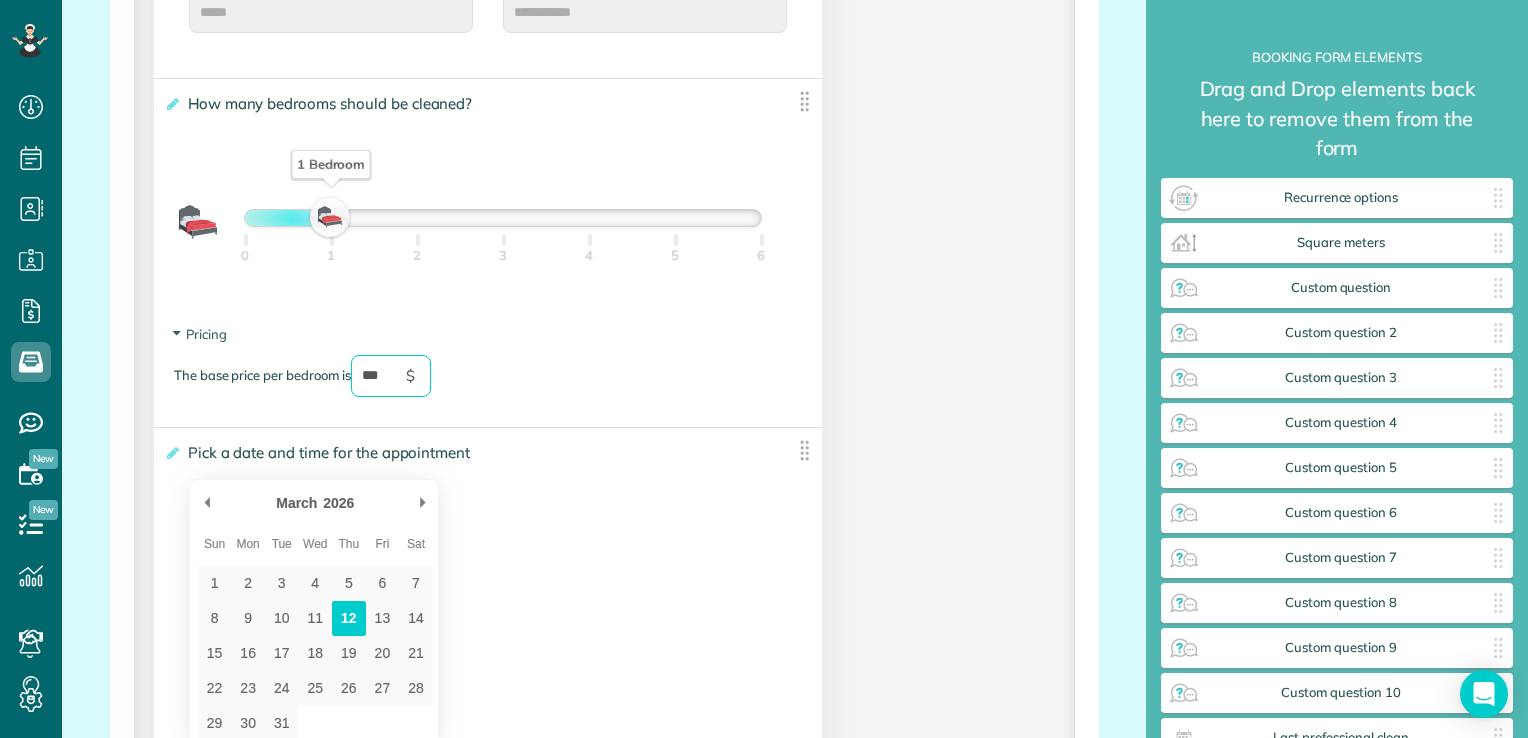click on "***" at bounding box center (391, 376) 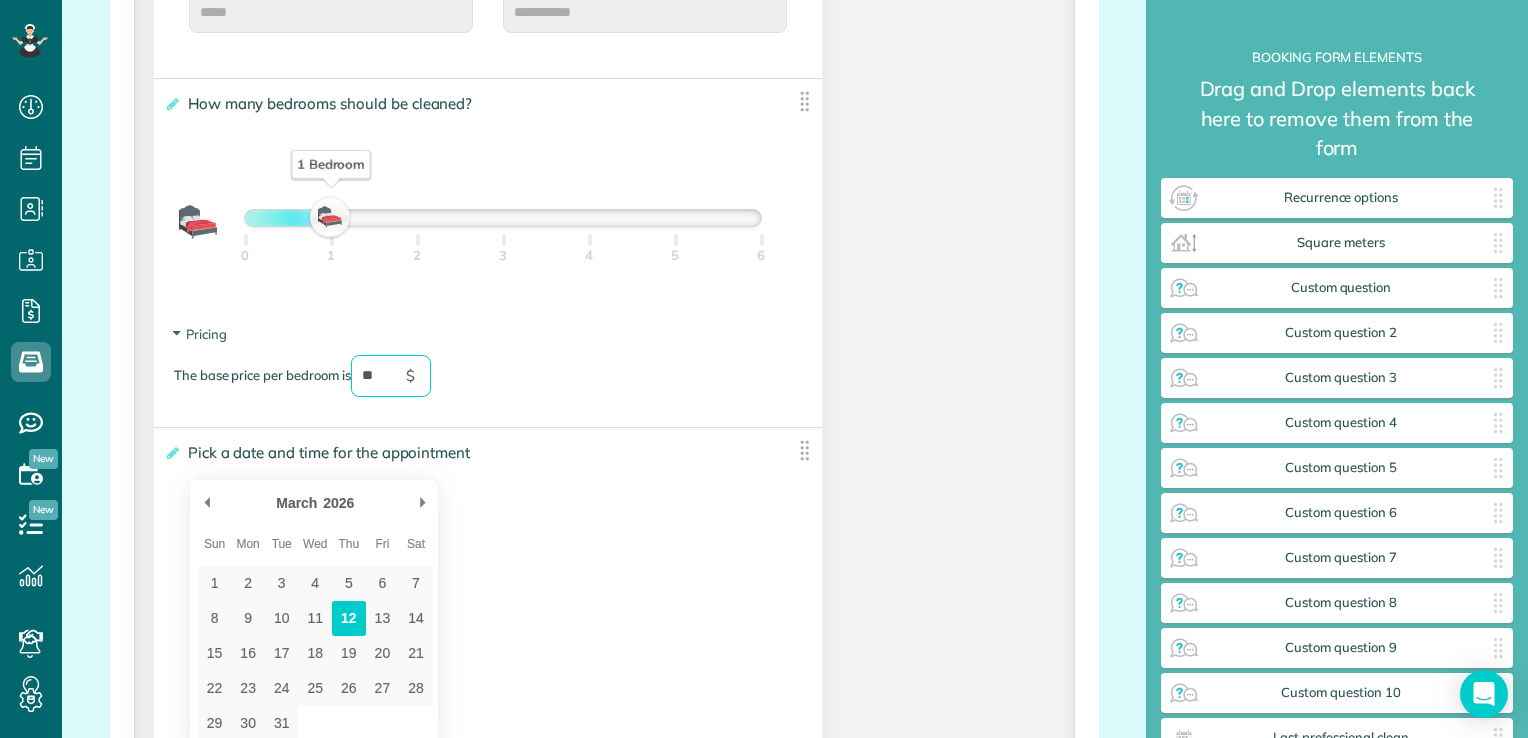 type on "*" 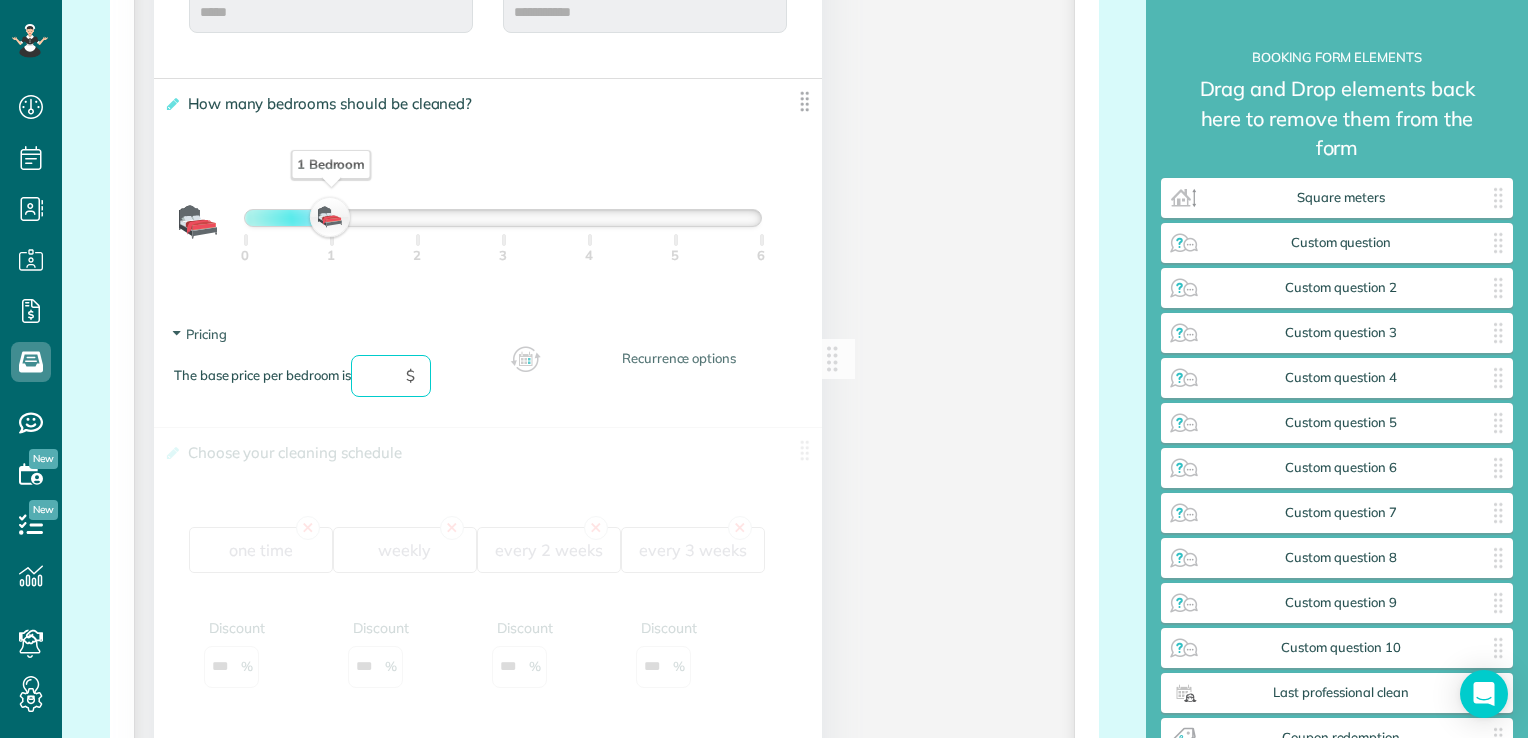 drag, startPoint x: 1336, startPoint y: 206, endPoint x: 636, endPoint y: 370, distance: 718.9548 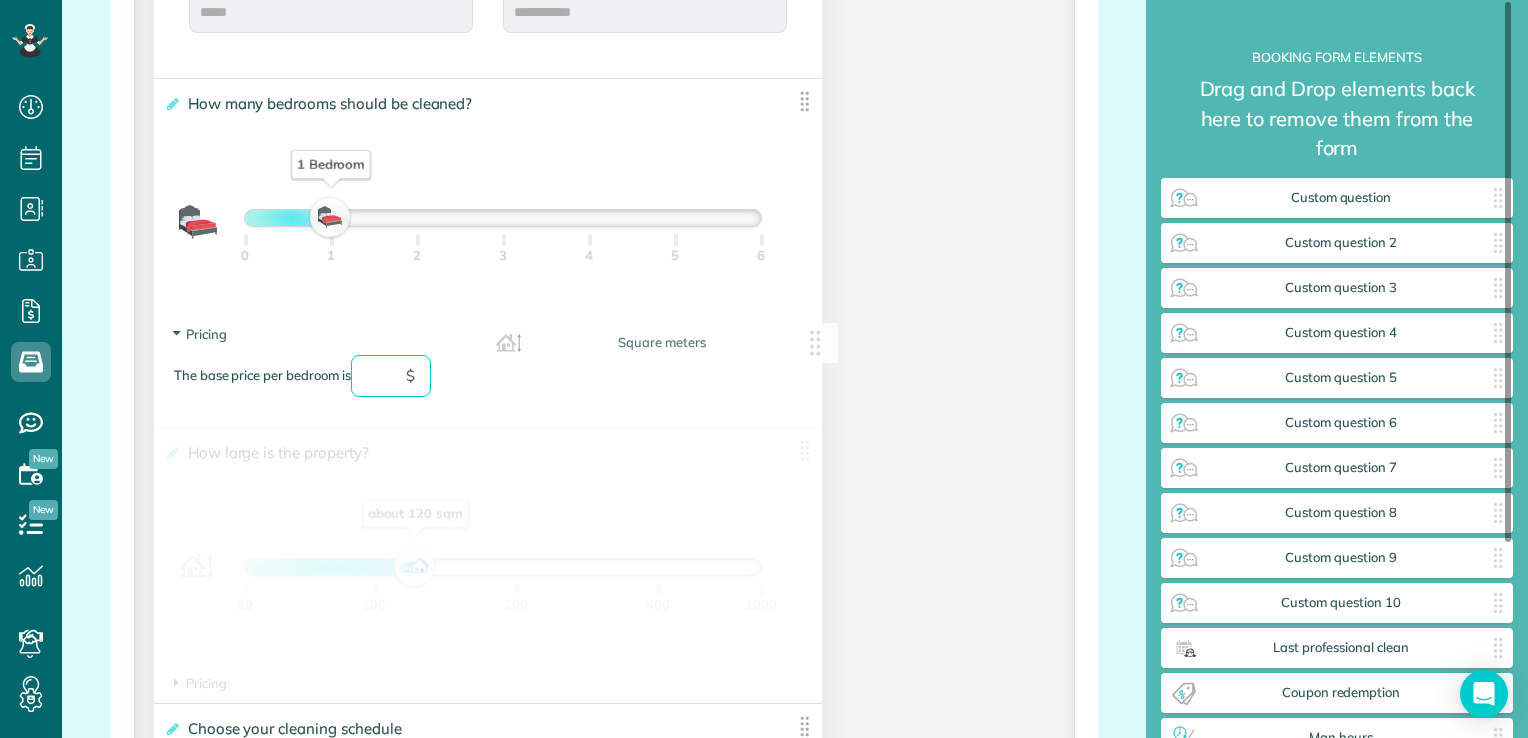 drag, startPoint x: 1390, startPoint y: 217, endPoint x: 693, endPoint y: 366, distance: 712.7482 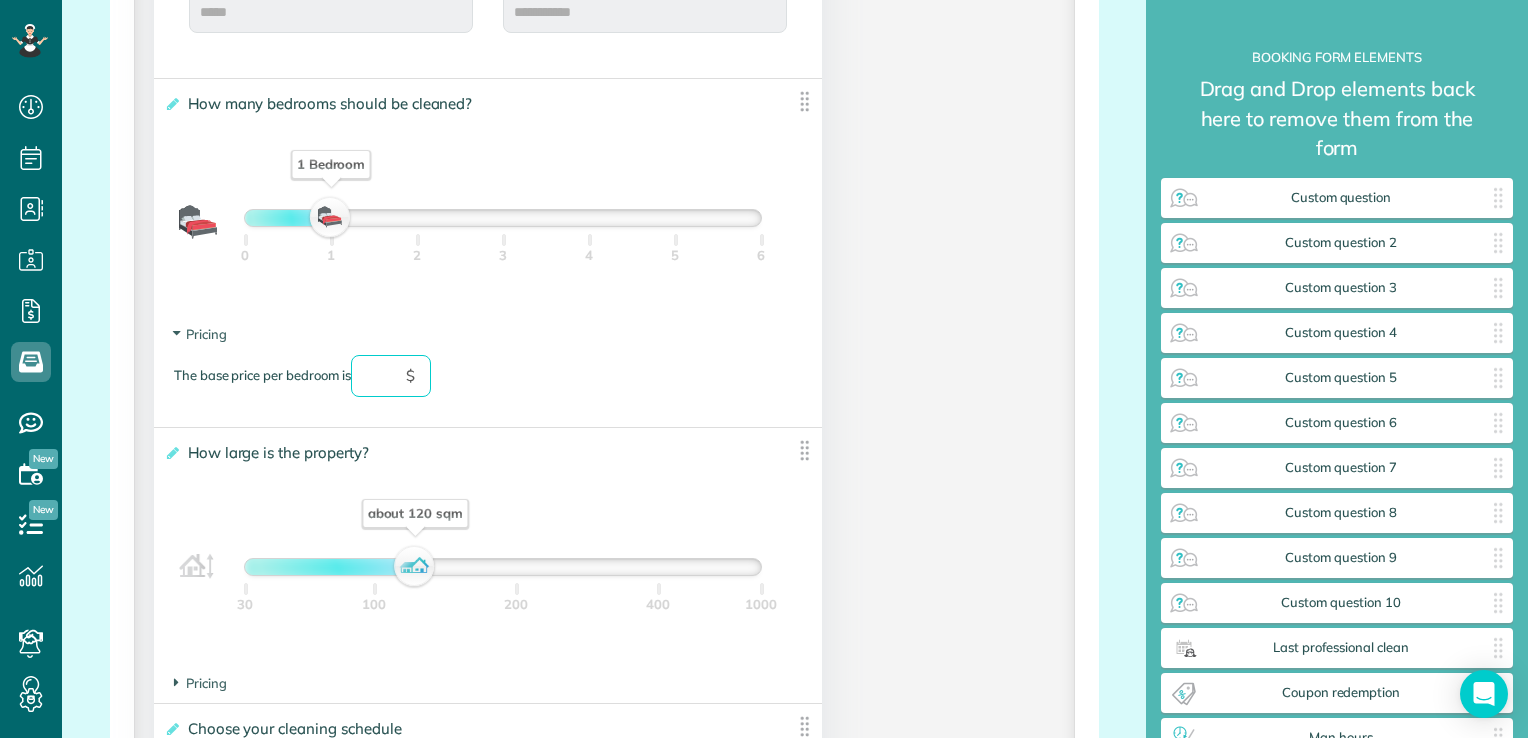 type 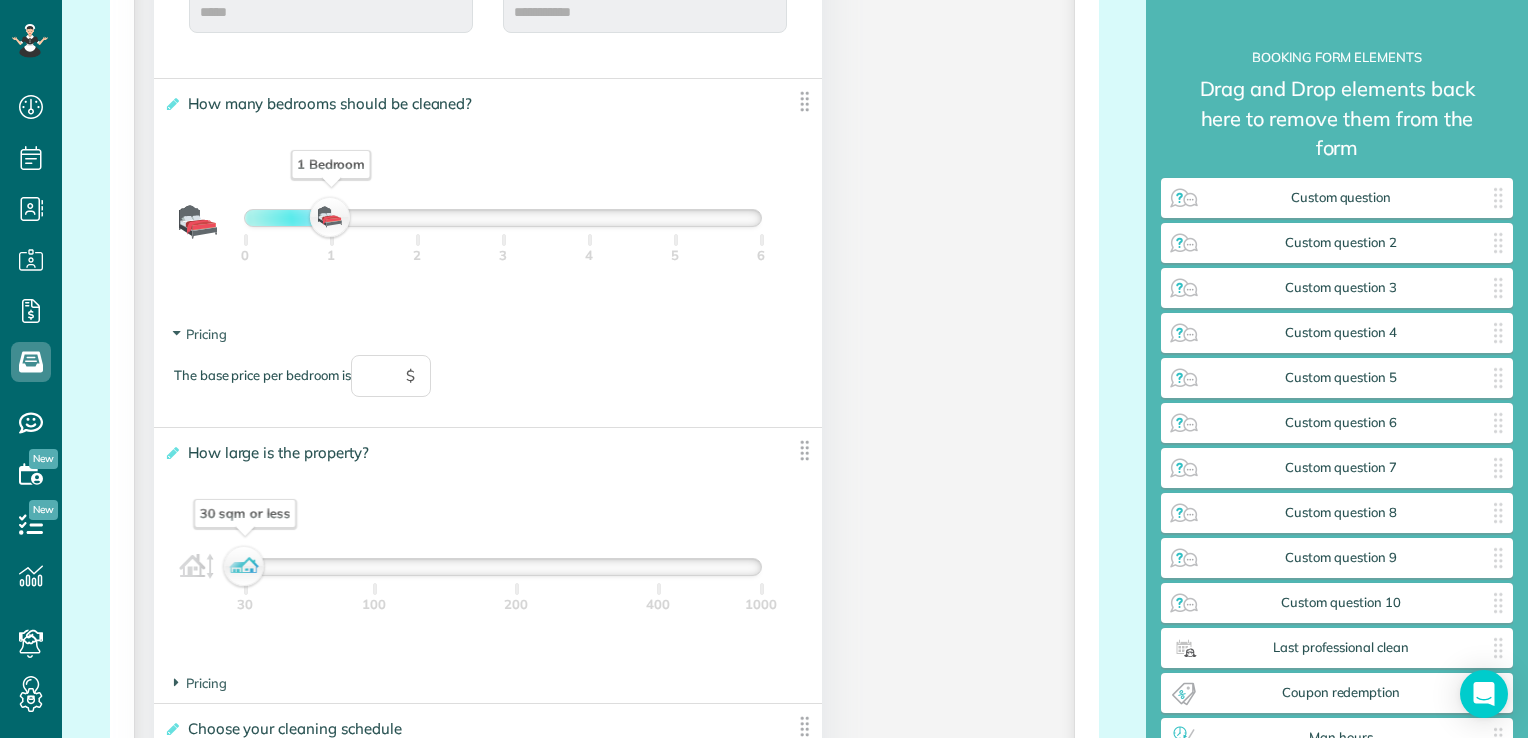 drag, startPoint x: 420, startPoint y: 578, endPoint x: 214, endPoint y: 617, distance: 209.65924 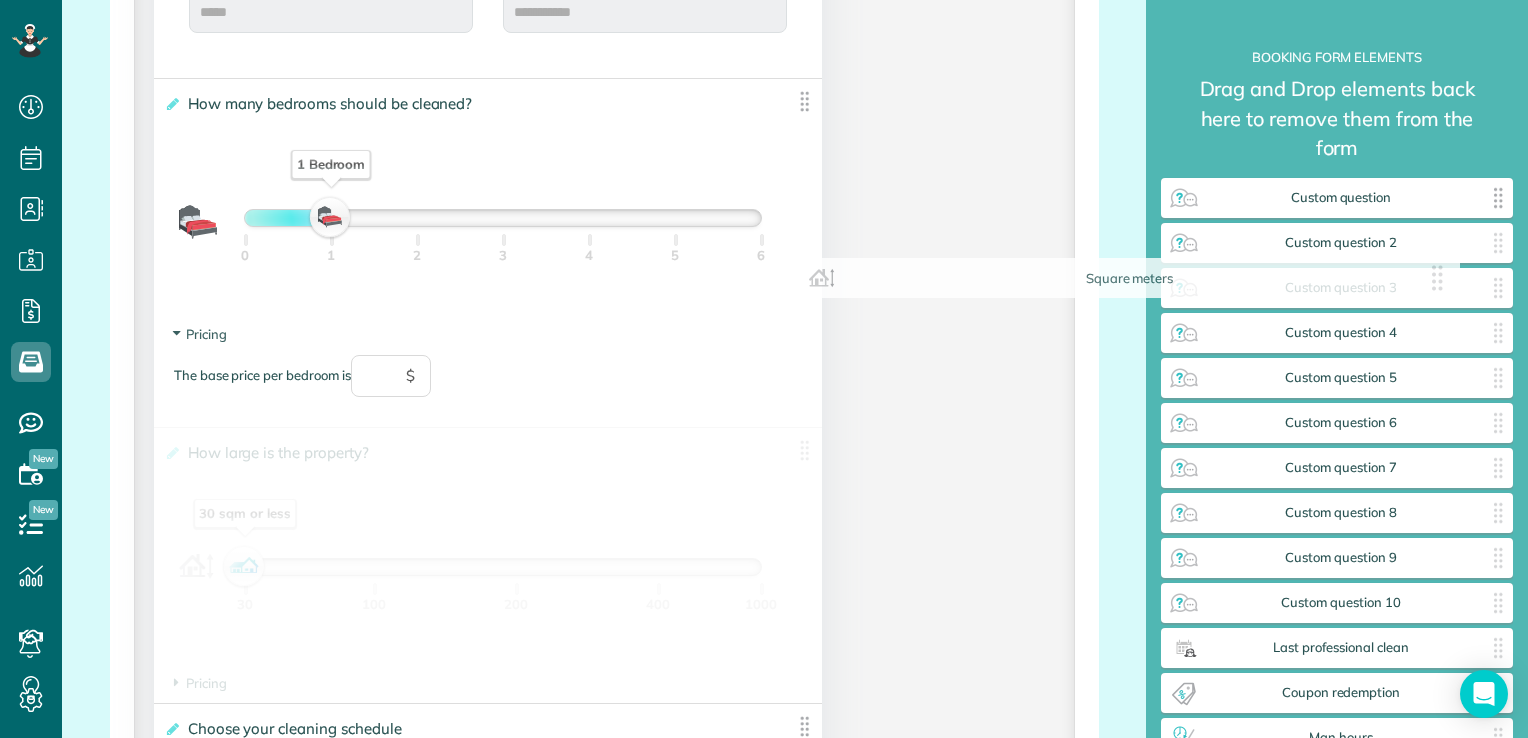 drag, startPoint x: 478, startPoint y: 489, endPoint x: 1261, endPoint y: 191, distance: 837.7905 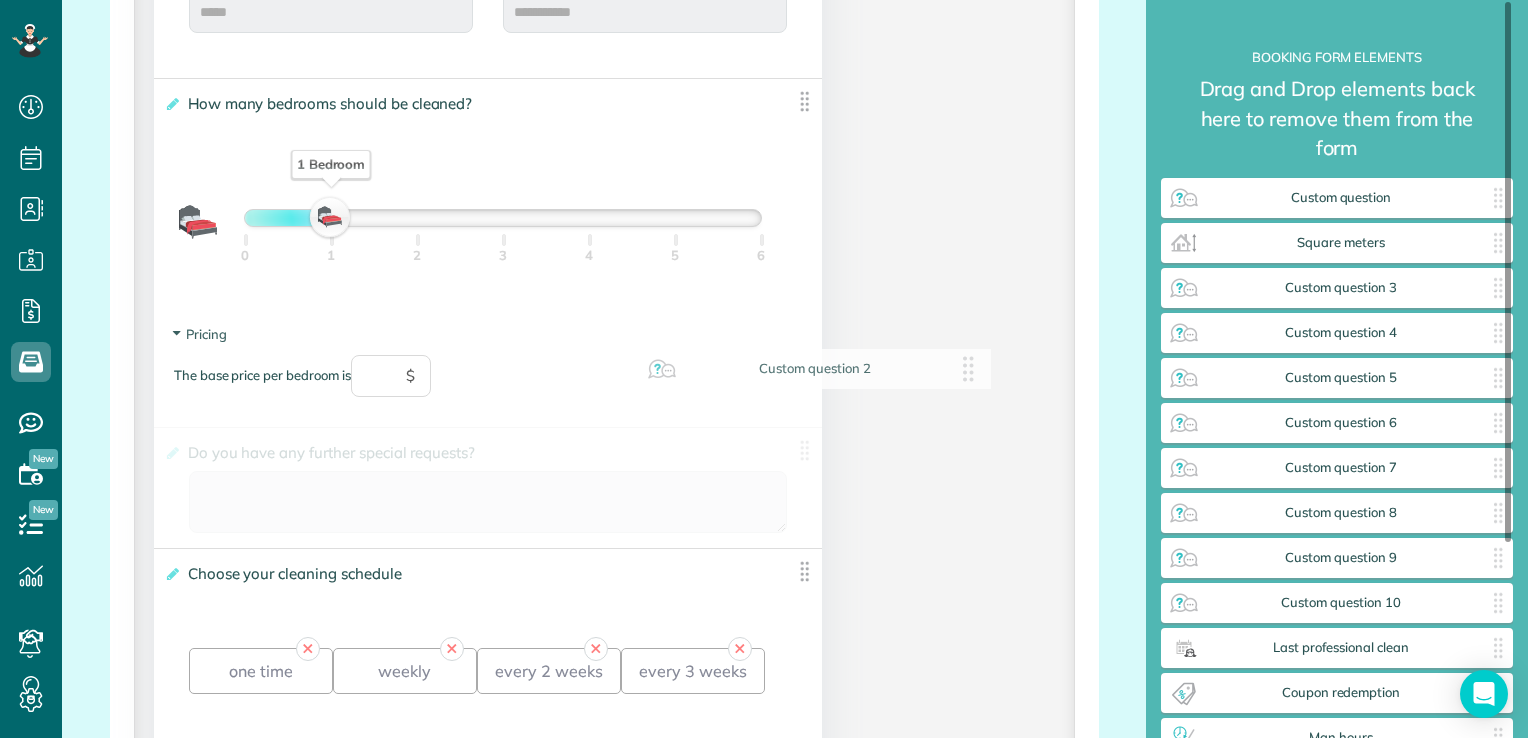 drag, startPoint x: 1349, startPoint y: 298, endPoint x: 674, endPoint y: 401, distance: 682.8133 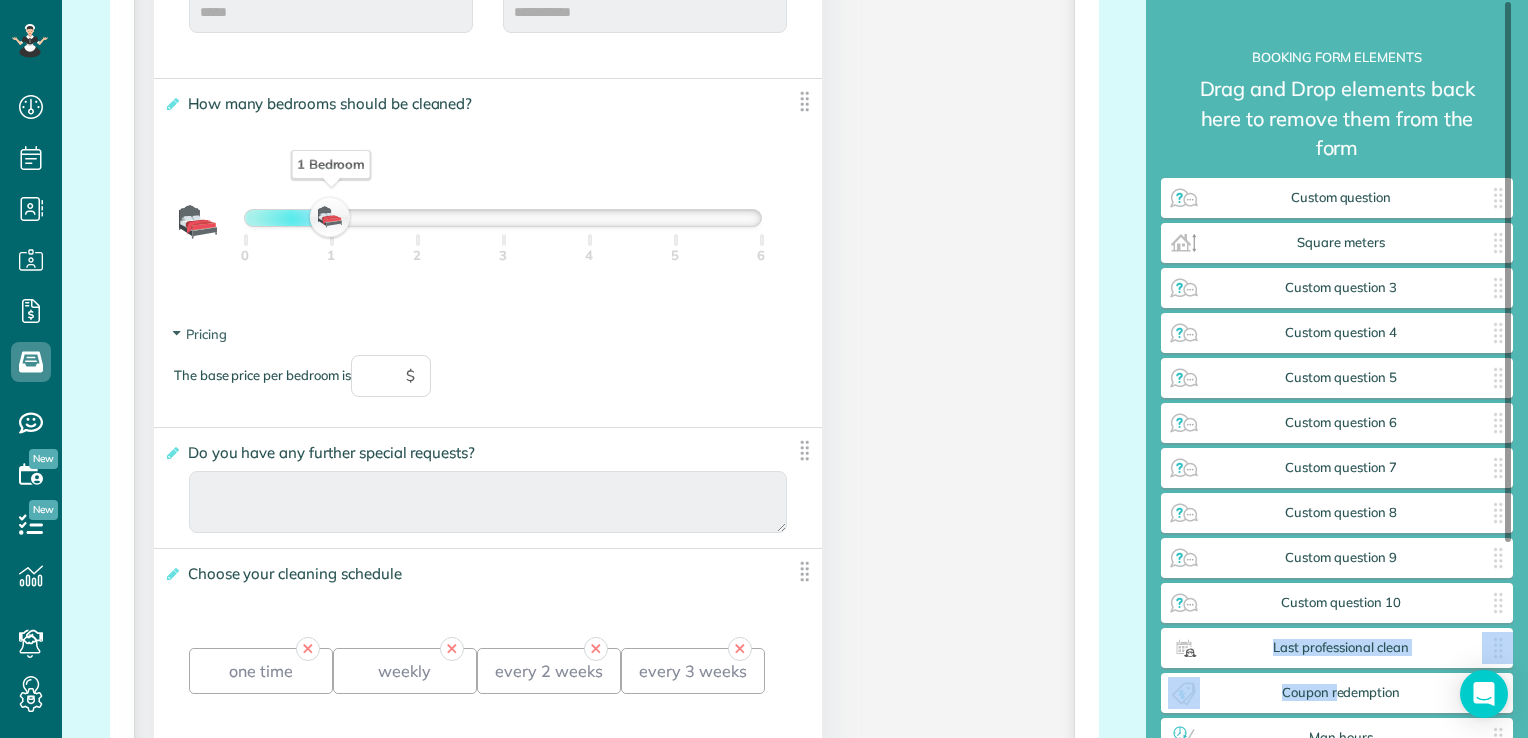 drag, startPoint x: 1338, startPoint y: 670, endPoint x: 1216, endPoint y: 659, distance: 122.494896 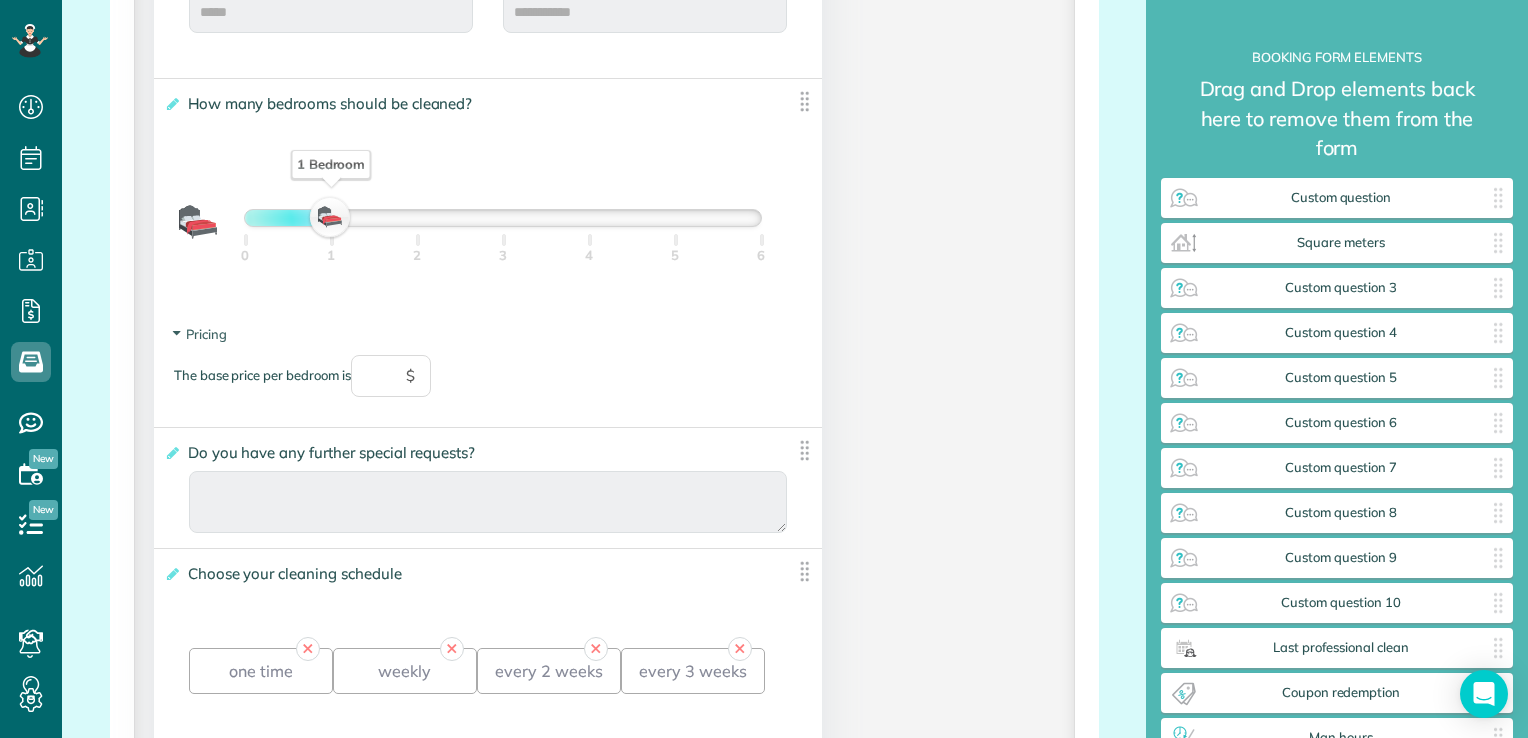 click on "**********" at bounding box center (604, 838) 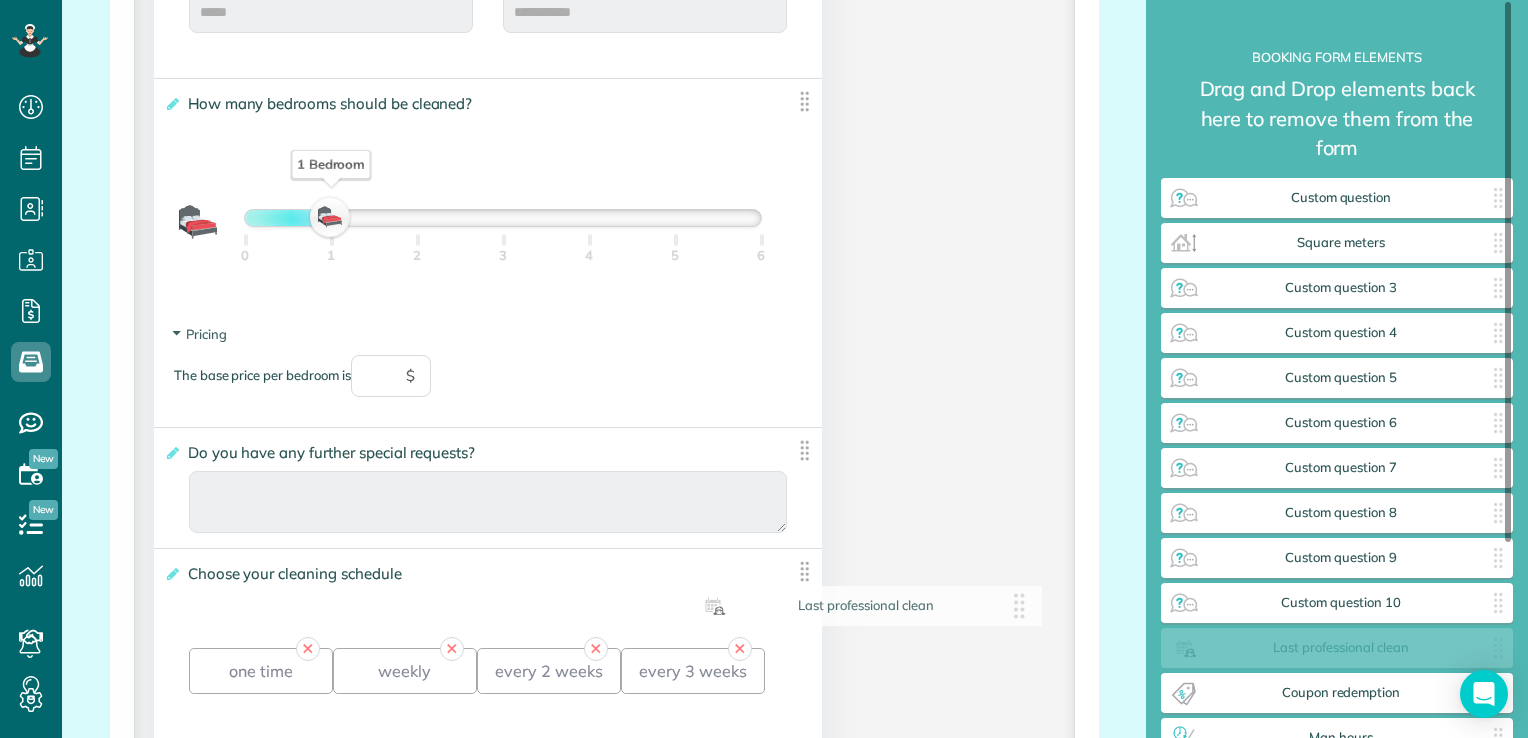 drag, startPoint x: 1360, startPoint y: 652, endPoint x: 740, endPoint y: 596, distance: 622.52386 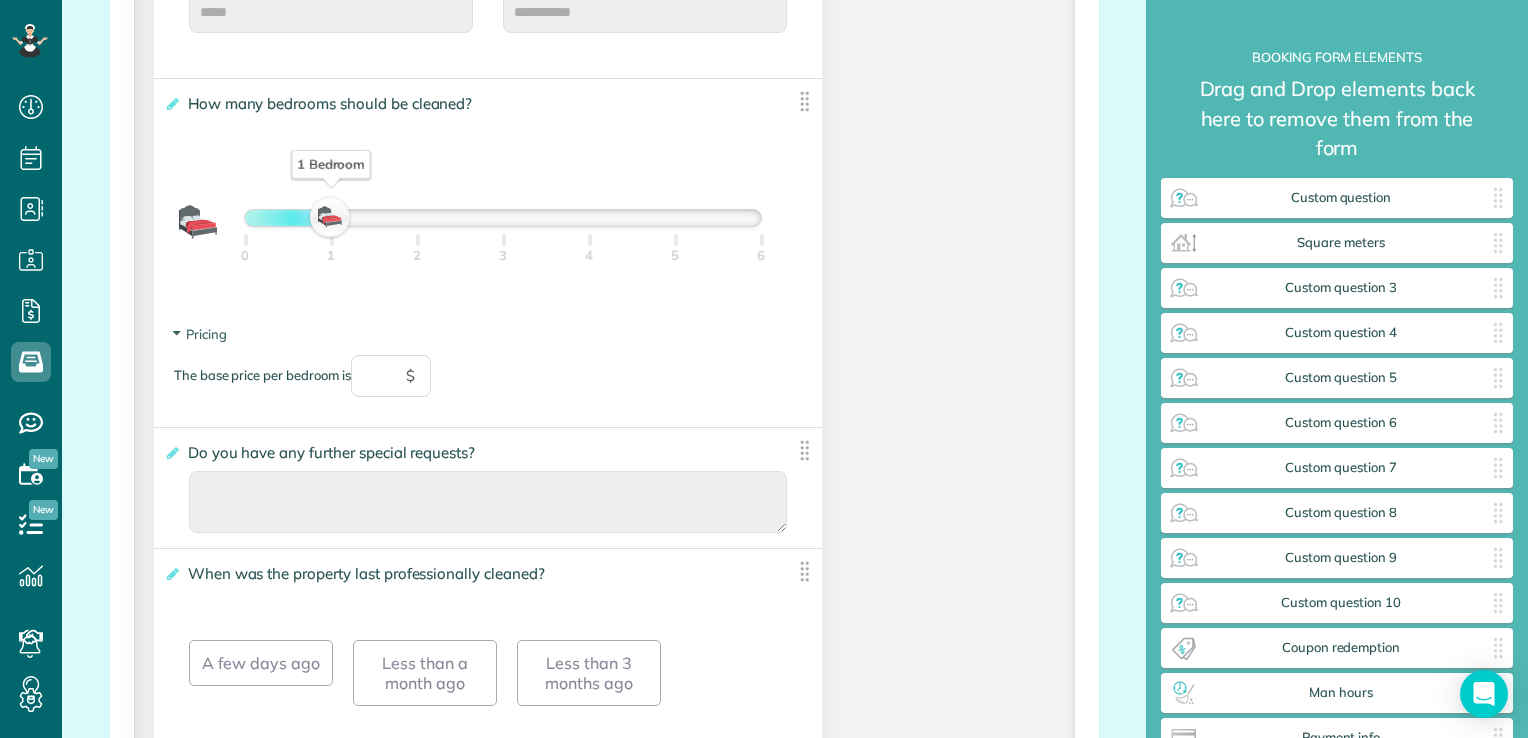 click on "**********" at bounding box center (604, 1029) 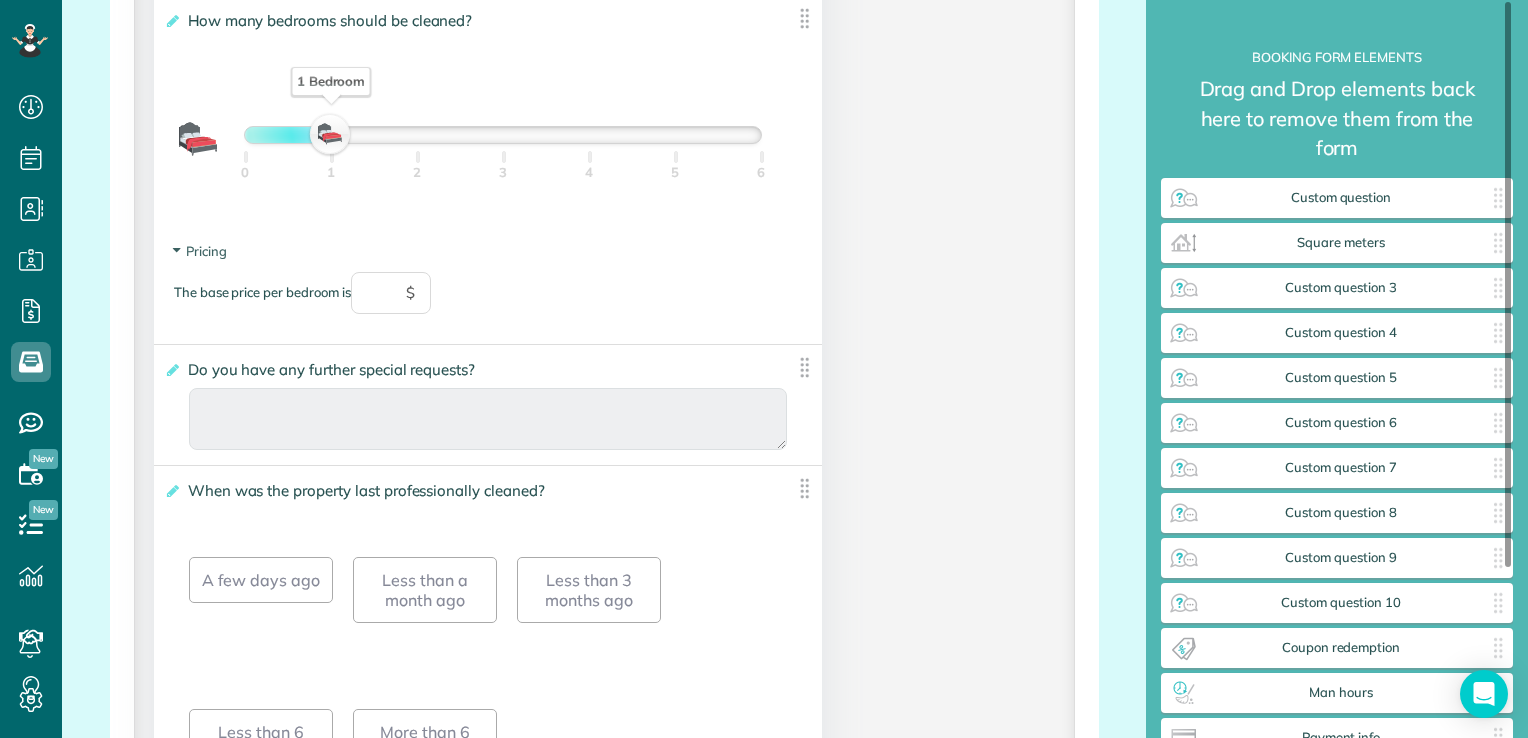 scroll, scrollTop: 1480, scrollLeft: 0, axis: vertical 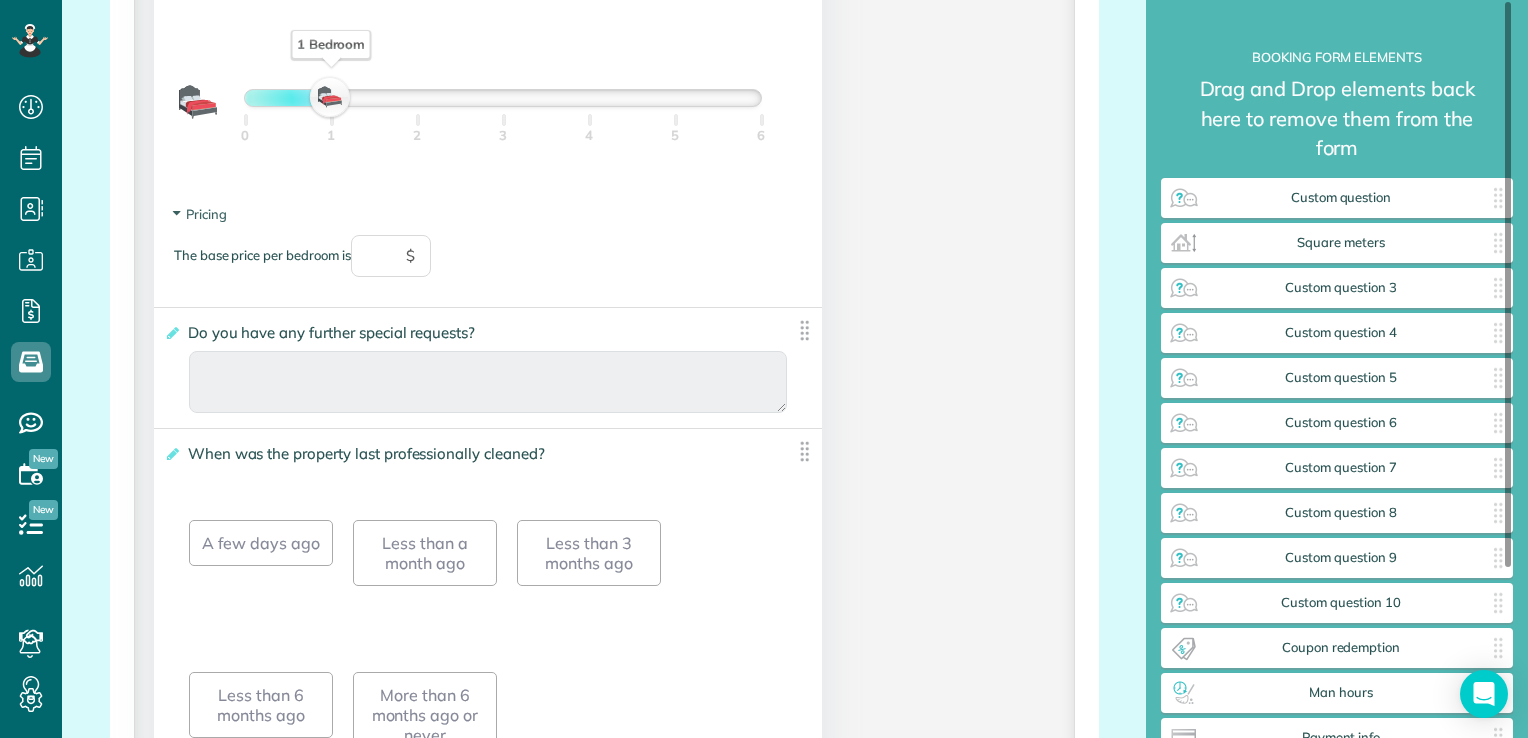 click on "**********" at bounding box center [1337, 504] 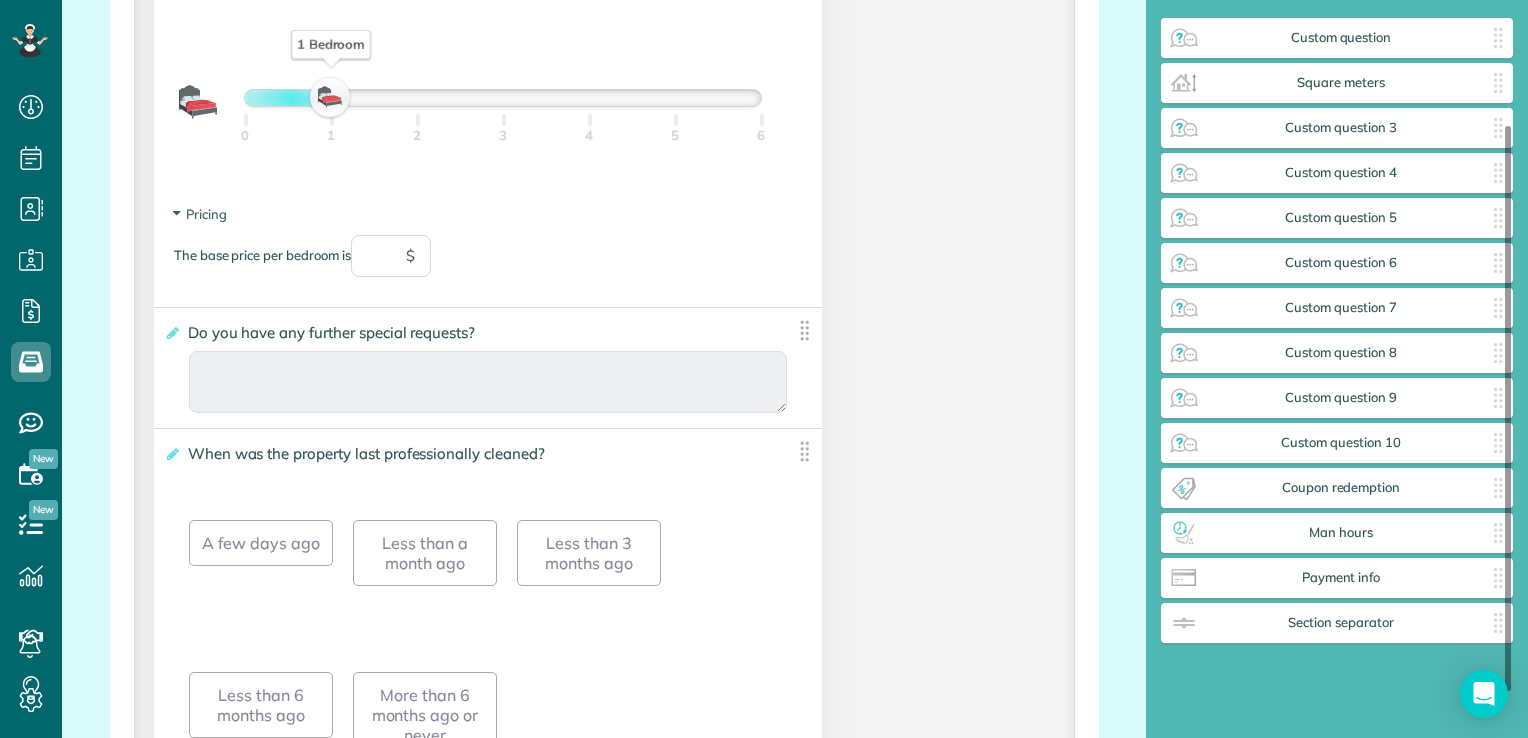 scroll, scrollTop: 200, scrollLeft: 0, axis: vertical 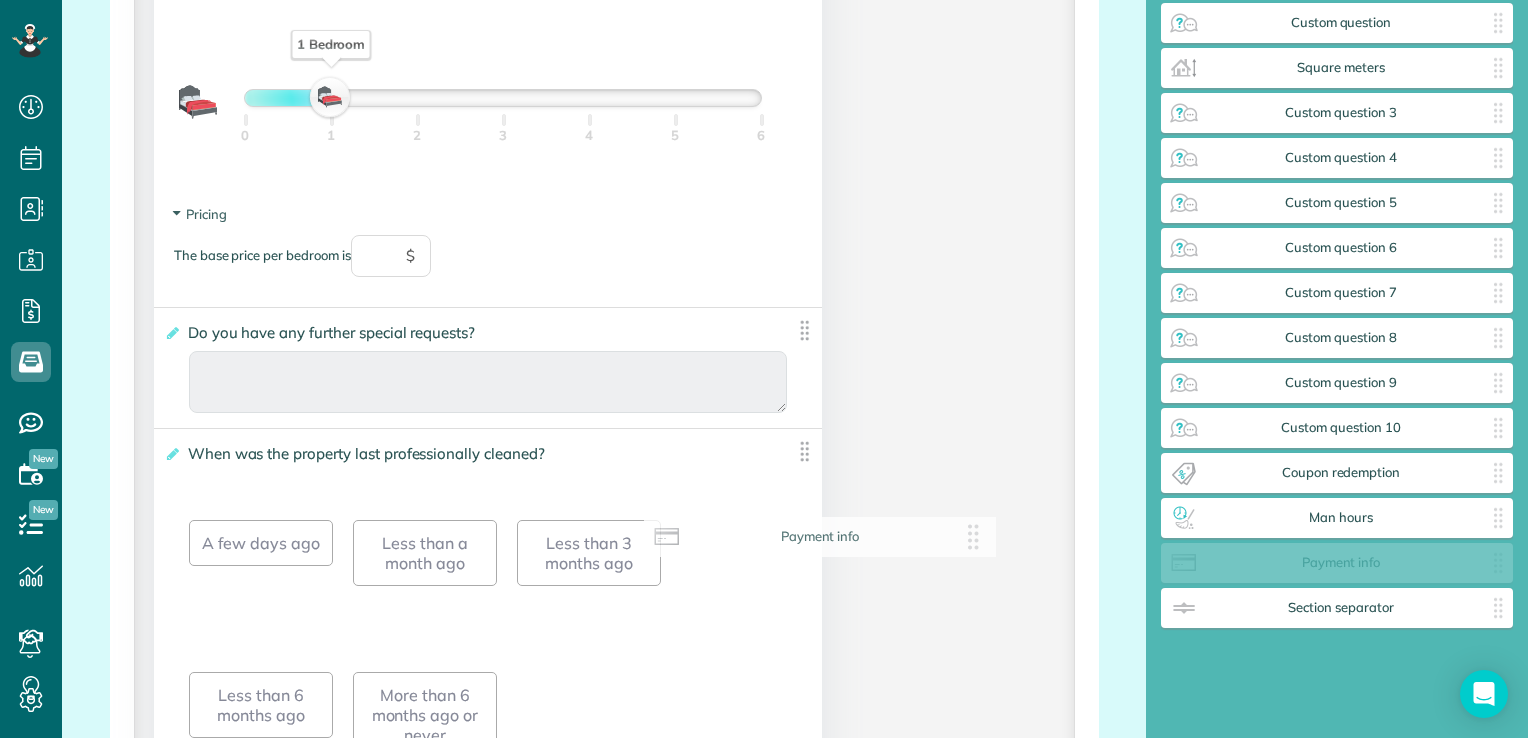 drag, startPoint x: 1362, startPoint y: 542, endPoint x: 764, endPoint y: 562, distance: 598.33435 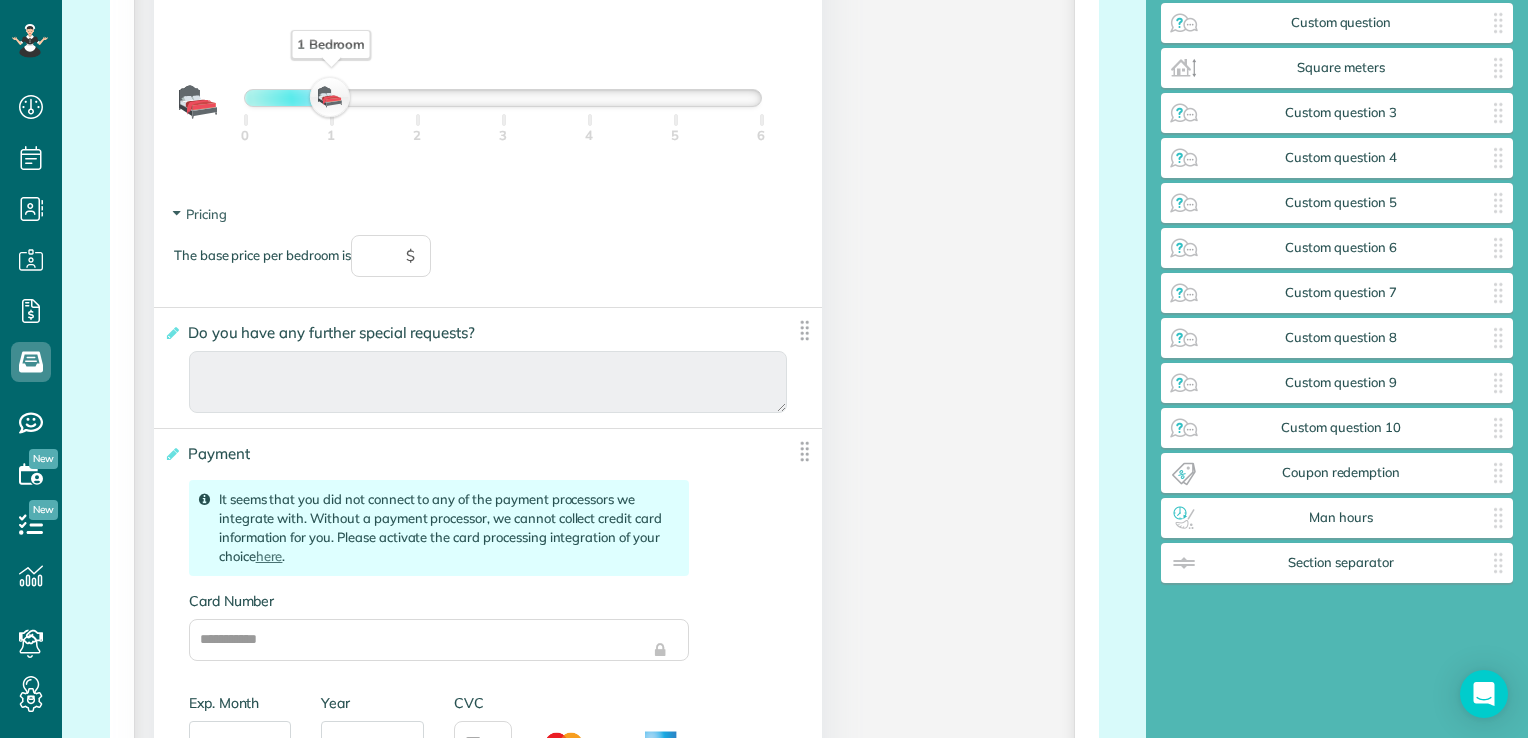 click on "**********" at bounding box center [604, 1113] 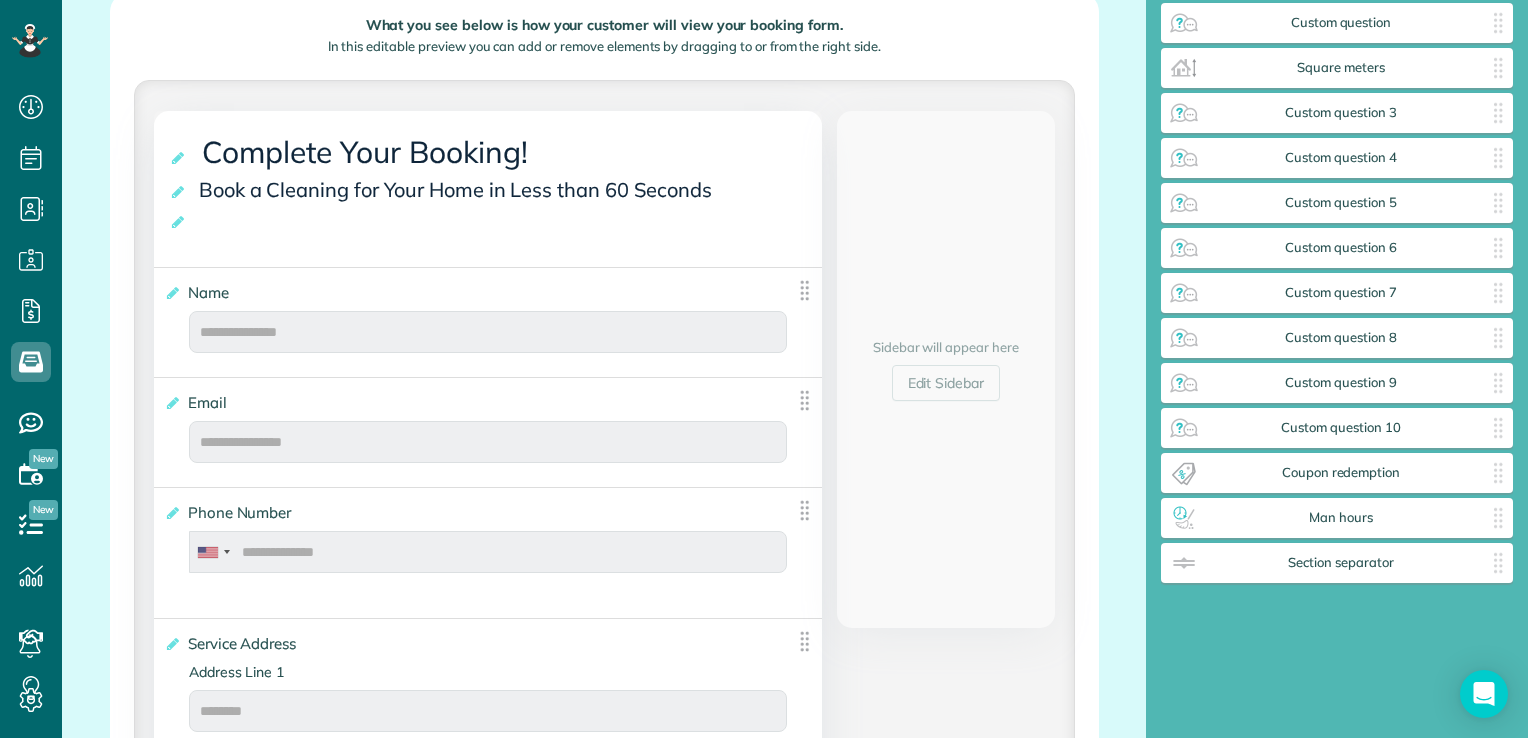 scroll, scrollTop: 400, scrollLeft: 0, axis: vertical 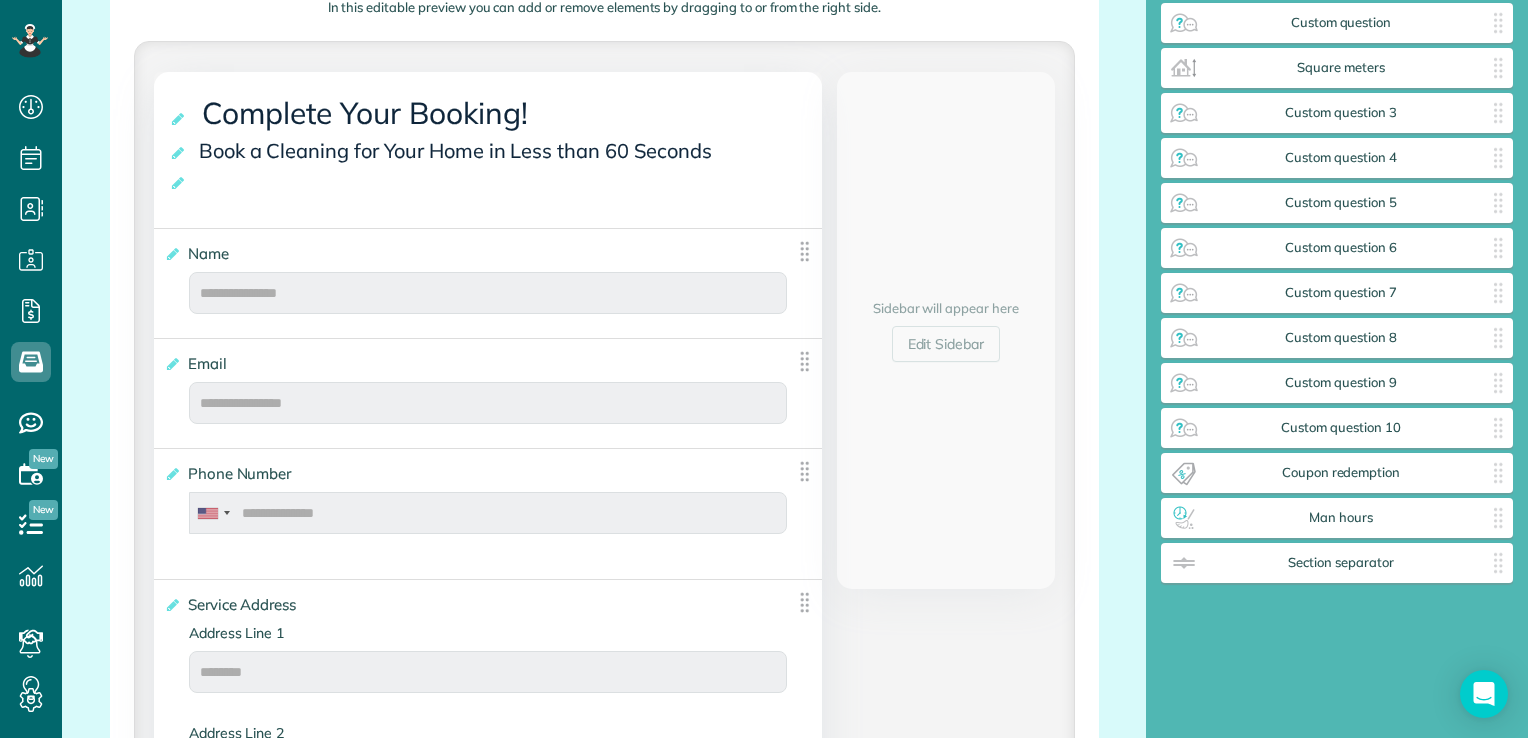 click on "**********" at bounding box center (604, 2198) 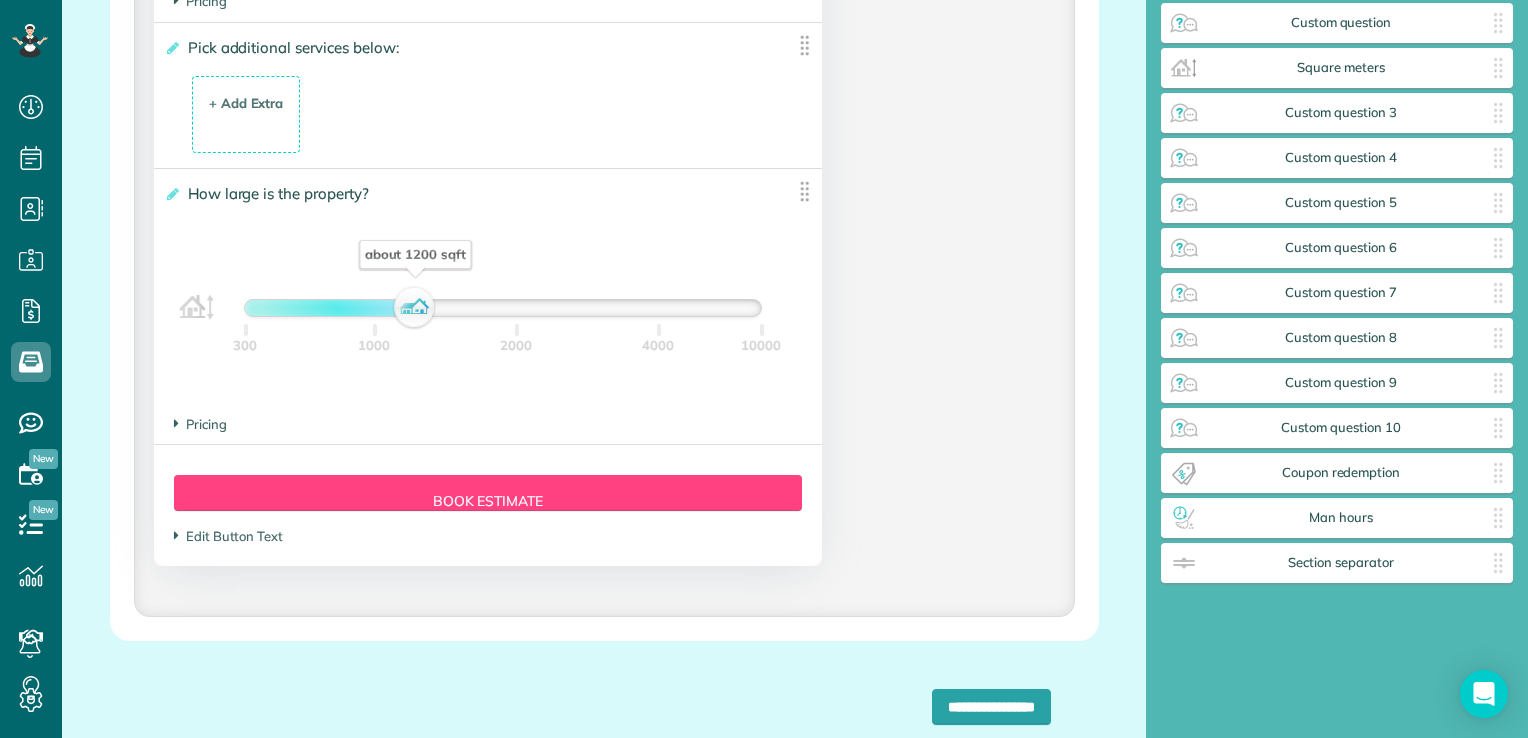 scroll, scrollTop: 4120, scrollLeft: 0, axis: vertical 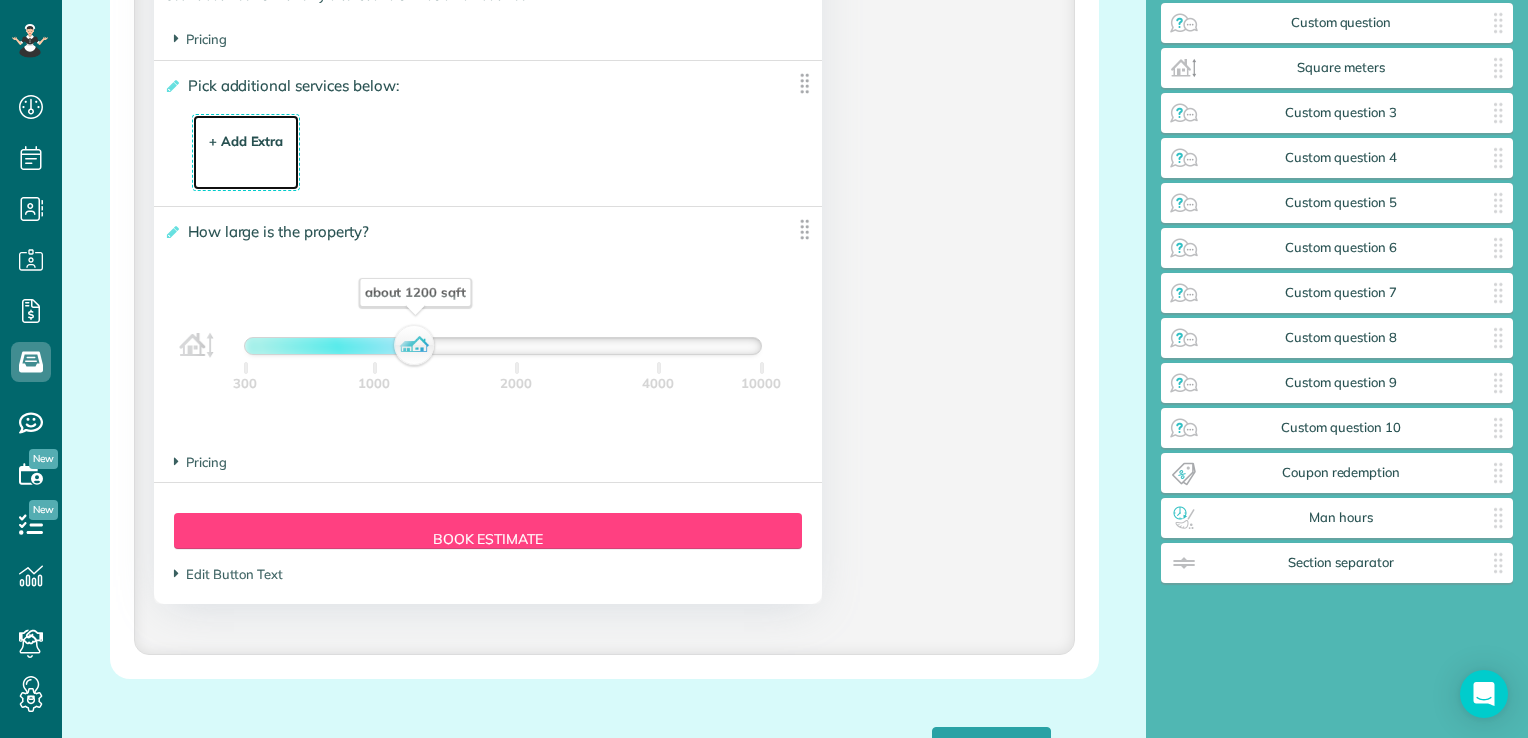 click on "+ Add Extra
$ 34 . 99" at bounding box center (246, 154) 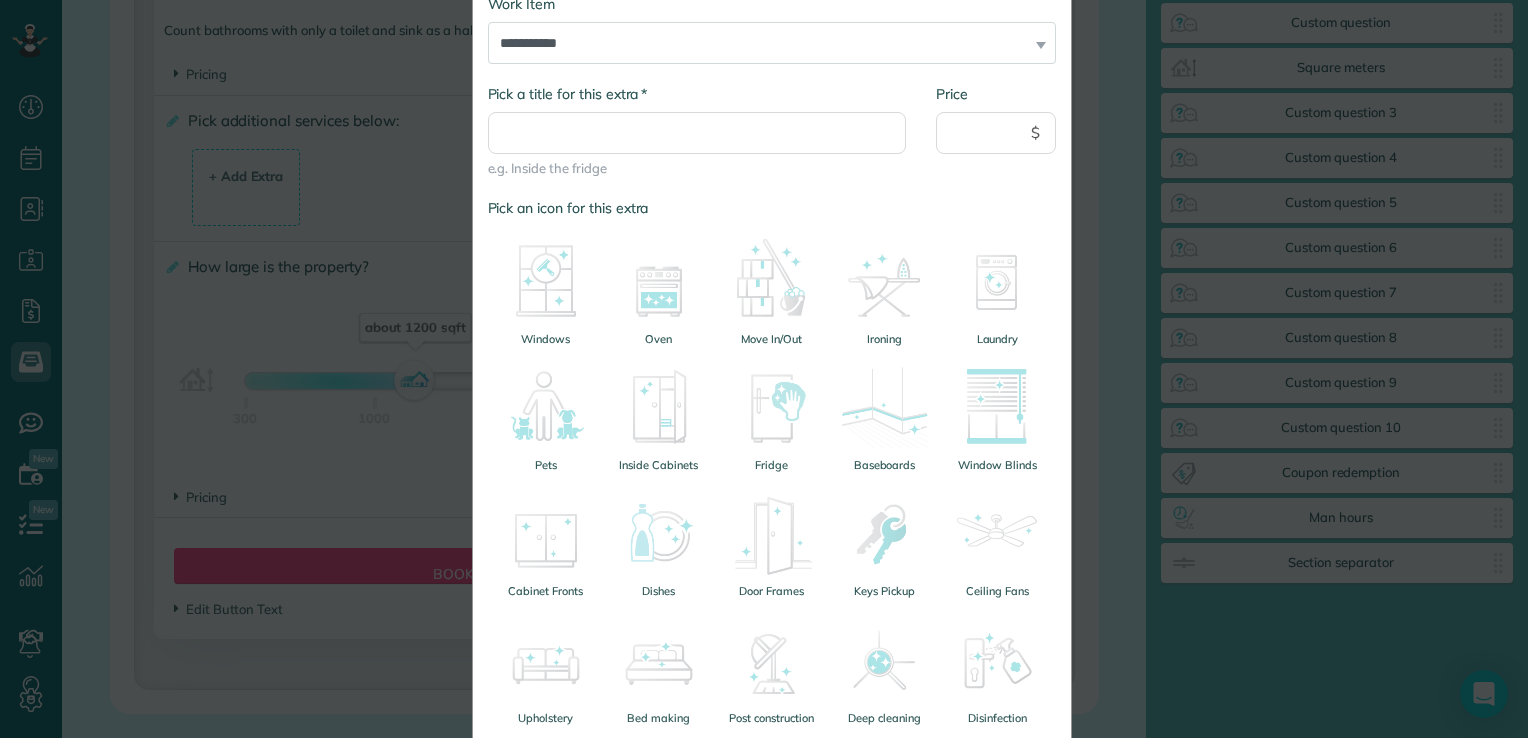 scroll, scrollTop: 312, scrollLeft: 0, axis: vertical 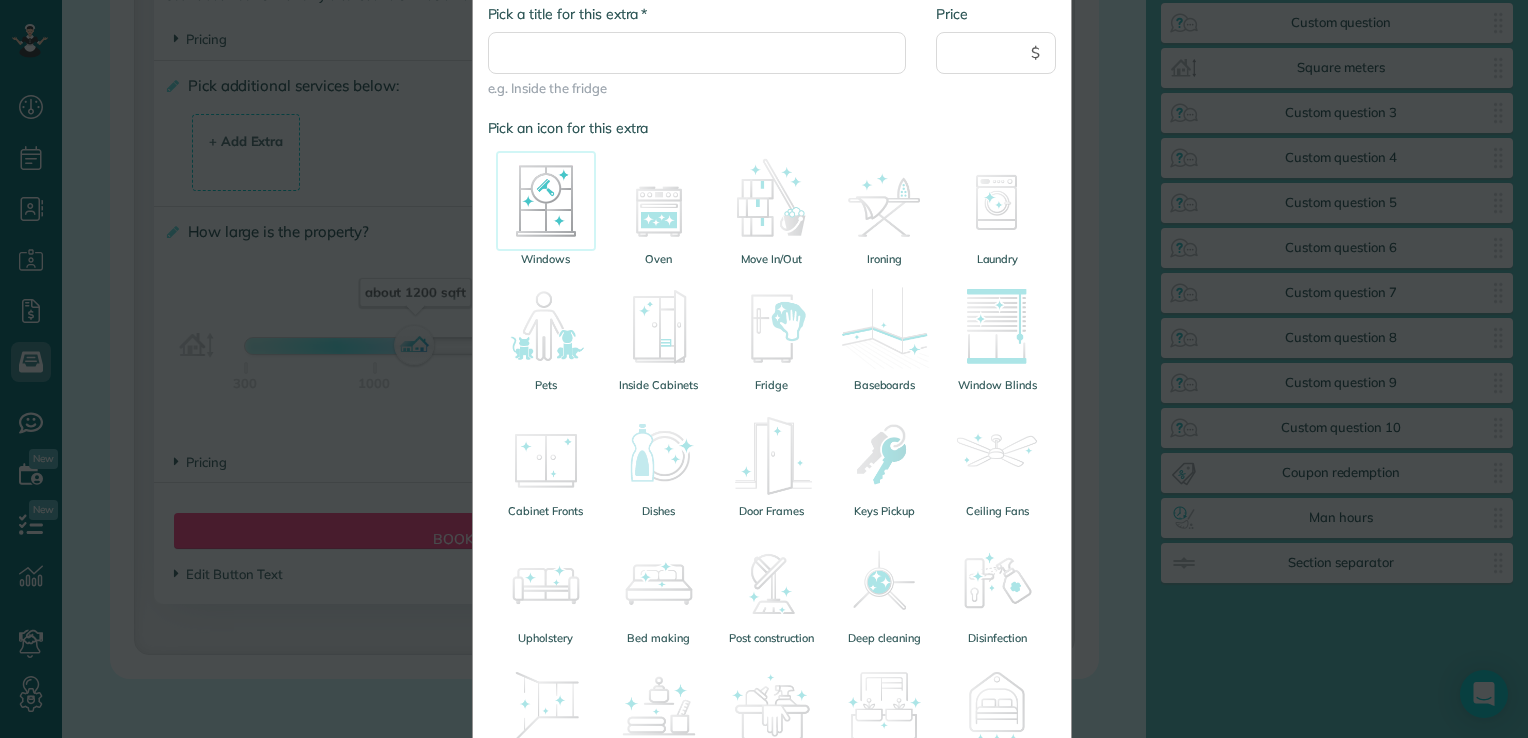 click at bounding box center (546, 201) 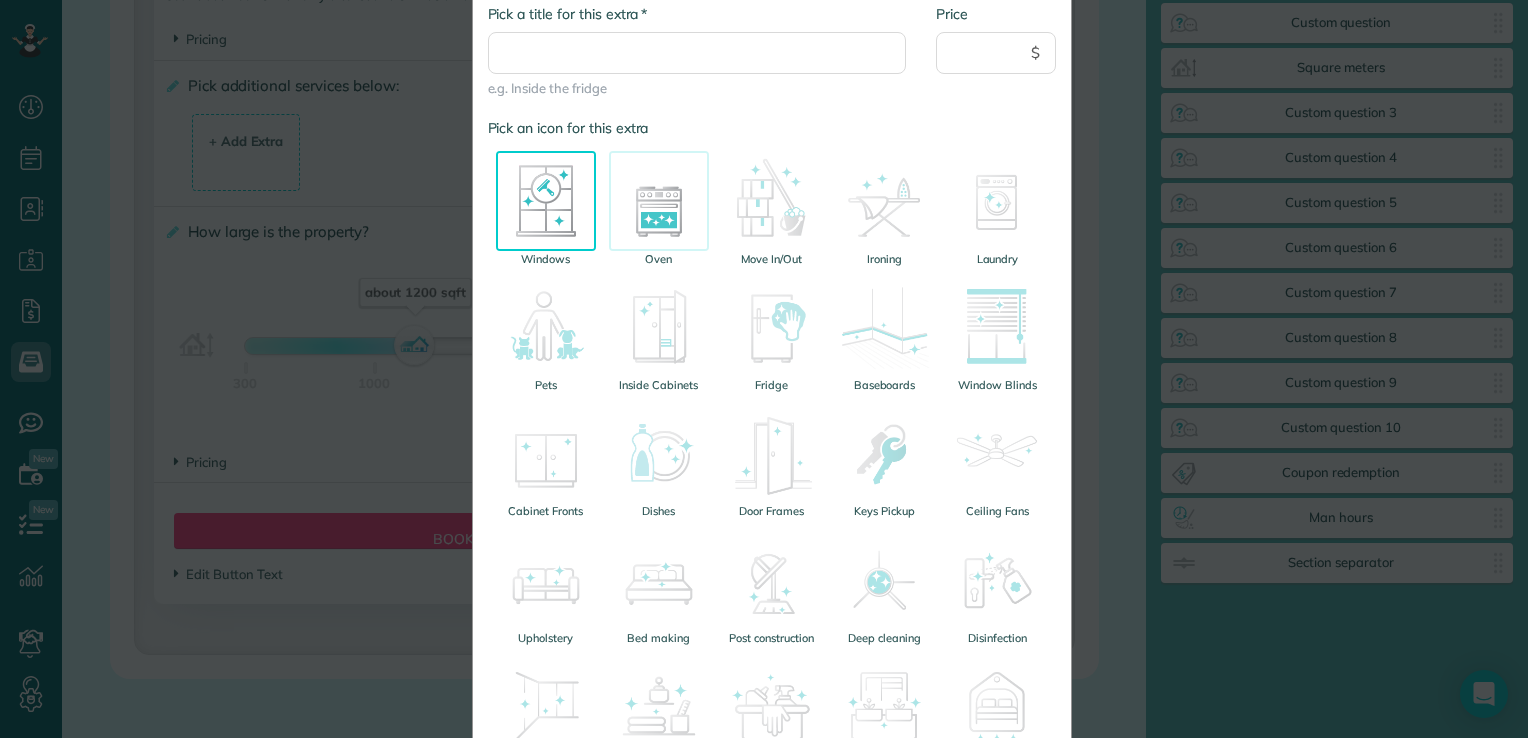 click at bounding box center [659, 201] 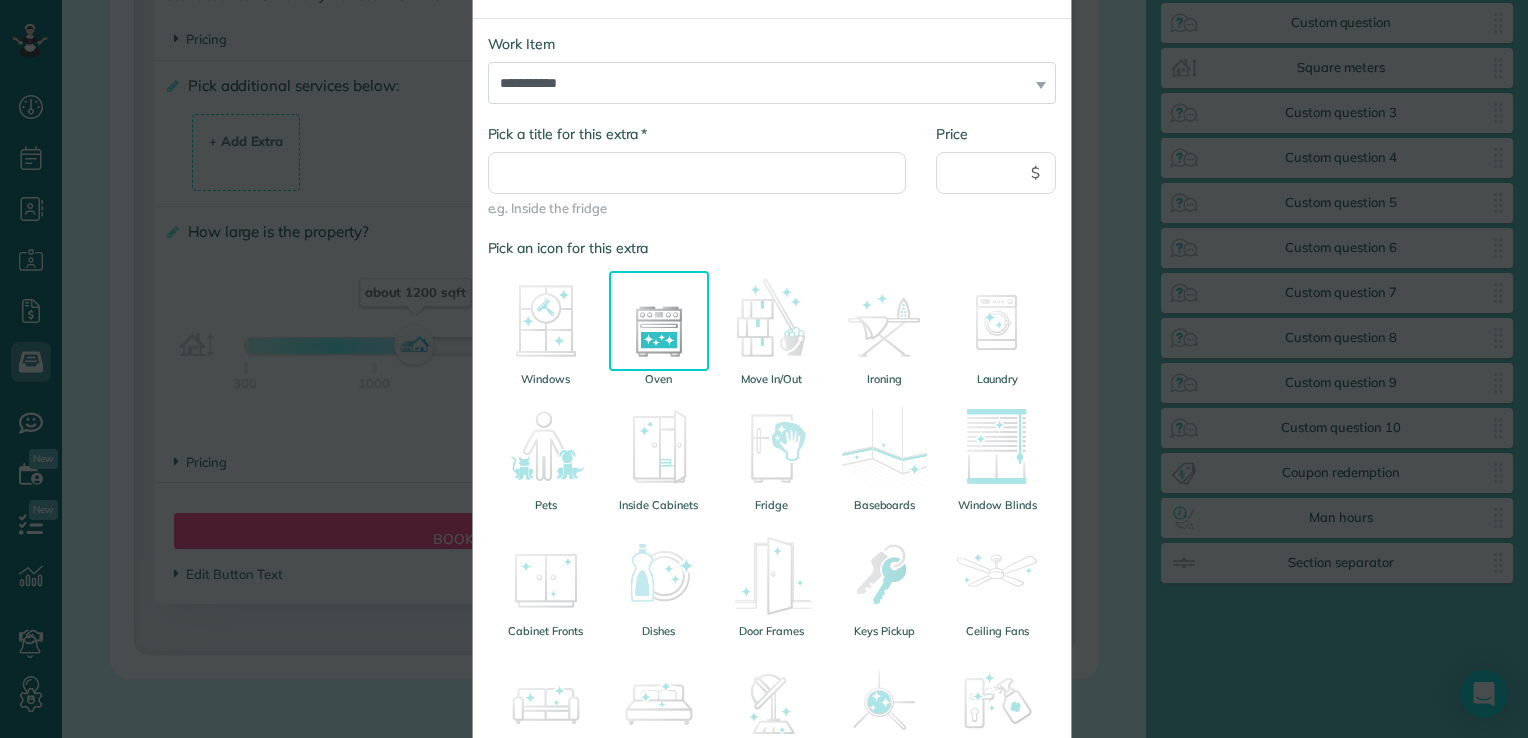 type on "2027-07-24" 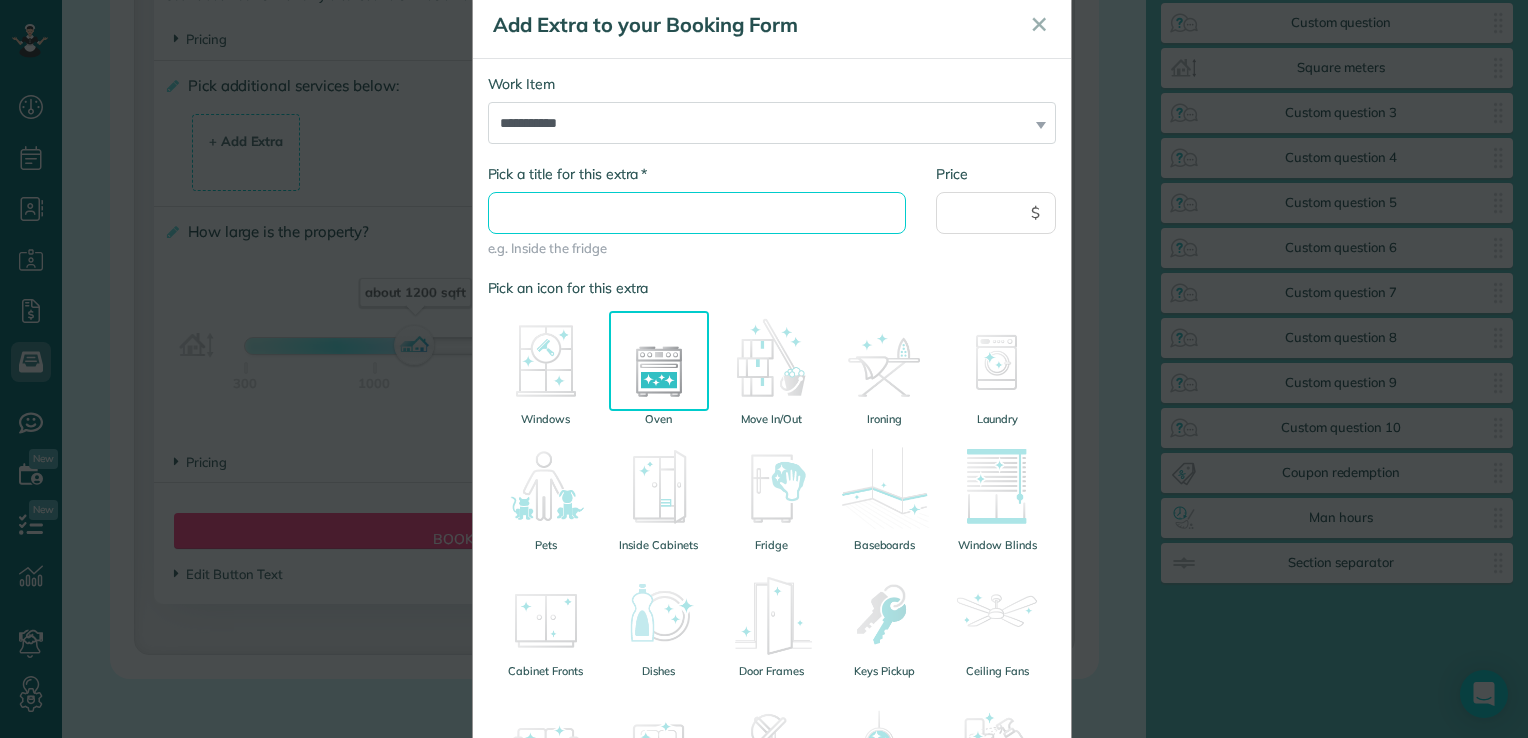 click on "*  Pick a title for this extra" at bounding box center [697, 213] 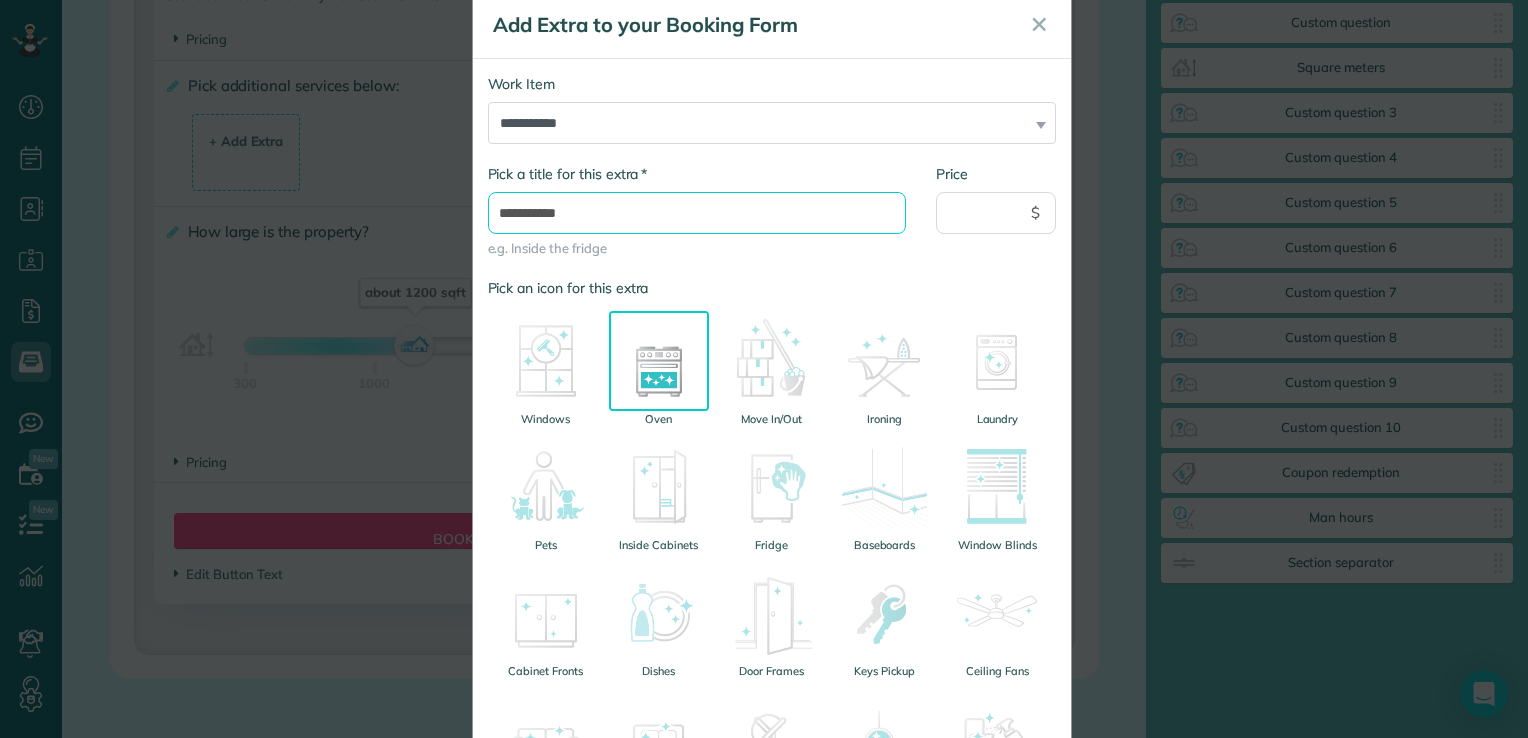 type on "**********" 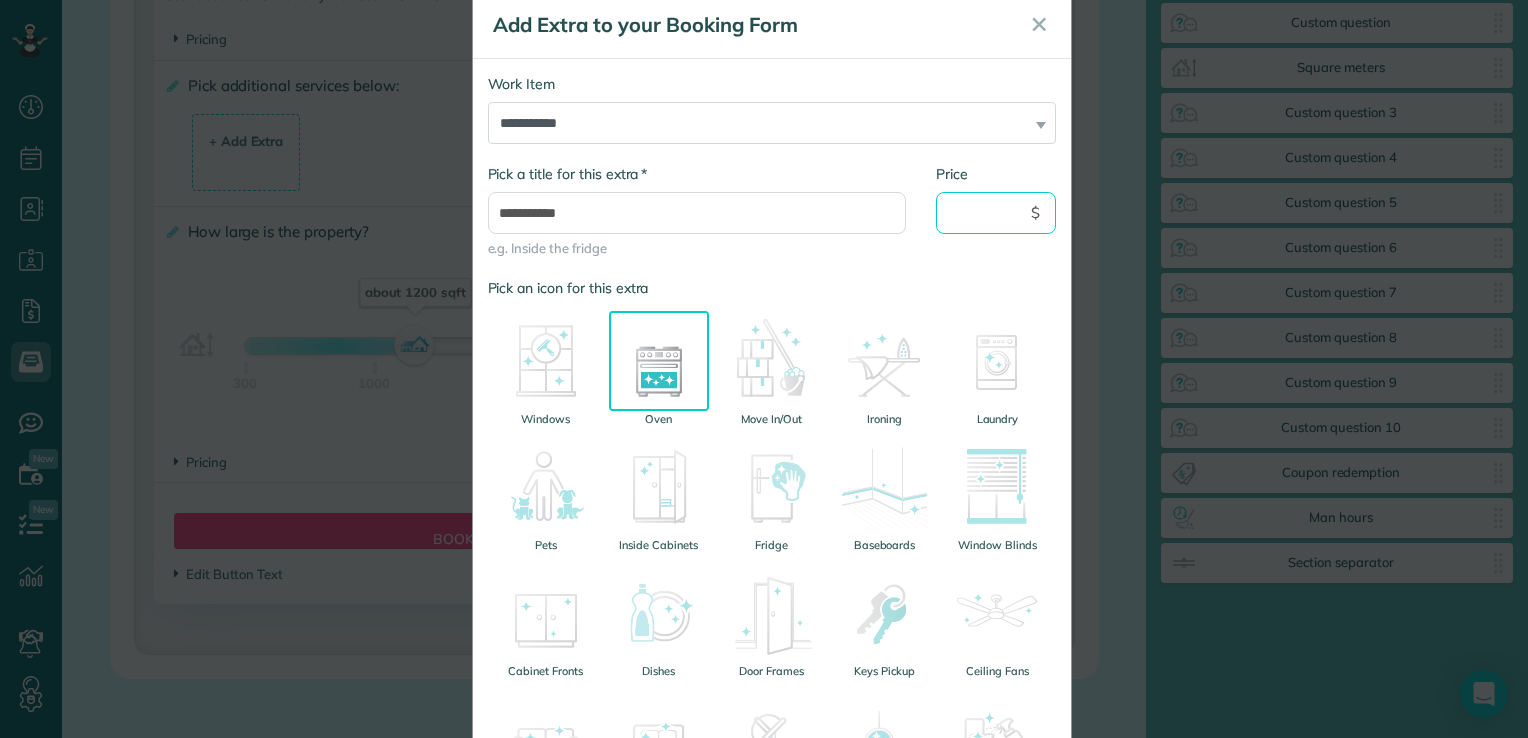 click on "Price" at bounding box center [996, 213] 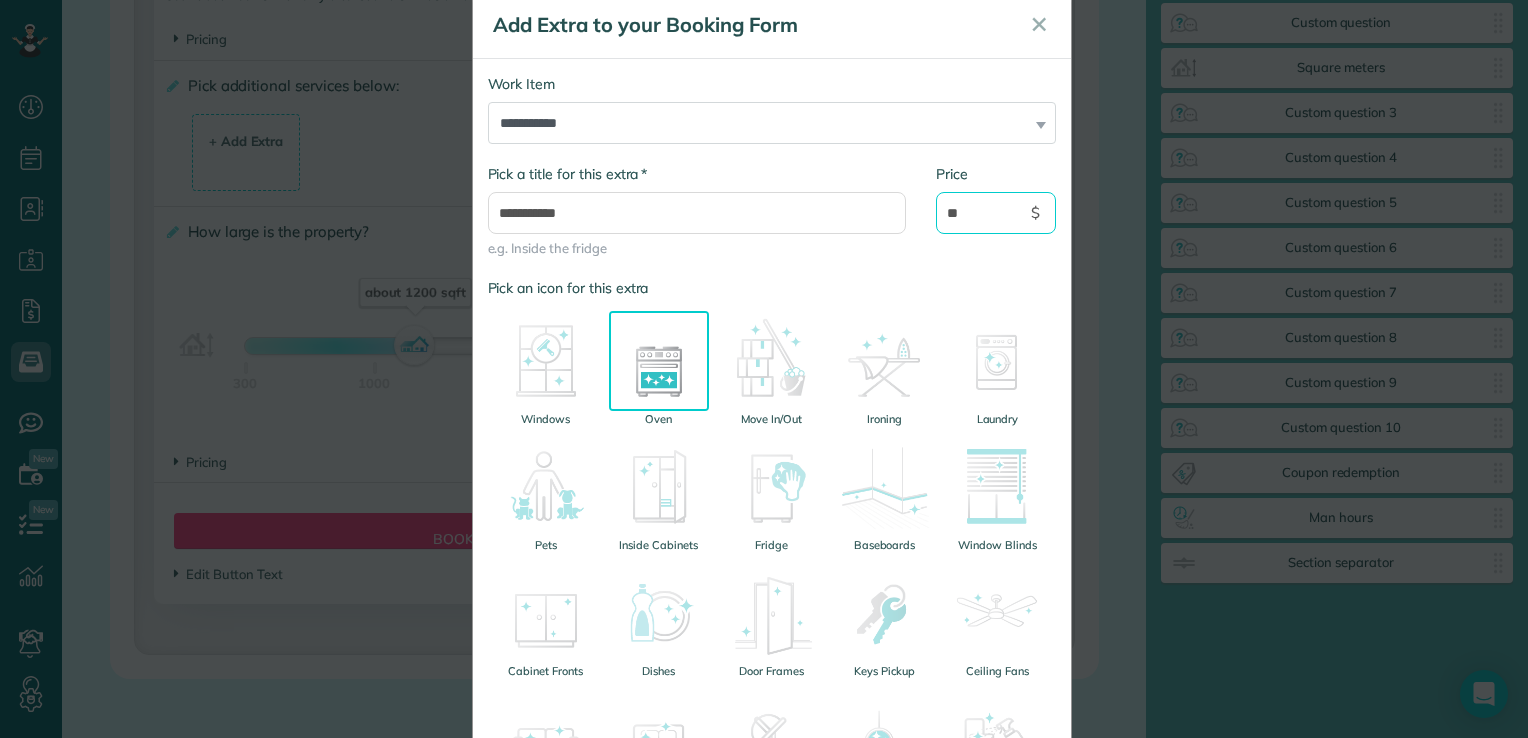type on "**" 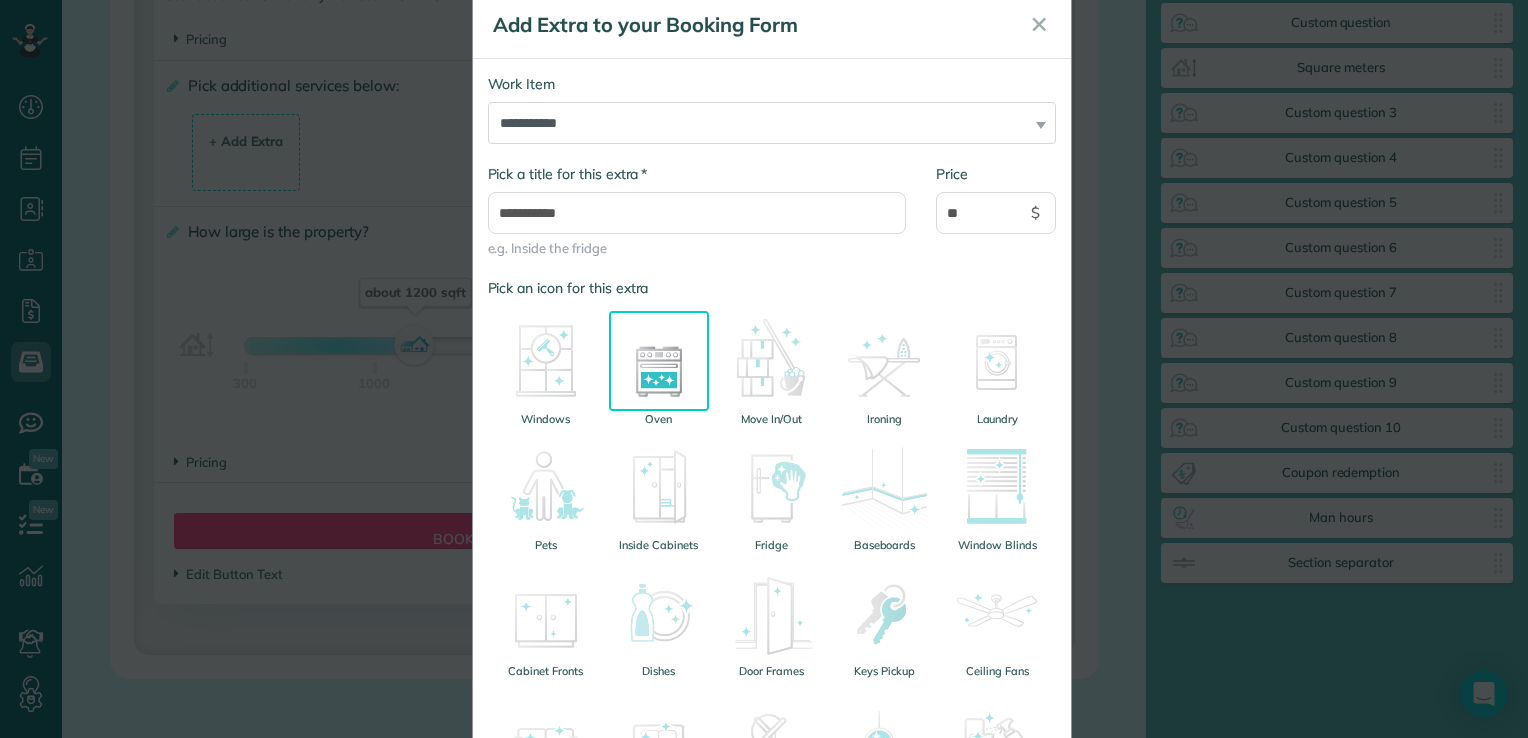 click on "Pick an icon for this extra" at bounding box center [772, 288] 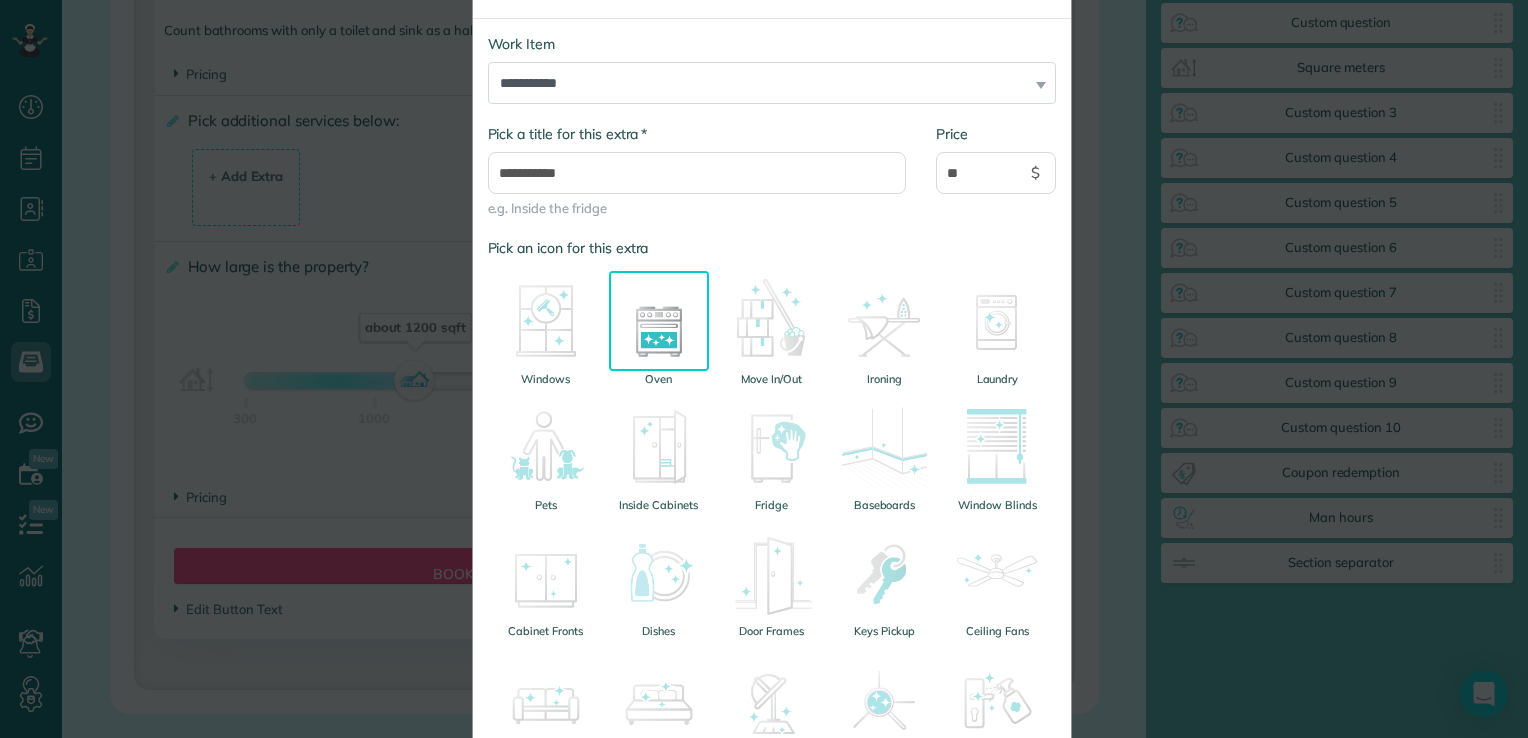 scroll, scrollTop: 370, scrollLeft: 0, axis: vertical 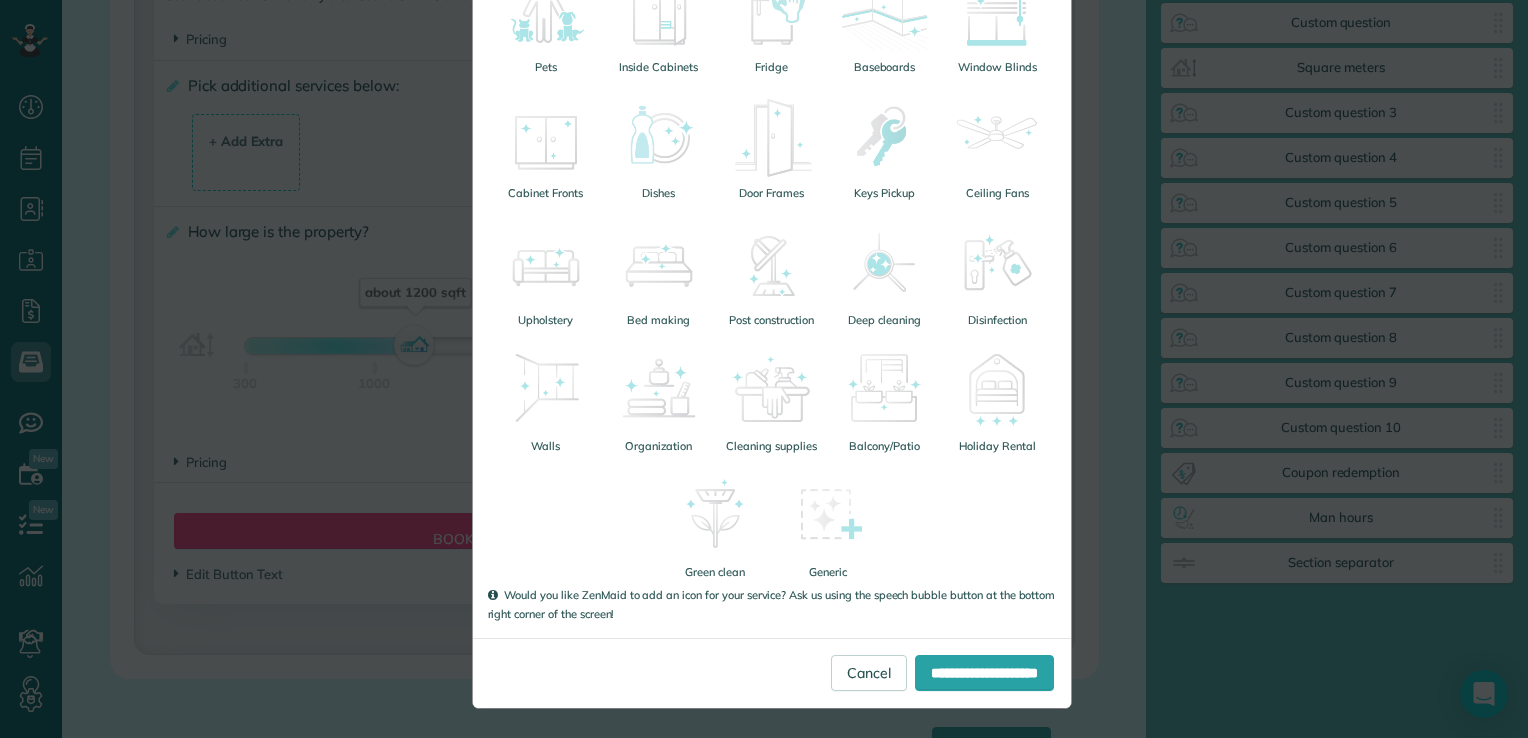 type on "2027-10-30" 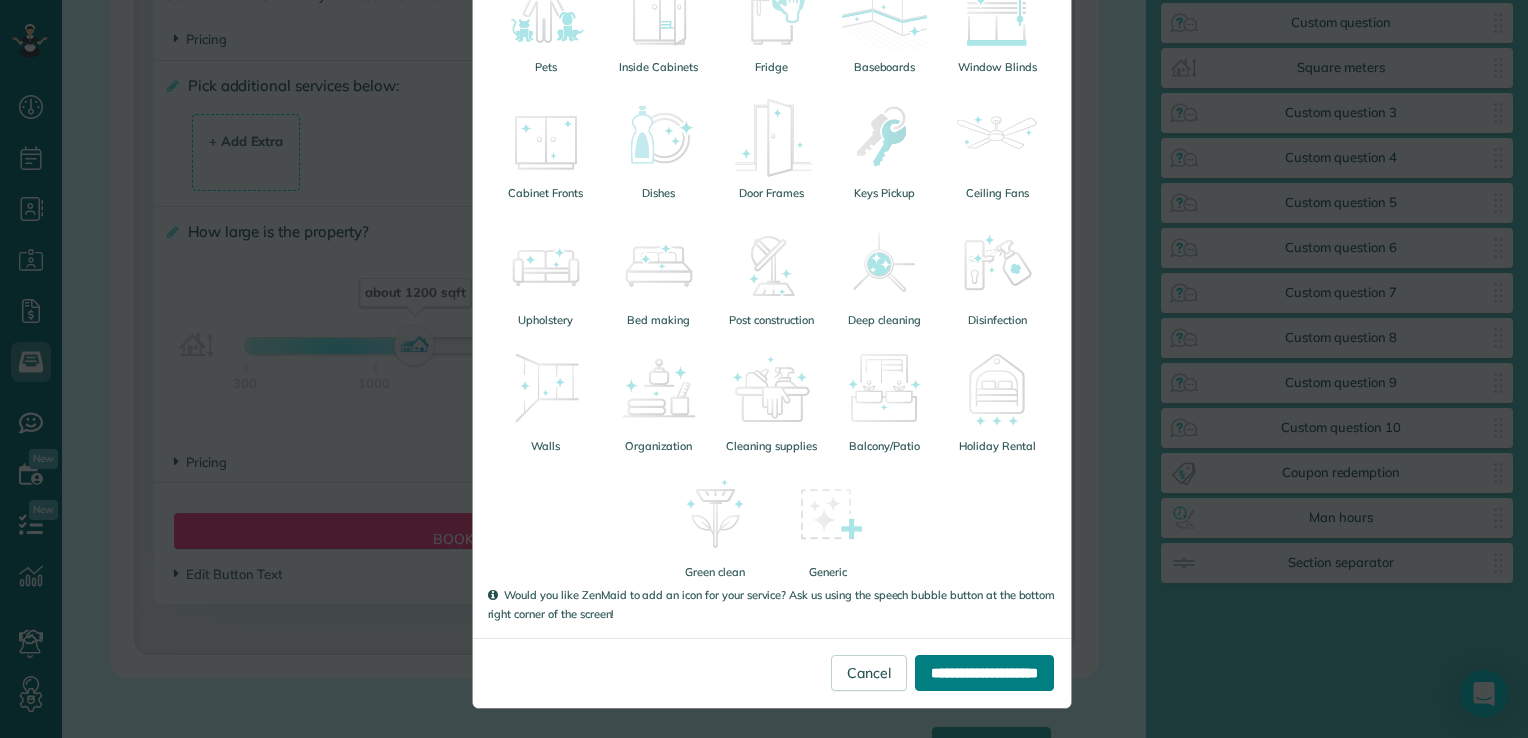 click on "**********" at bounding box center [984, 673] 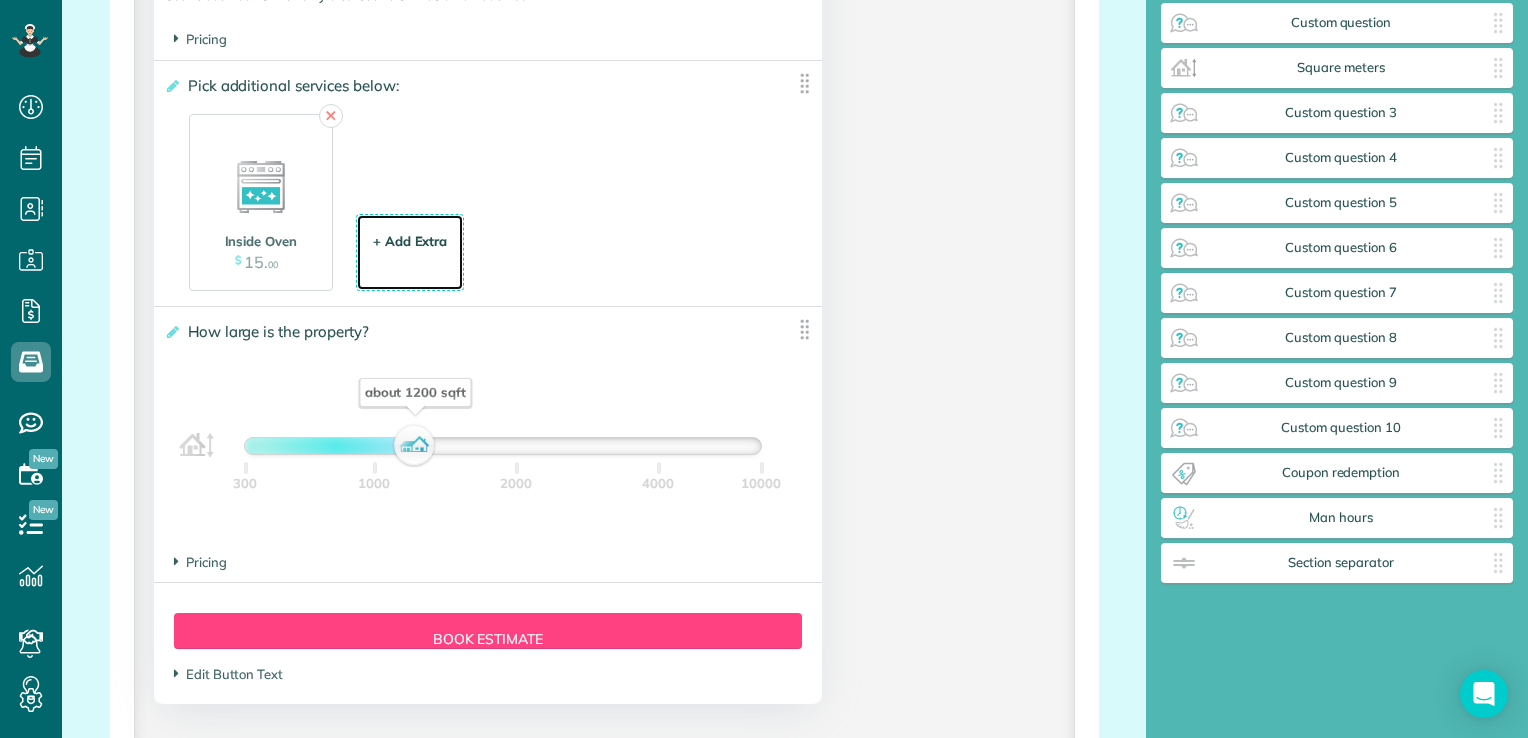 click on "+ Add Extra
$ 34 . 99" at bounding box center [410, 254] 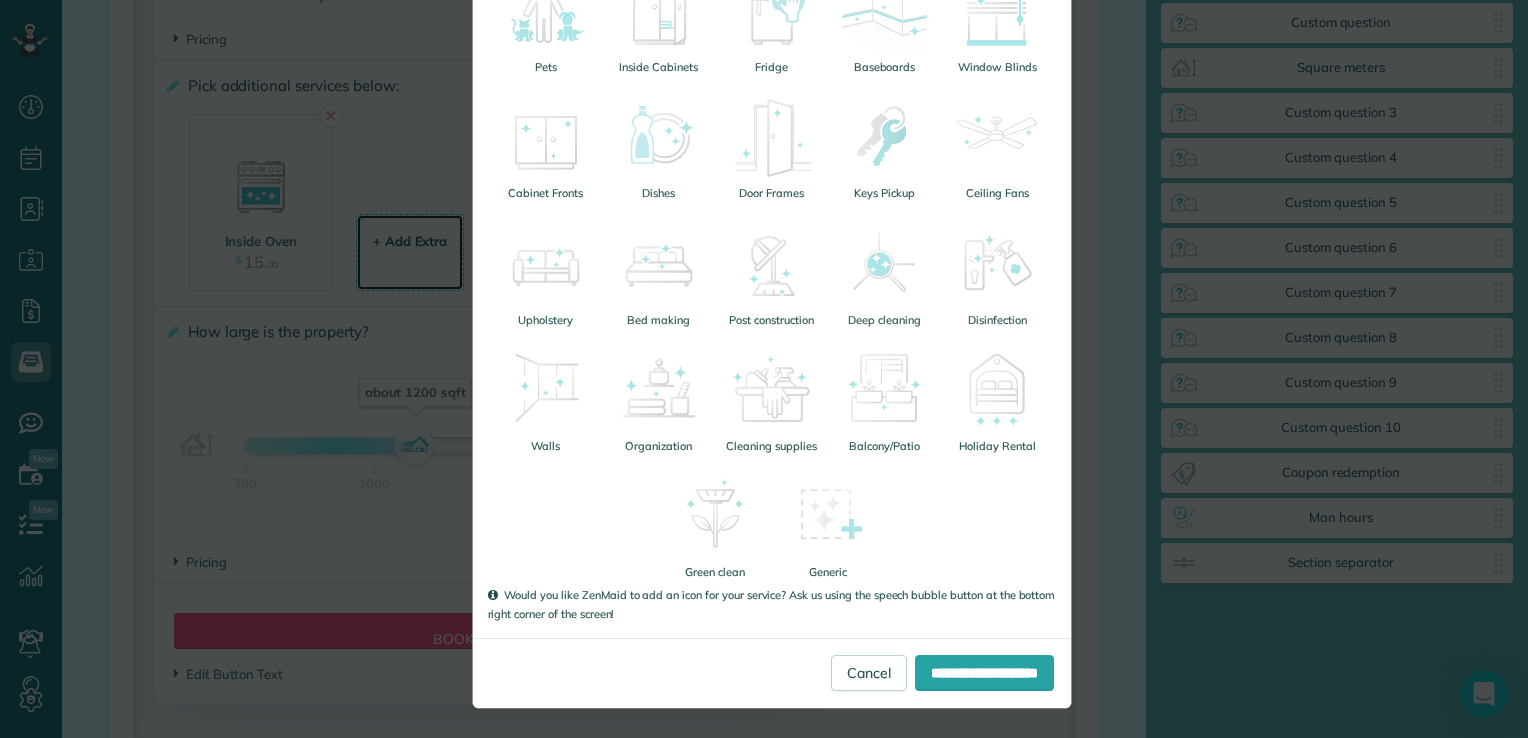 scroll, scrollTop: 0, scrollLeft: 0, axis: both 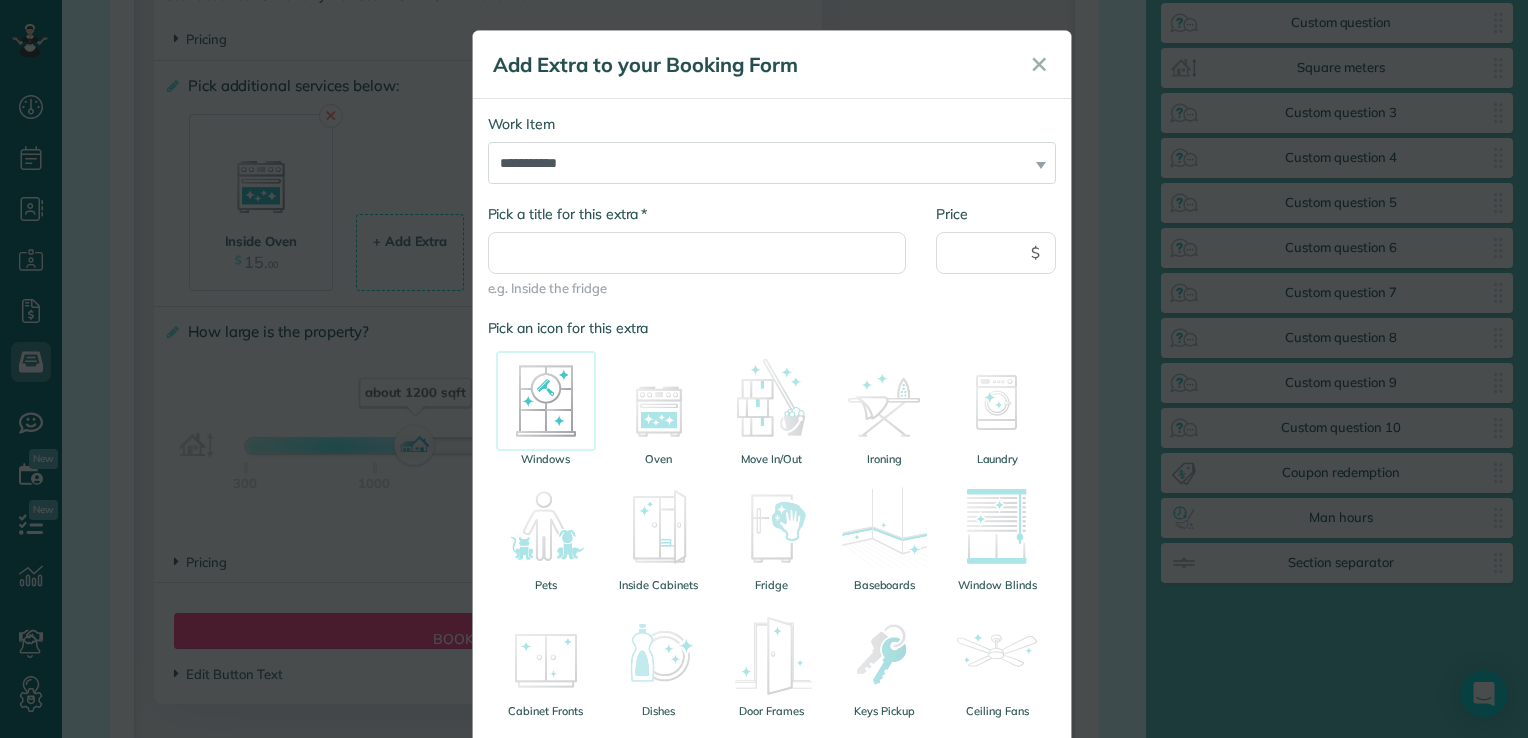 click at bounding box center (546, 401) 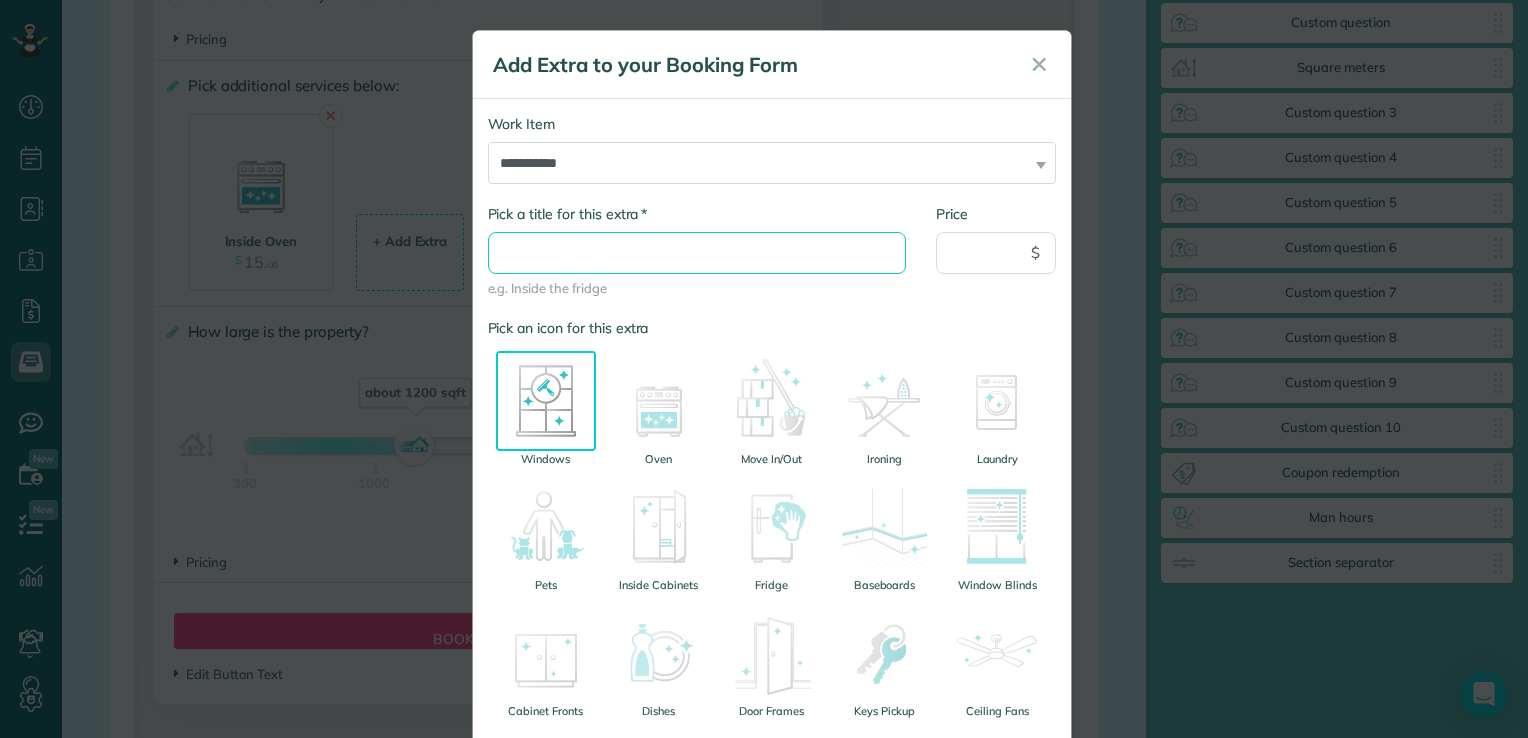 click on "*  Pick a title for this extra" at bounding box center (697, 253) 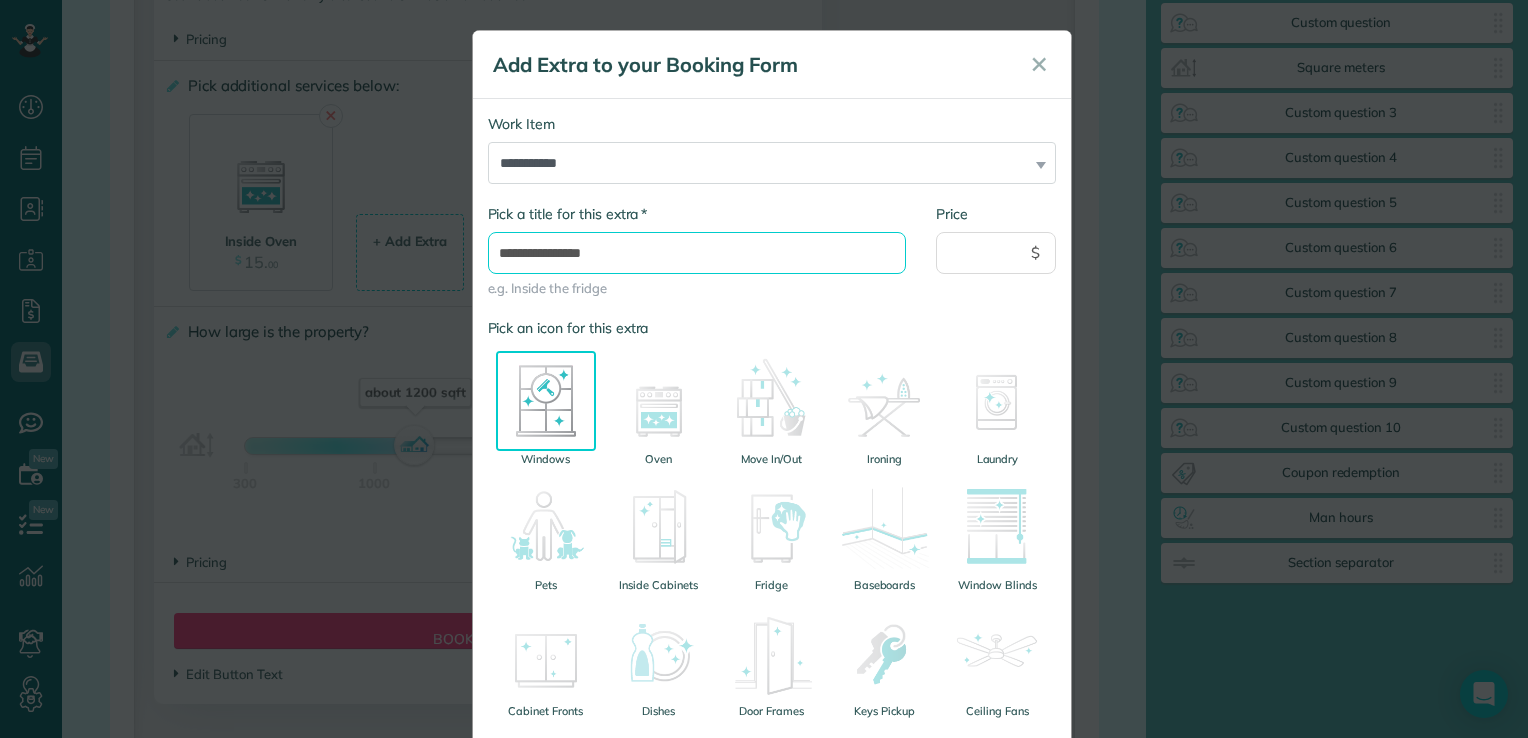type on "**********" 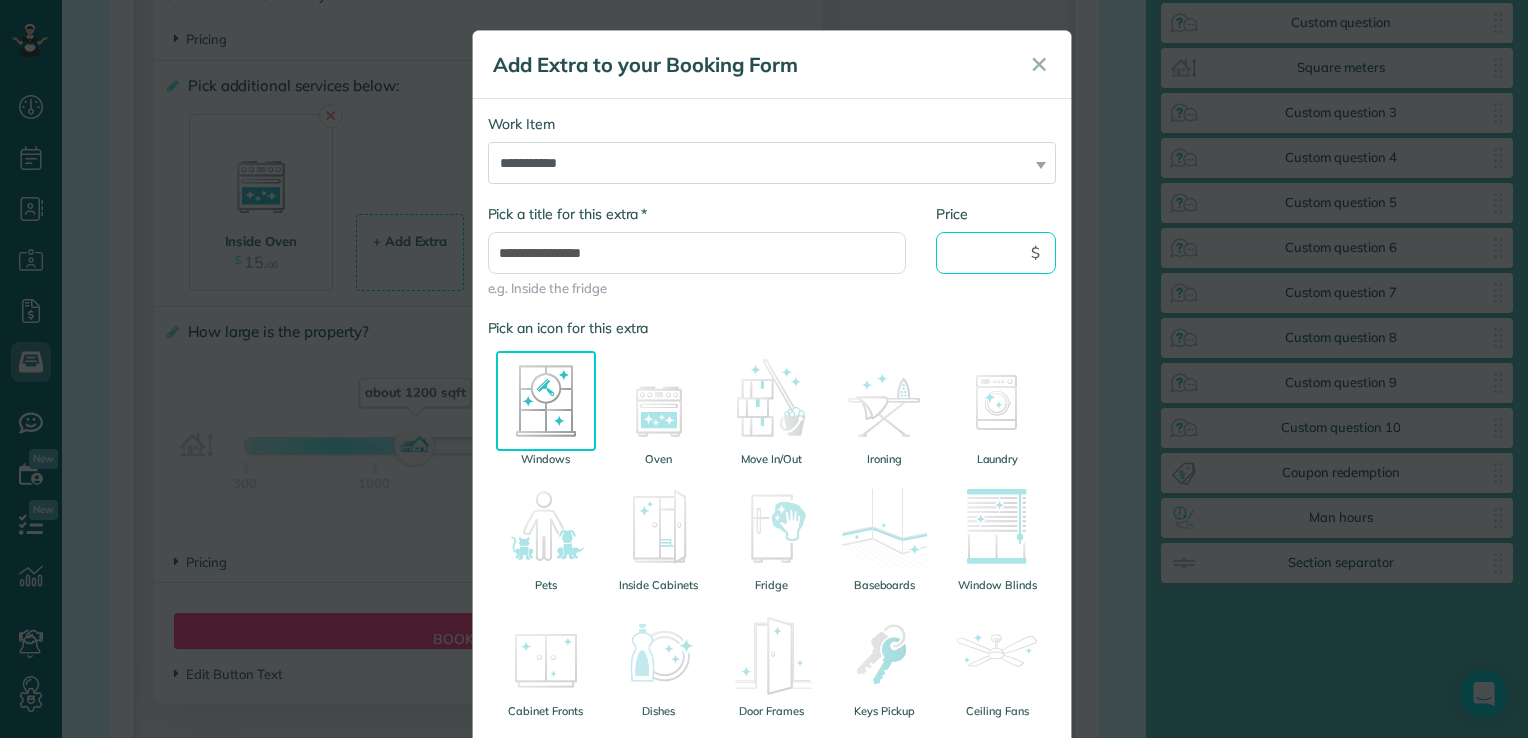 click on "Price" at bounding box center (996, 253) 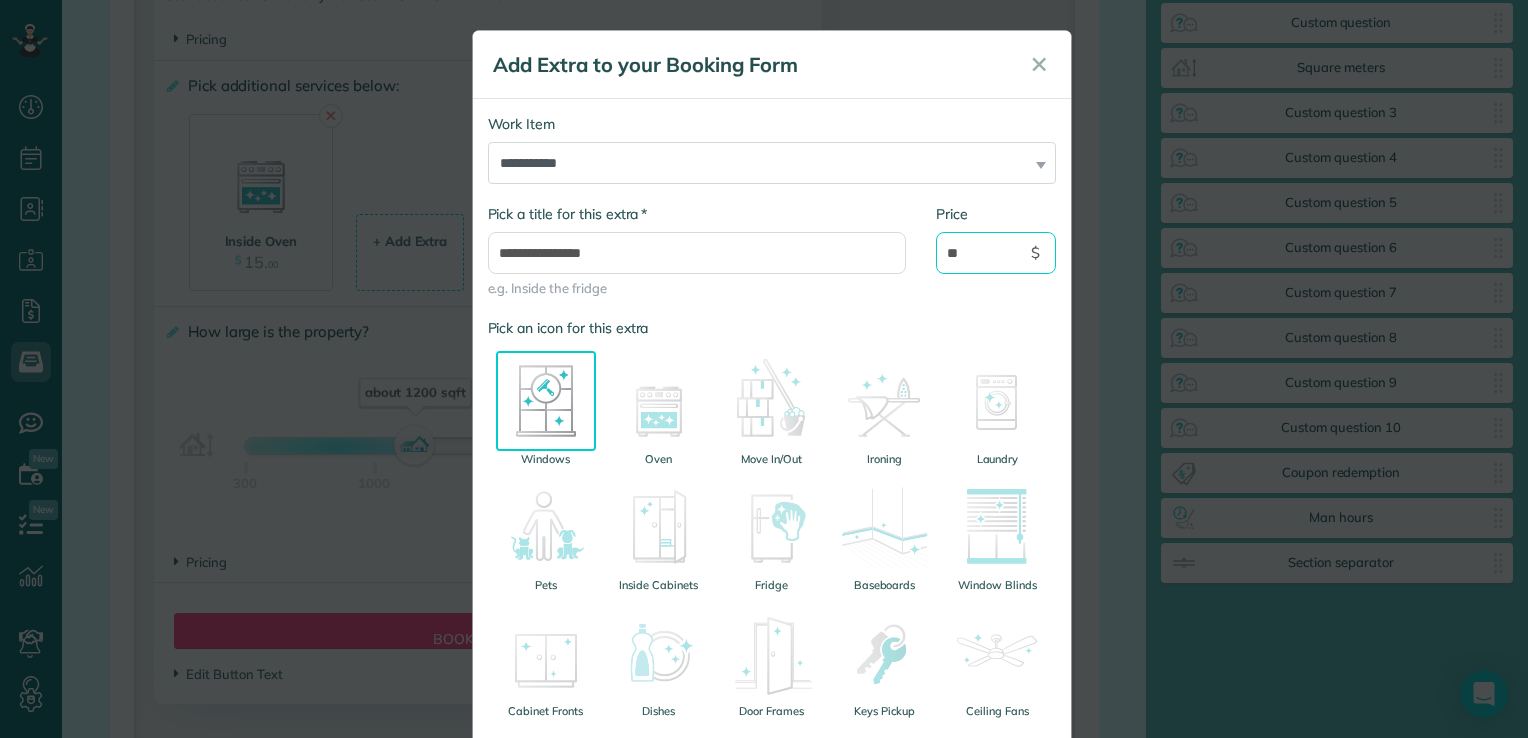 type on "**" 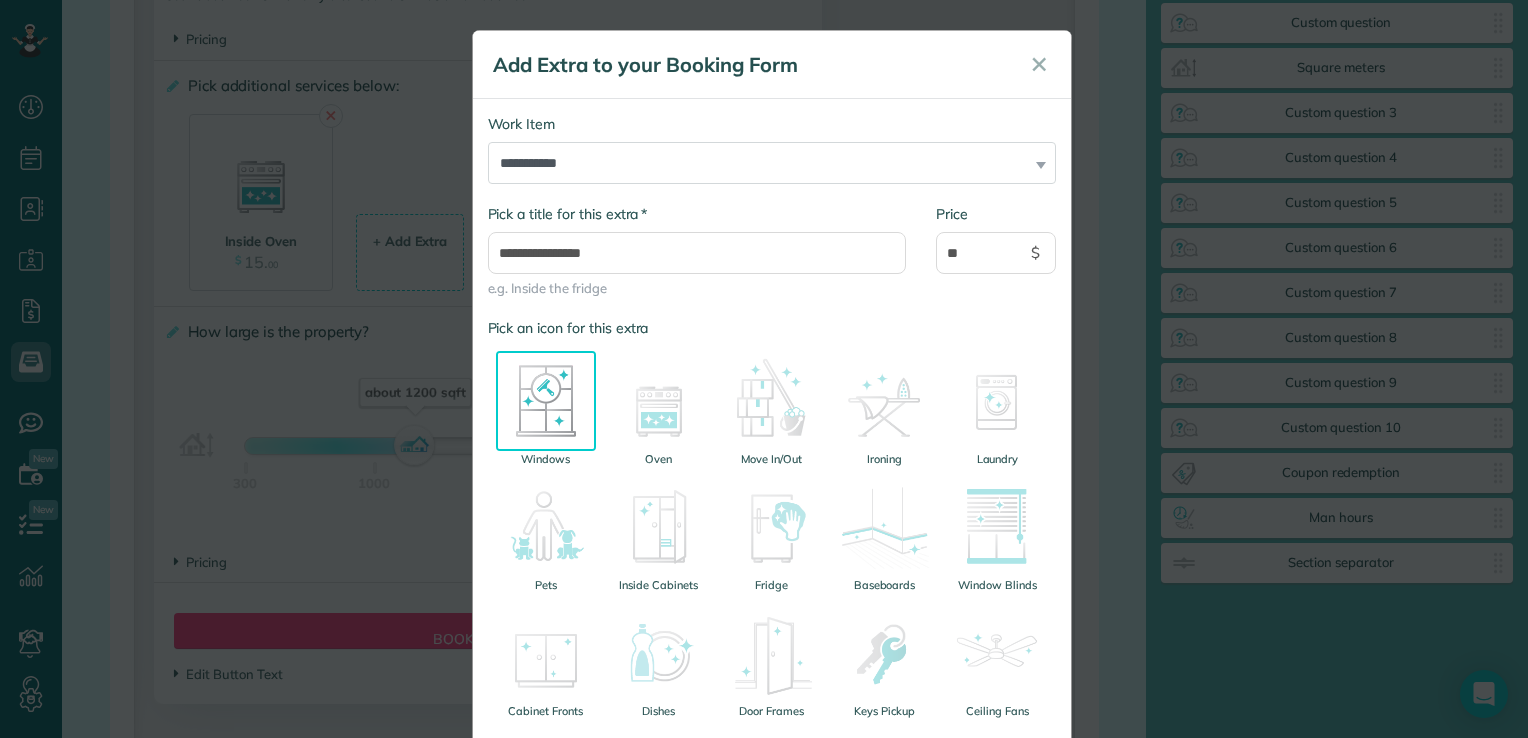 click on "Pick an icon for this extra" at bounding box center [772, 328] 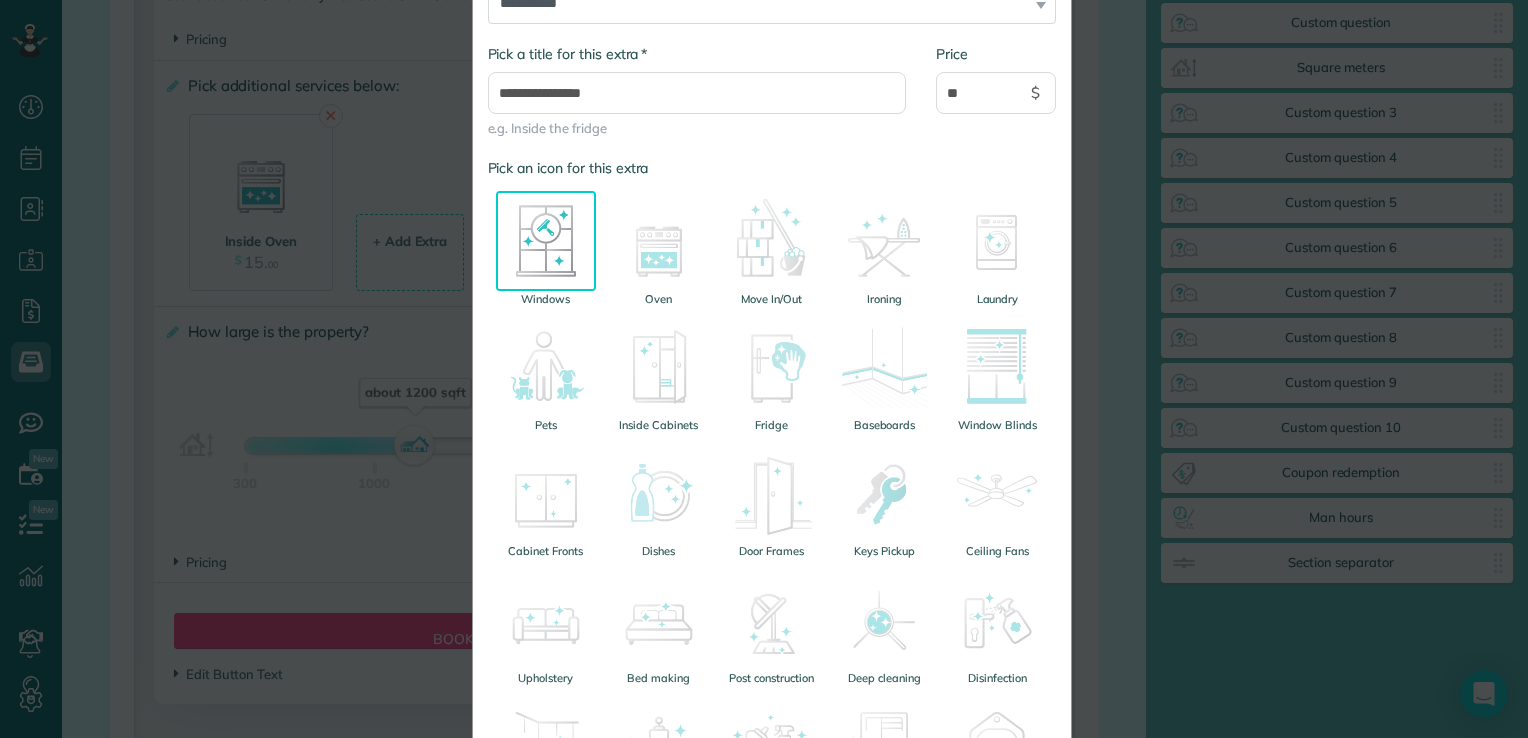 scroll, scrollTop: 476, scrollLeft: 0, axis: vertical 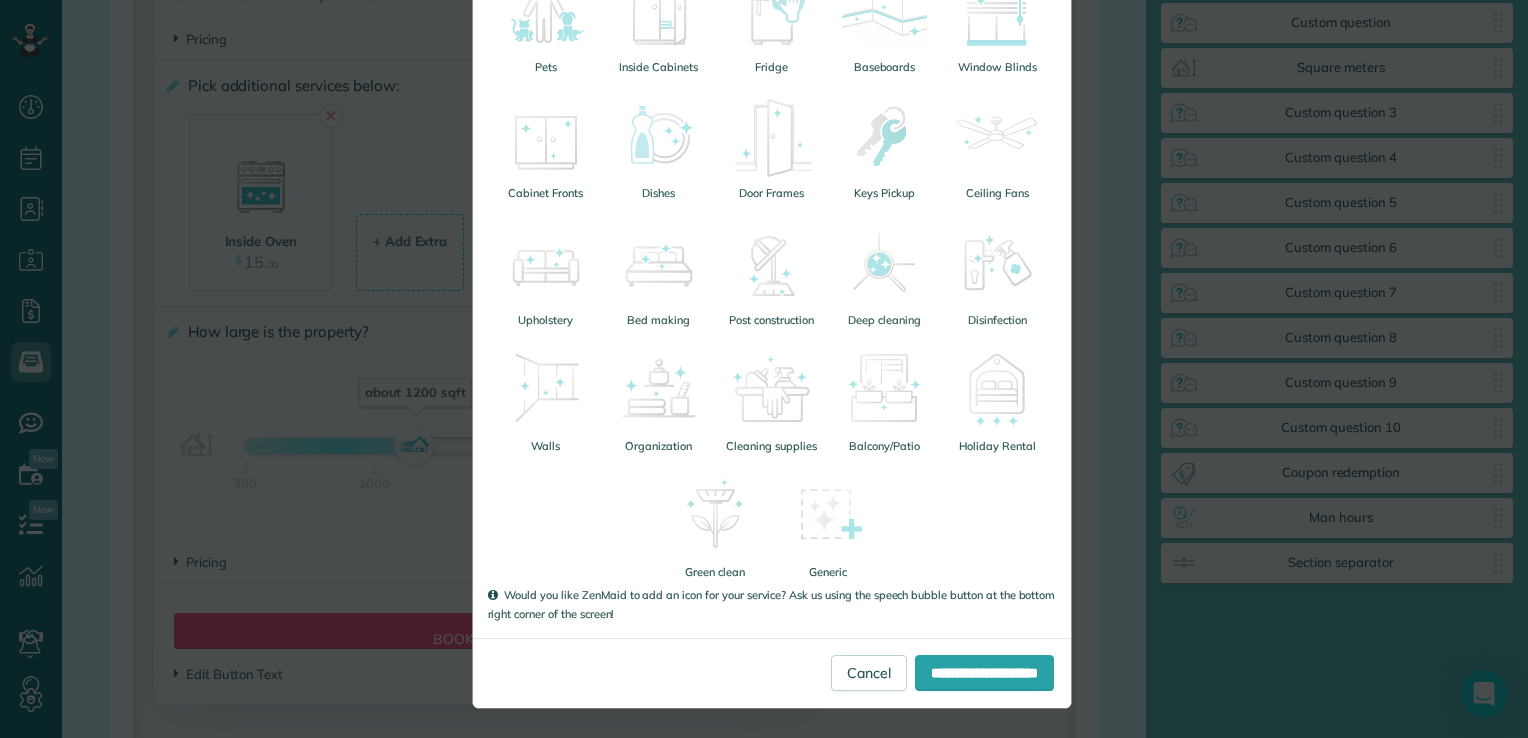 type on "2028-02-11" 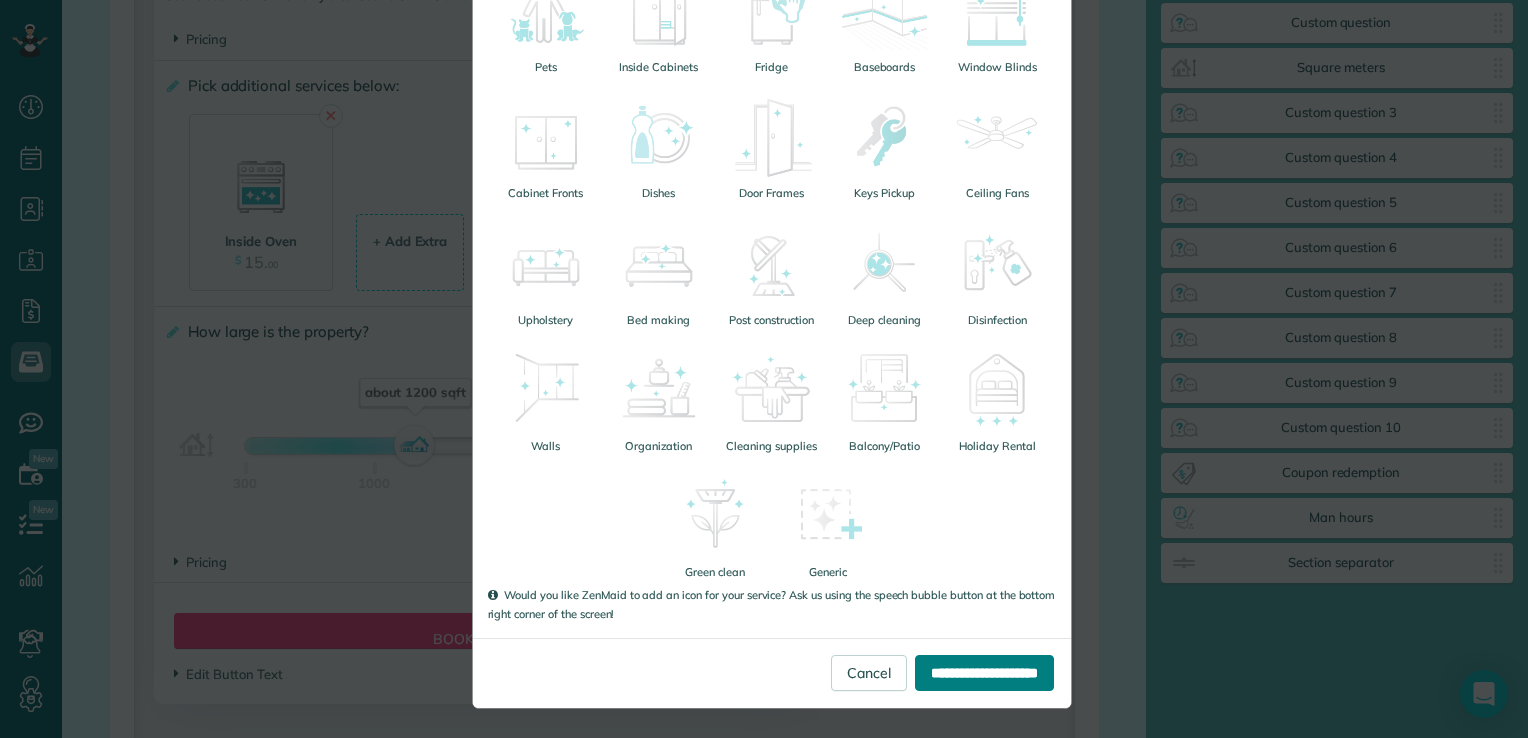 click on "**********" at bounding box center (984, 673) 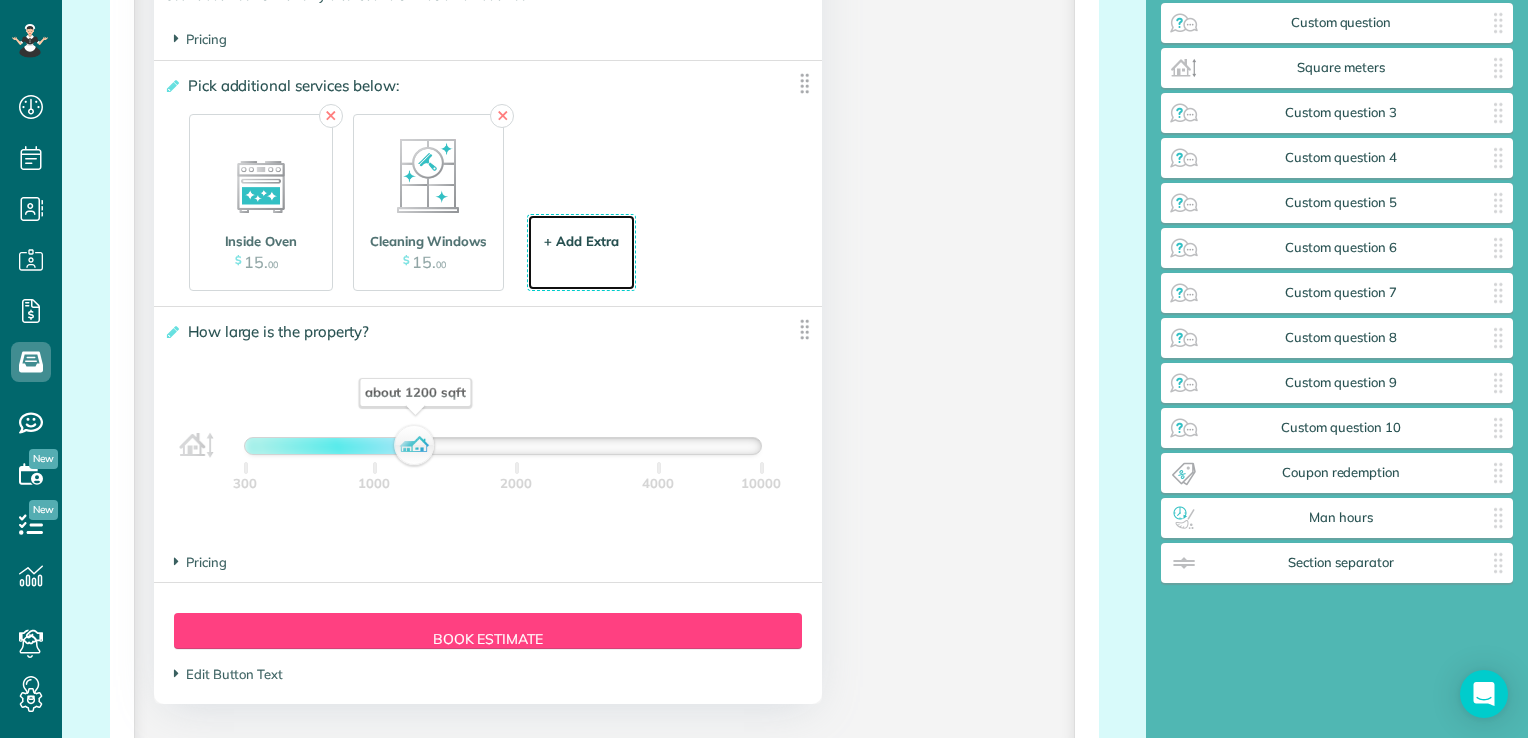 click on "+ Add Extra
$ 34 . 99" at bounding box center (581, 254) 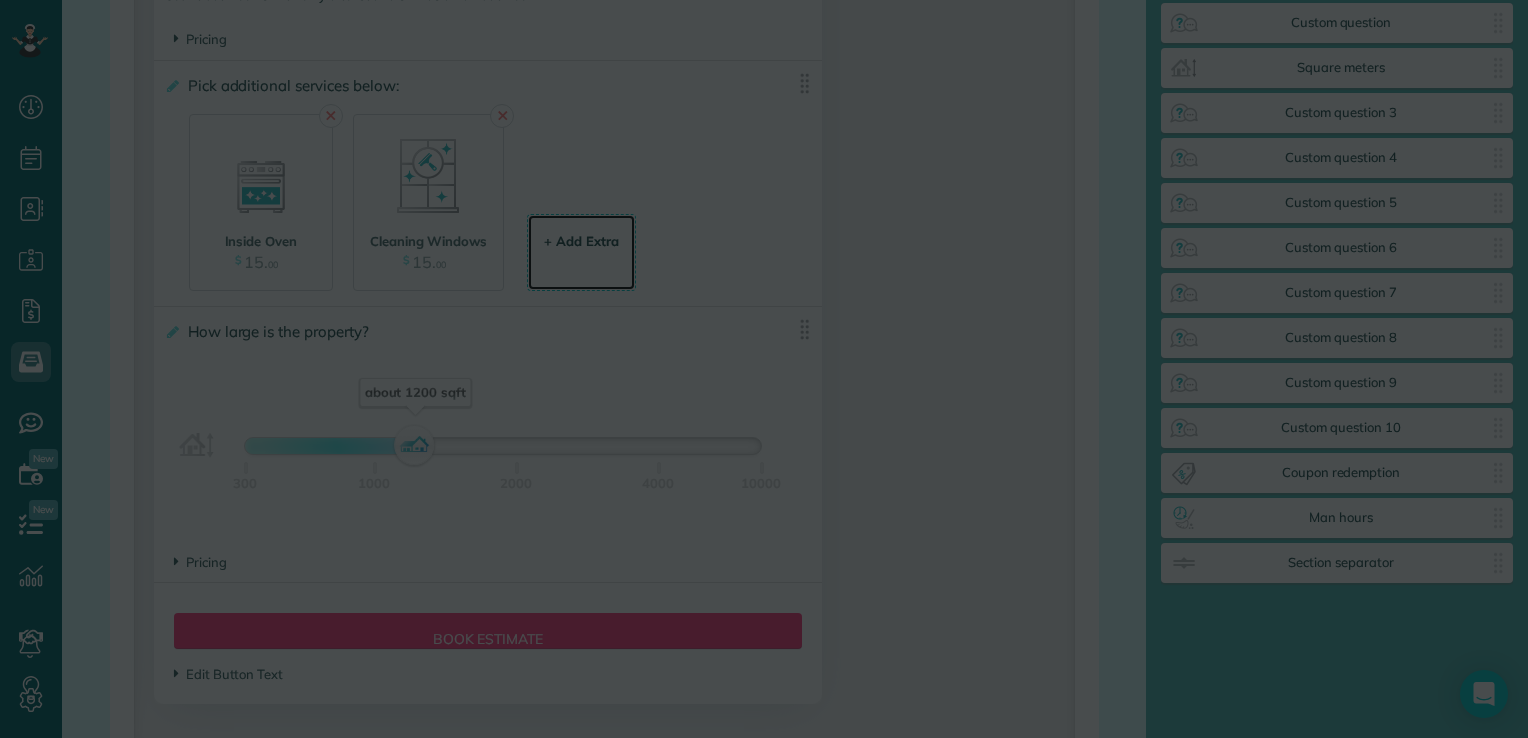 scroll, scrollTop: 0, scrollLeft: 0, axis: both 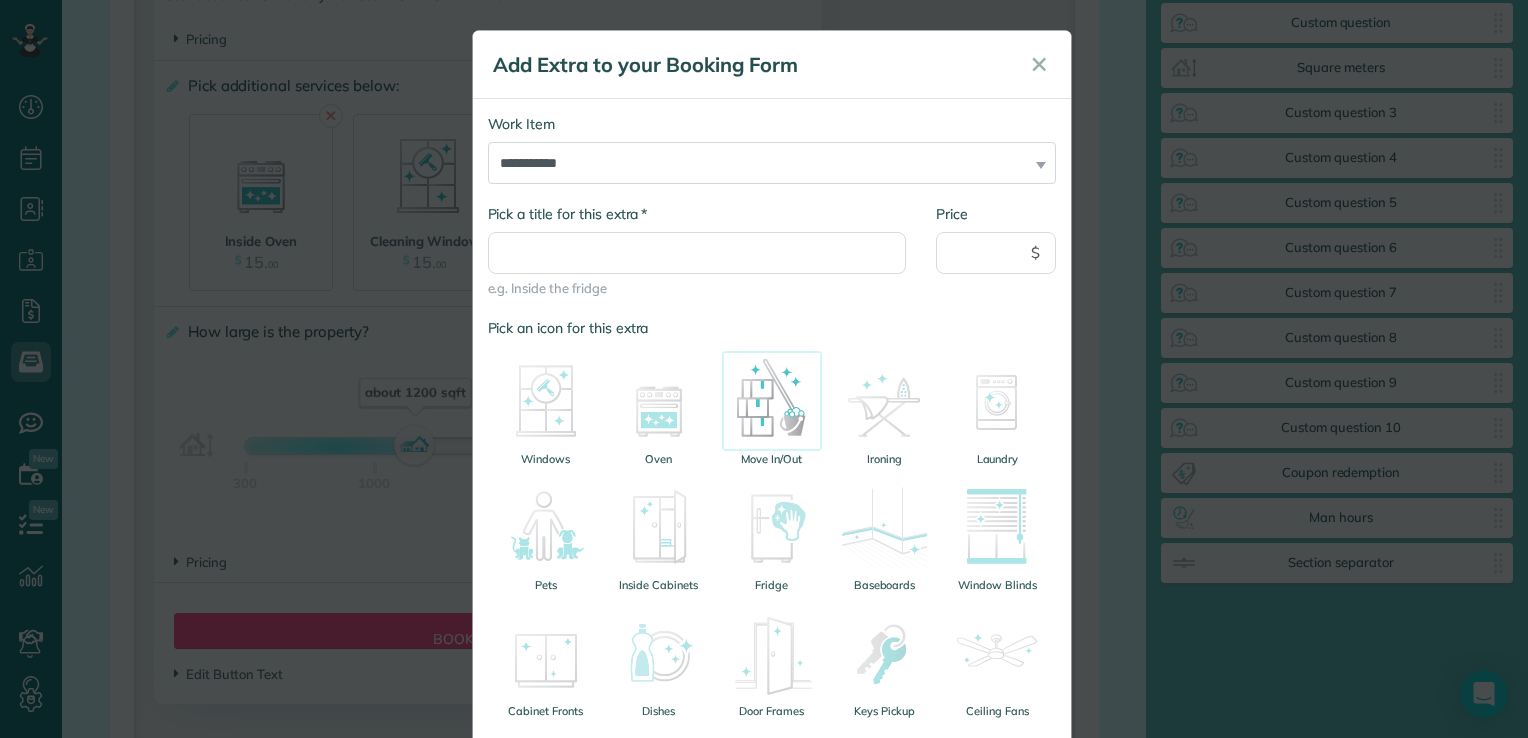 click at bounding box center (772, 401) 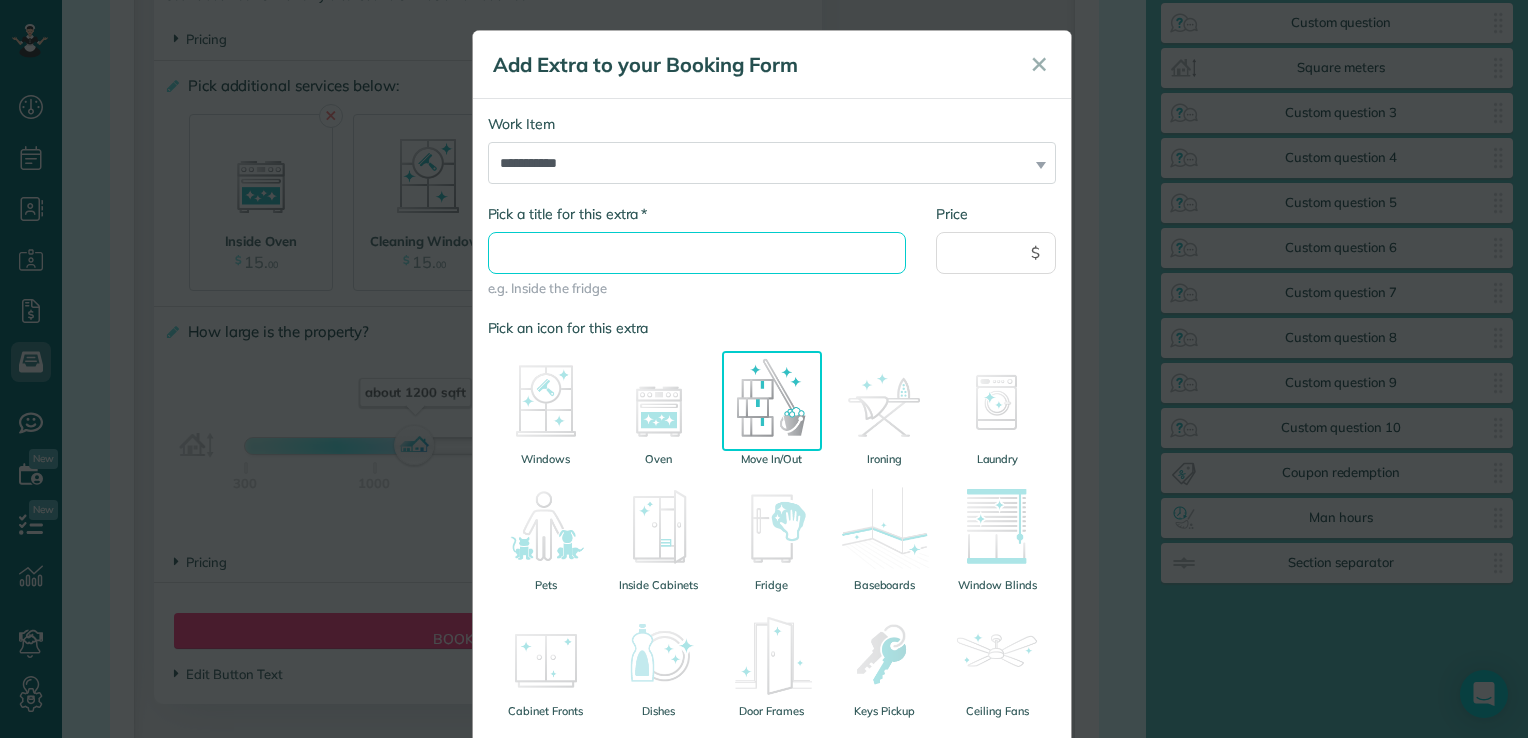 click on "*  Pick a title for this extra" at bounding box center (697, 253) 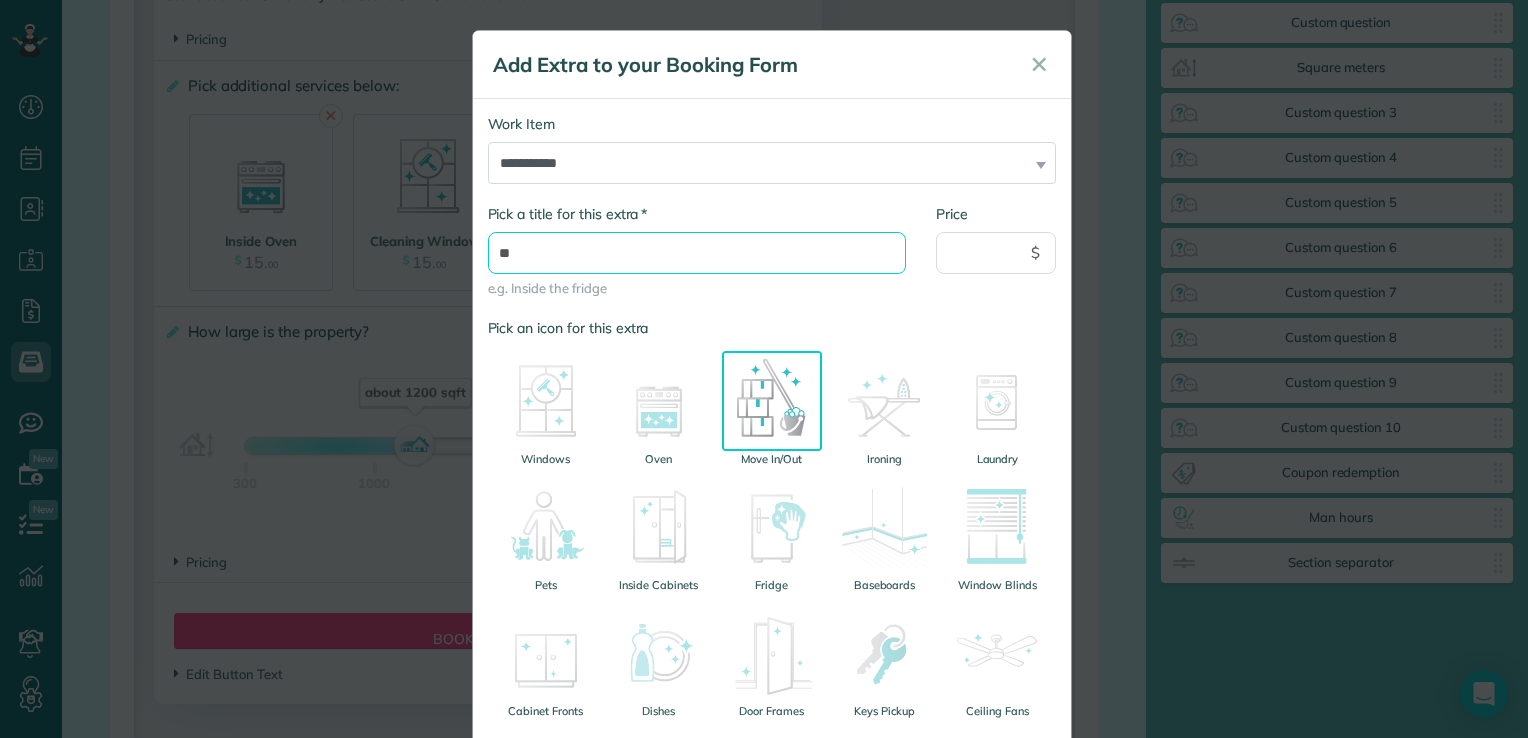 type on "*" 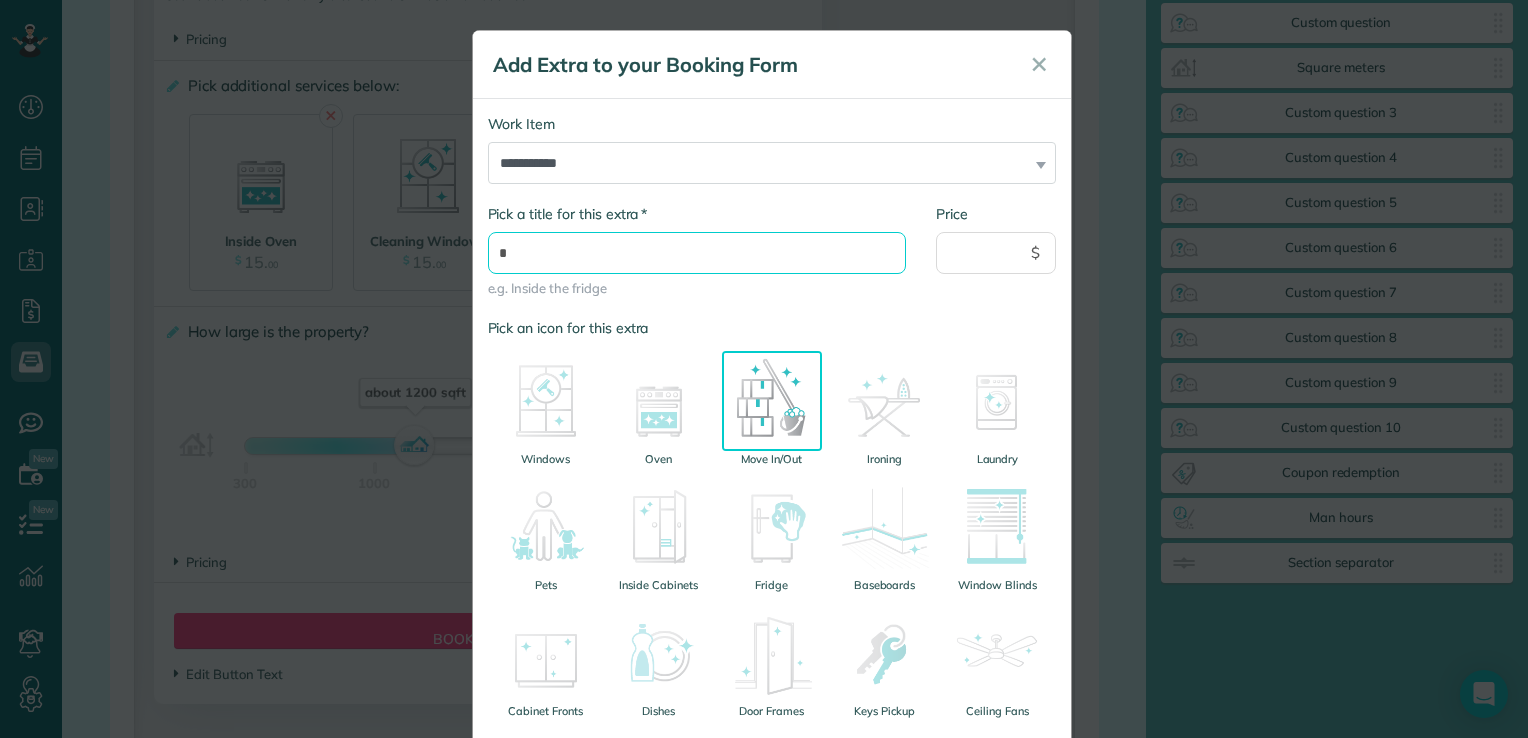 type 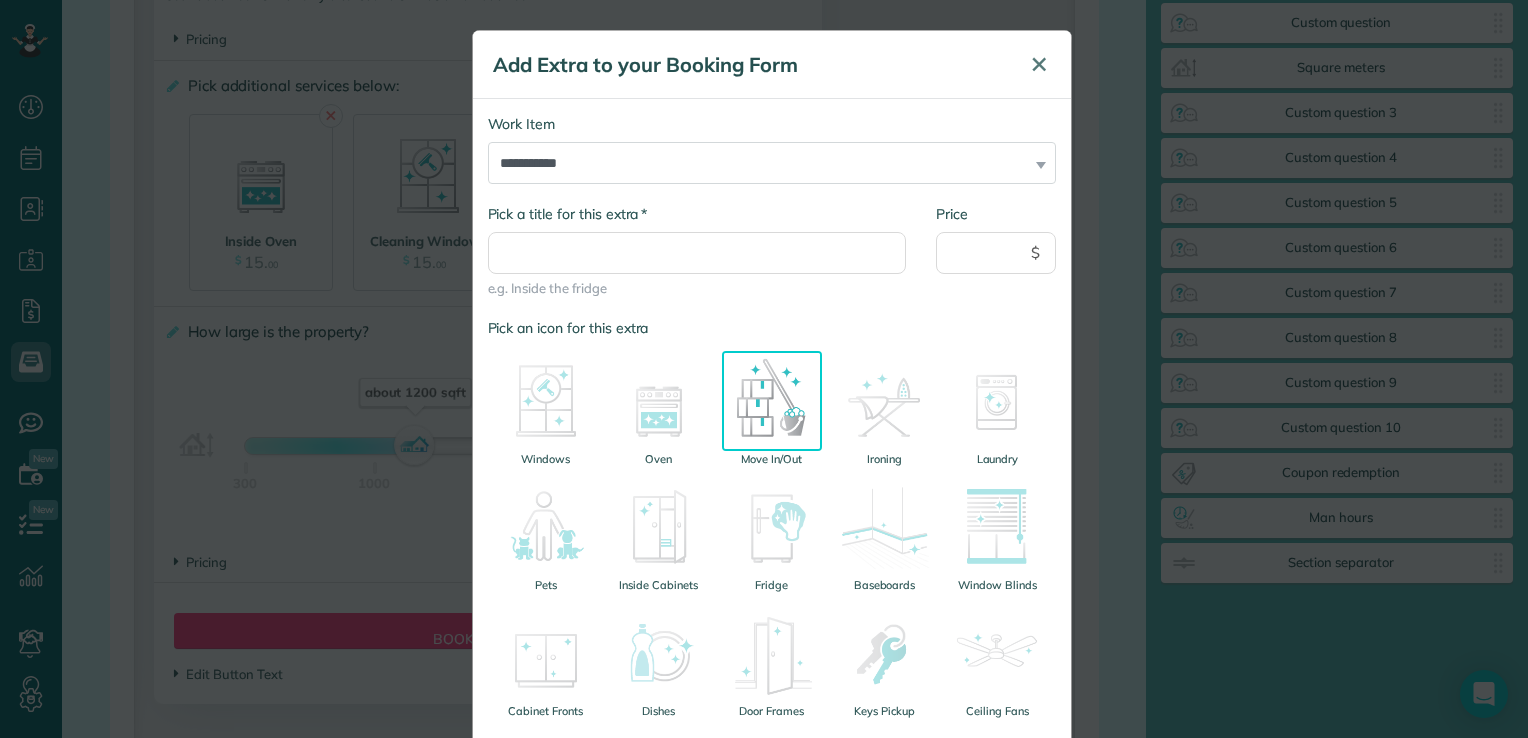 click on "✕" at bounding box center (1039, 64) 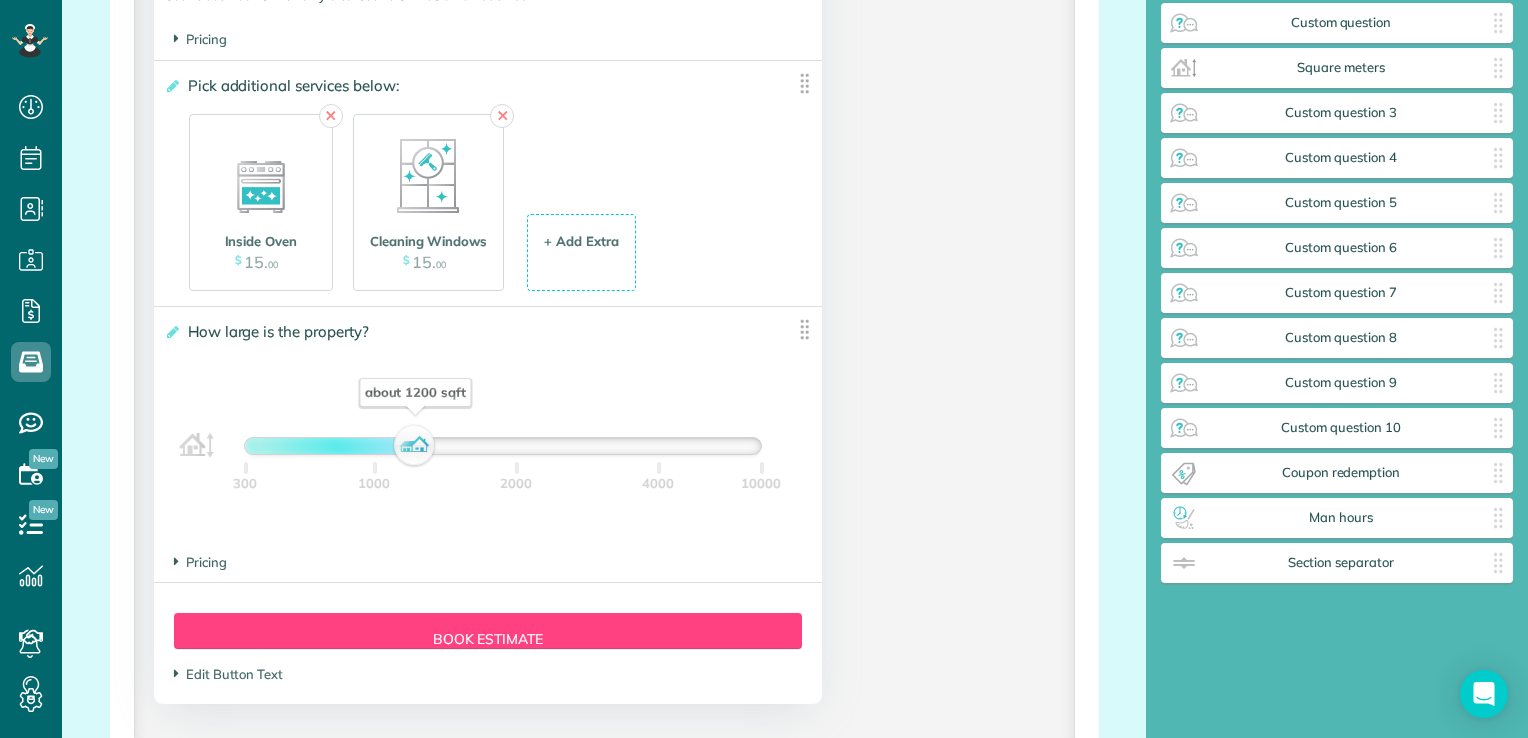 click on "**********" at bounding box center (604, -1472) 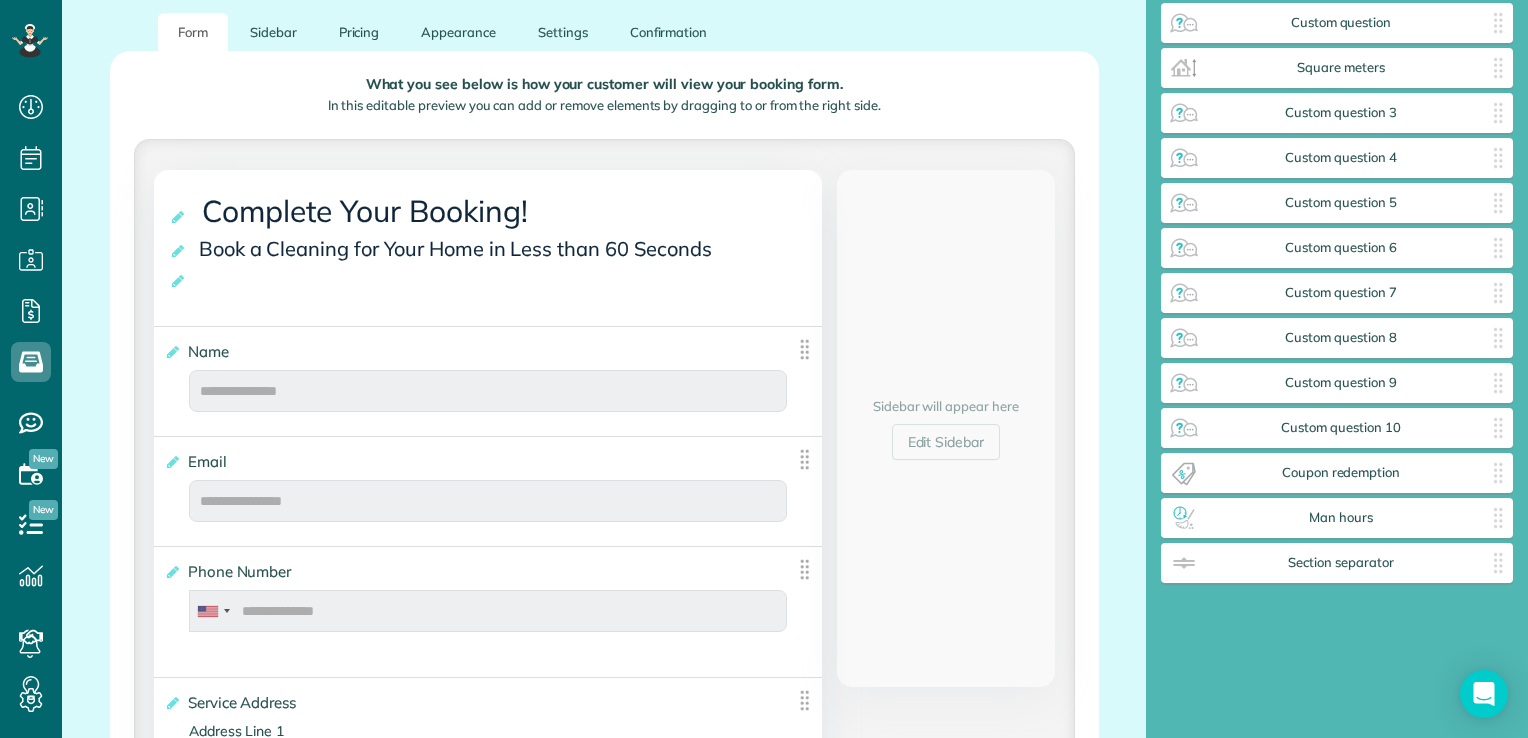 scroll, scrollTop: 194, scrollLeft: 0, axis: vertical 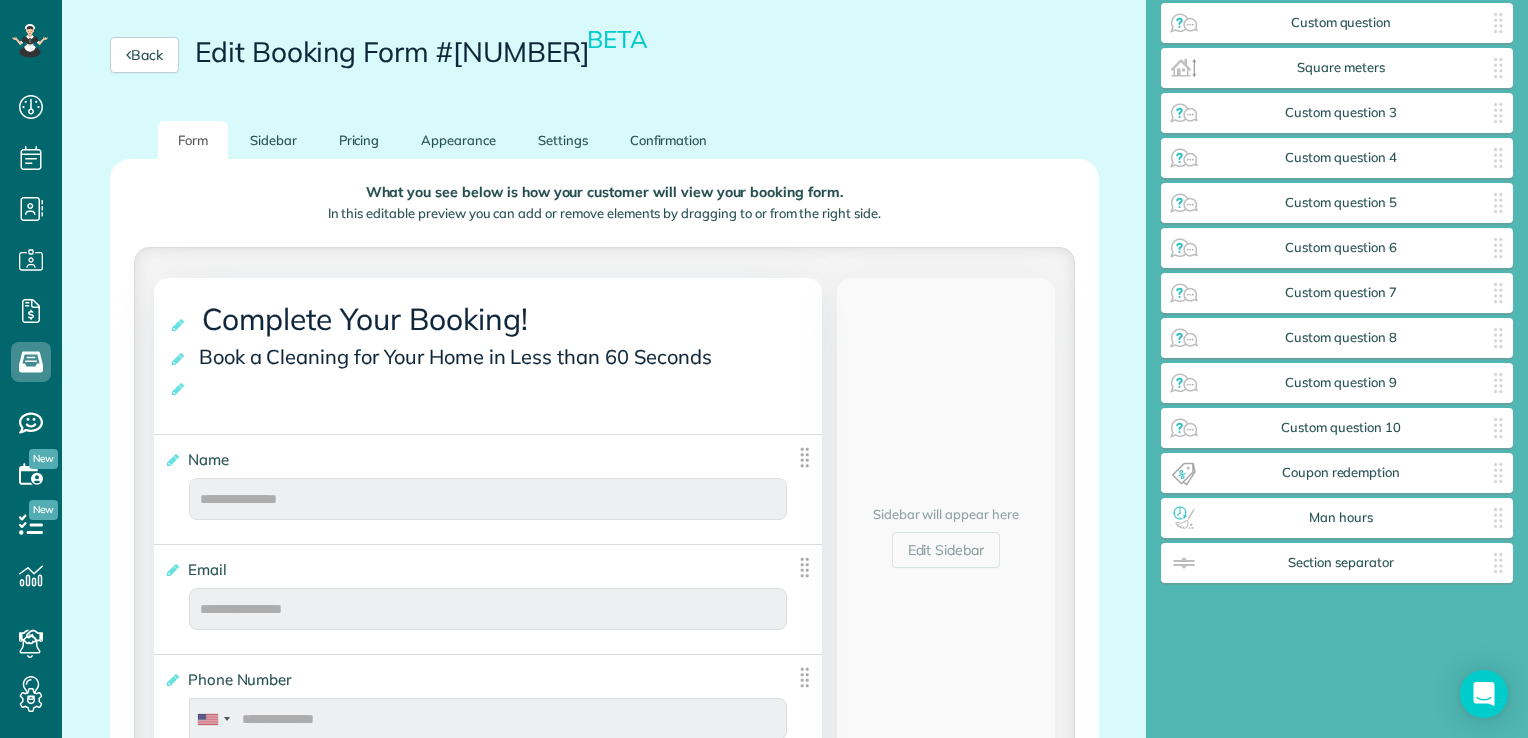 click on "In this editable preview you can add or remove elements by dragging to or from the right side." at bounding box center (604, 213) 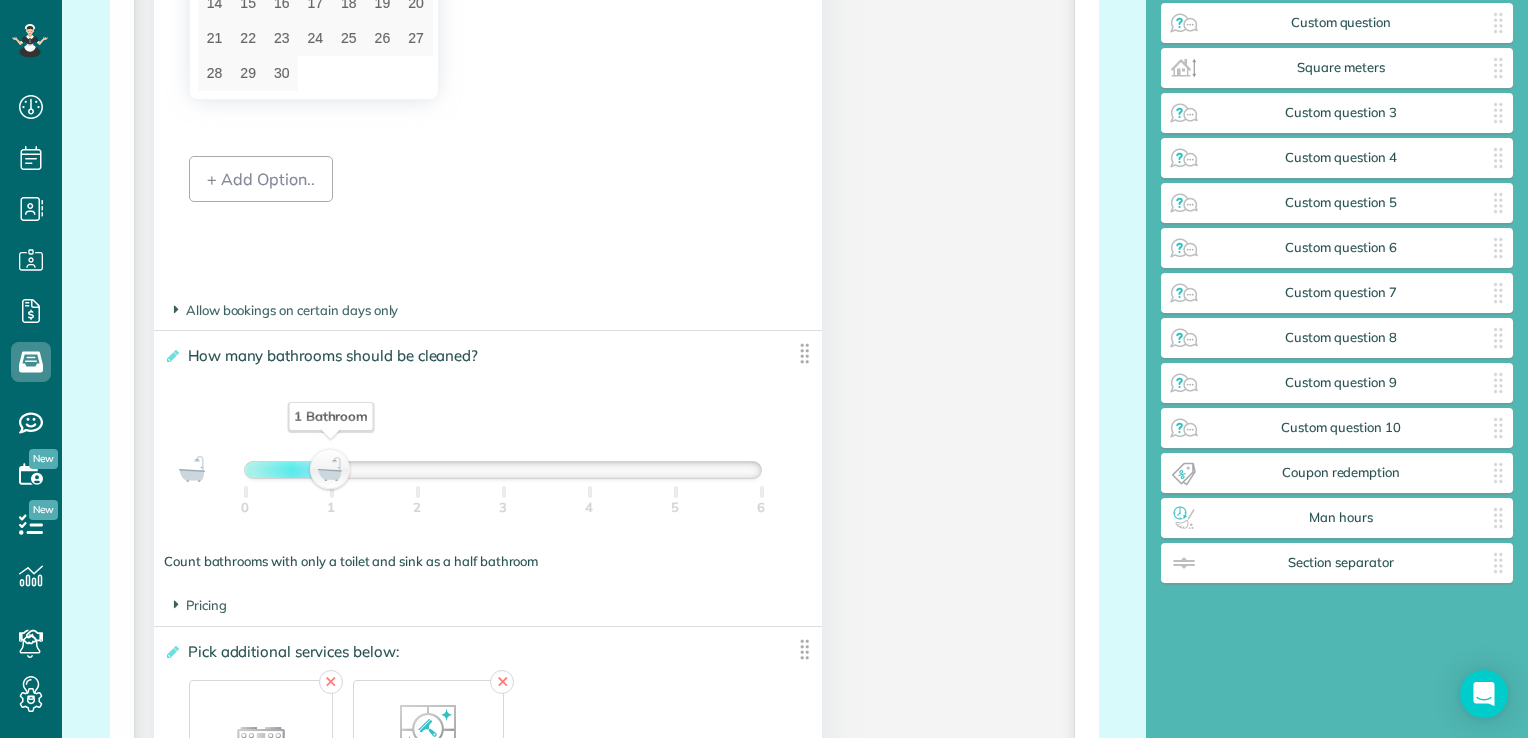 scroll, scrollTop: 3594, scrollLeft: 0, axis: vertical 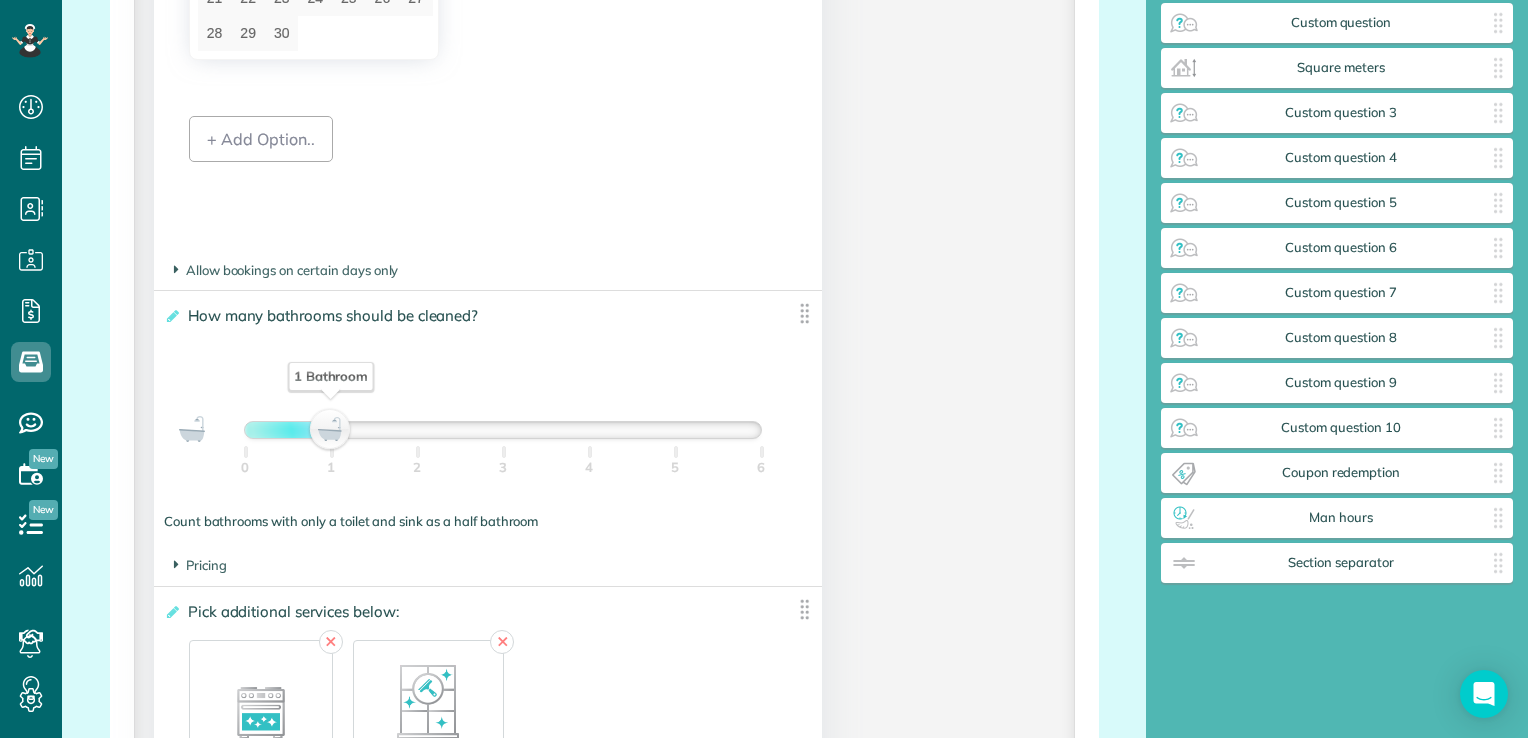 click on "**********" at bounding box center (604, -946) 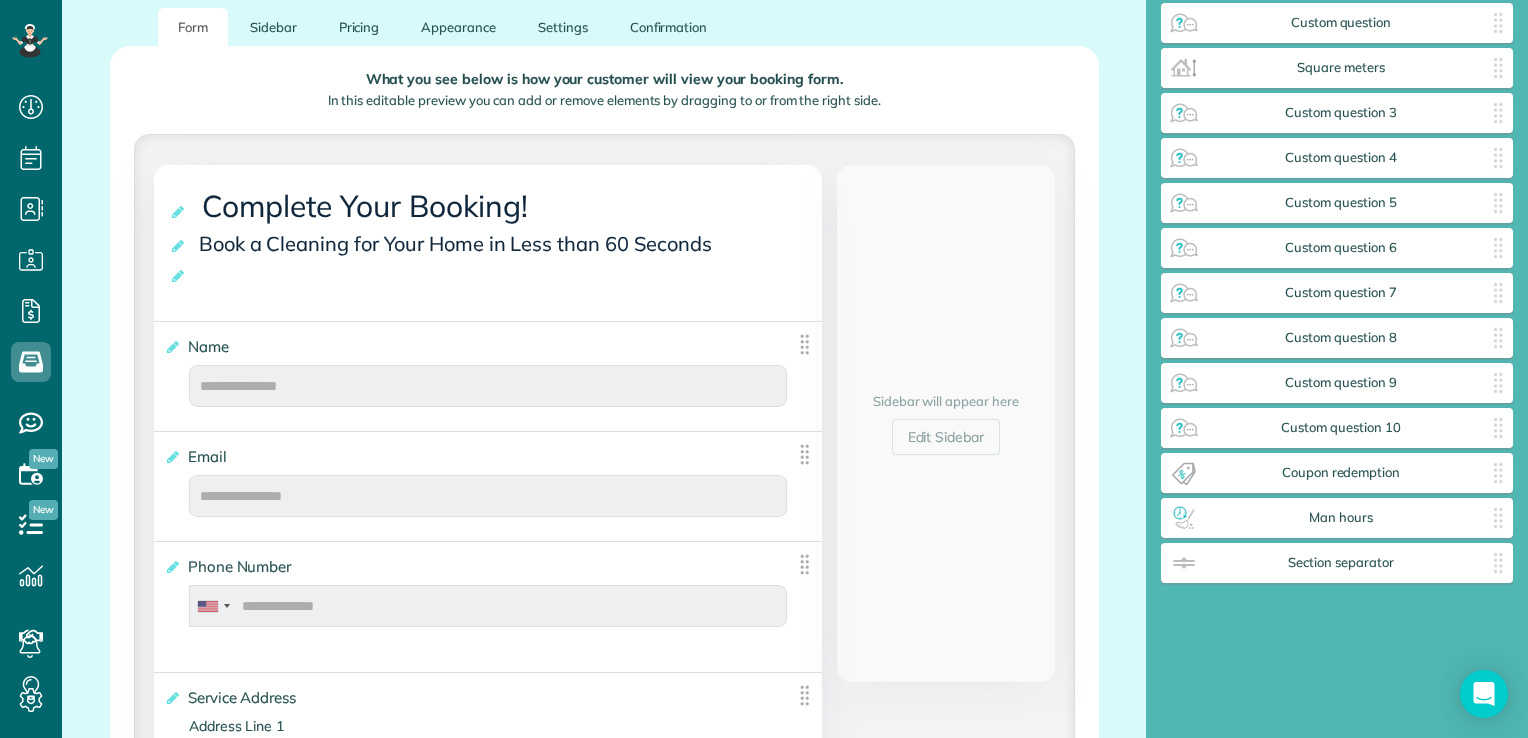 scroll, scrollTop: 0, scrollLeft: 0, axis: both 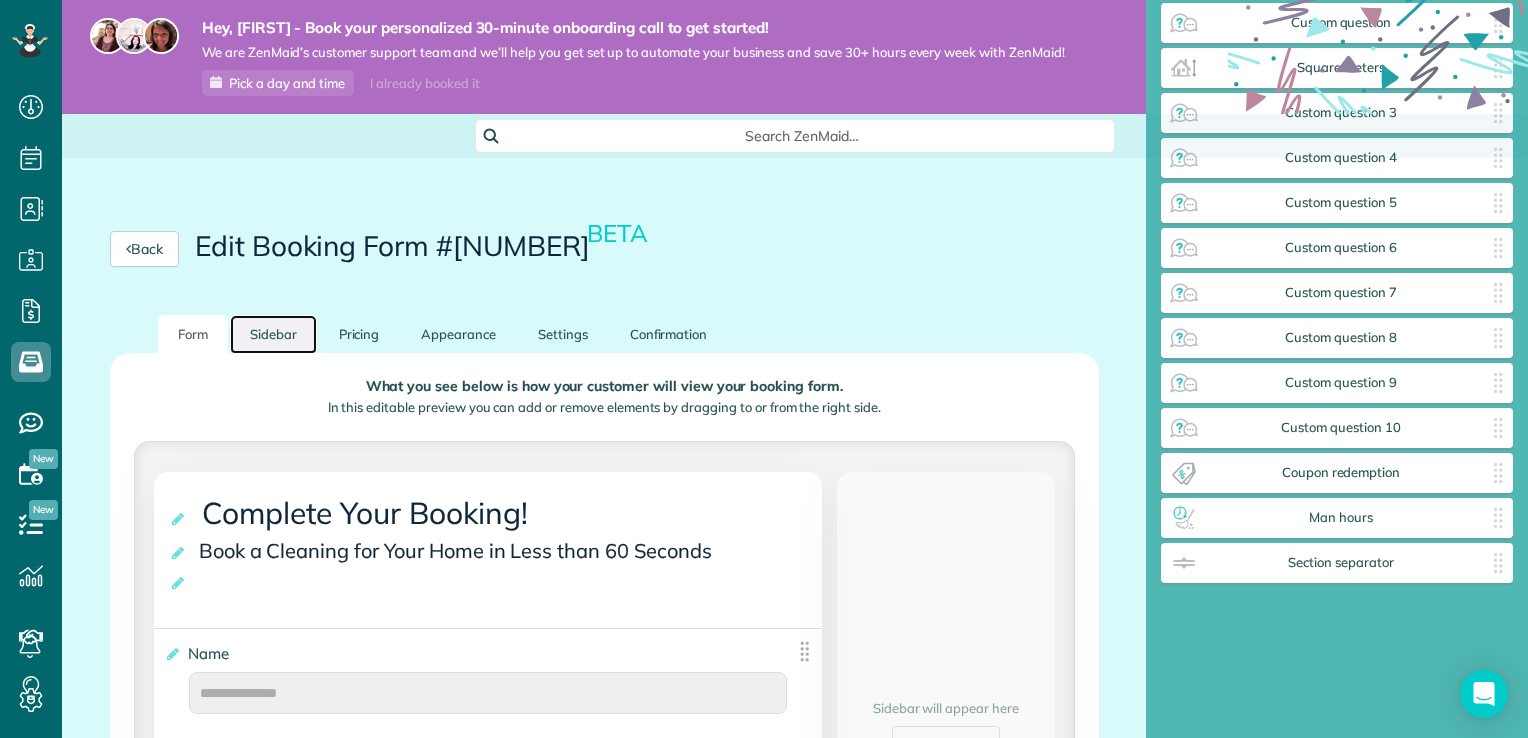 click on "Sidebar" at bounding box center [273, 334] 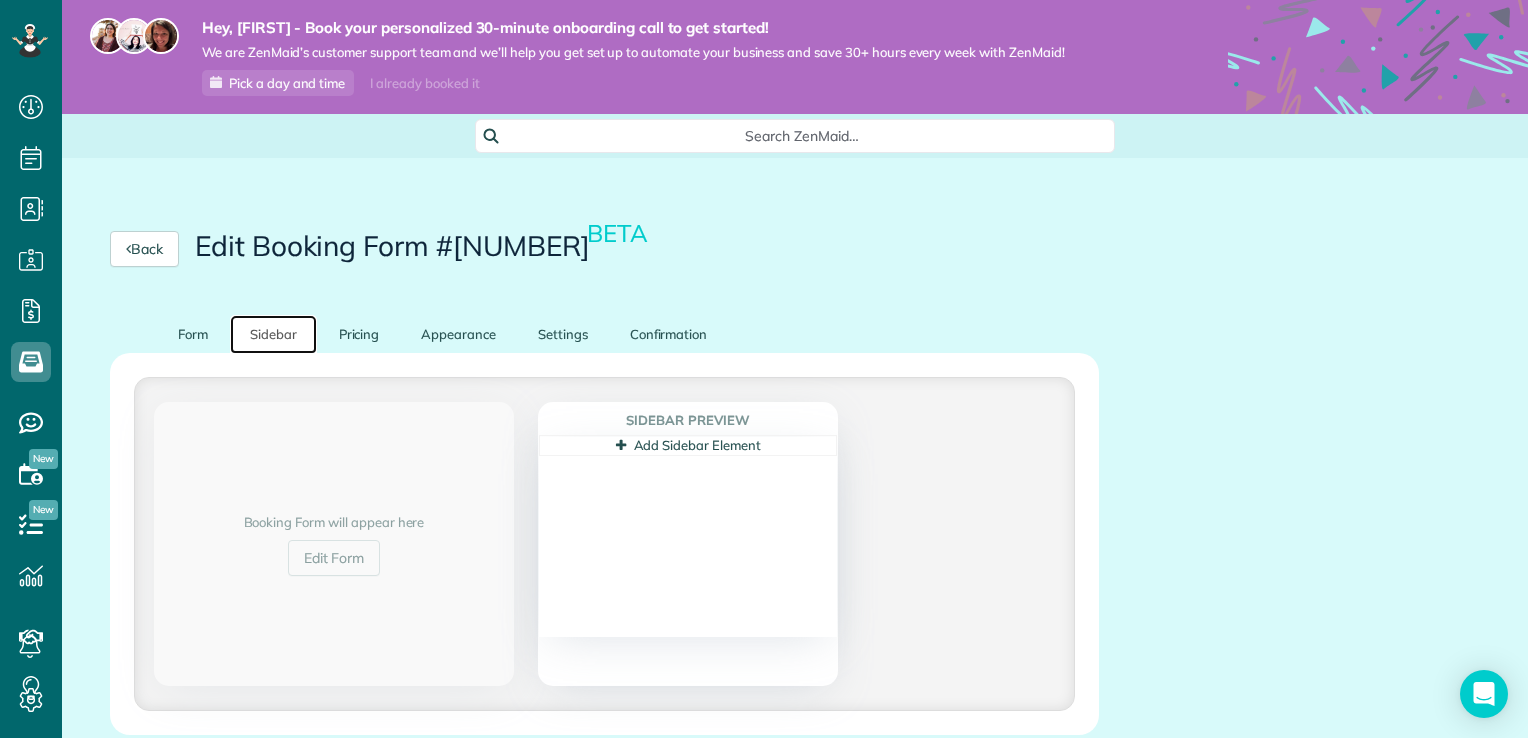 click on "Add Sidebar Element" at bounding box center (688, 445) 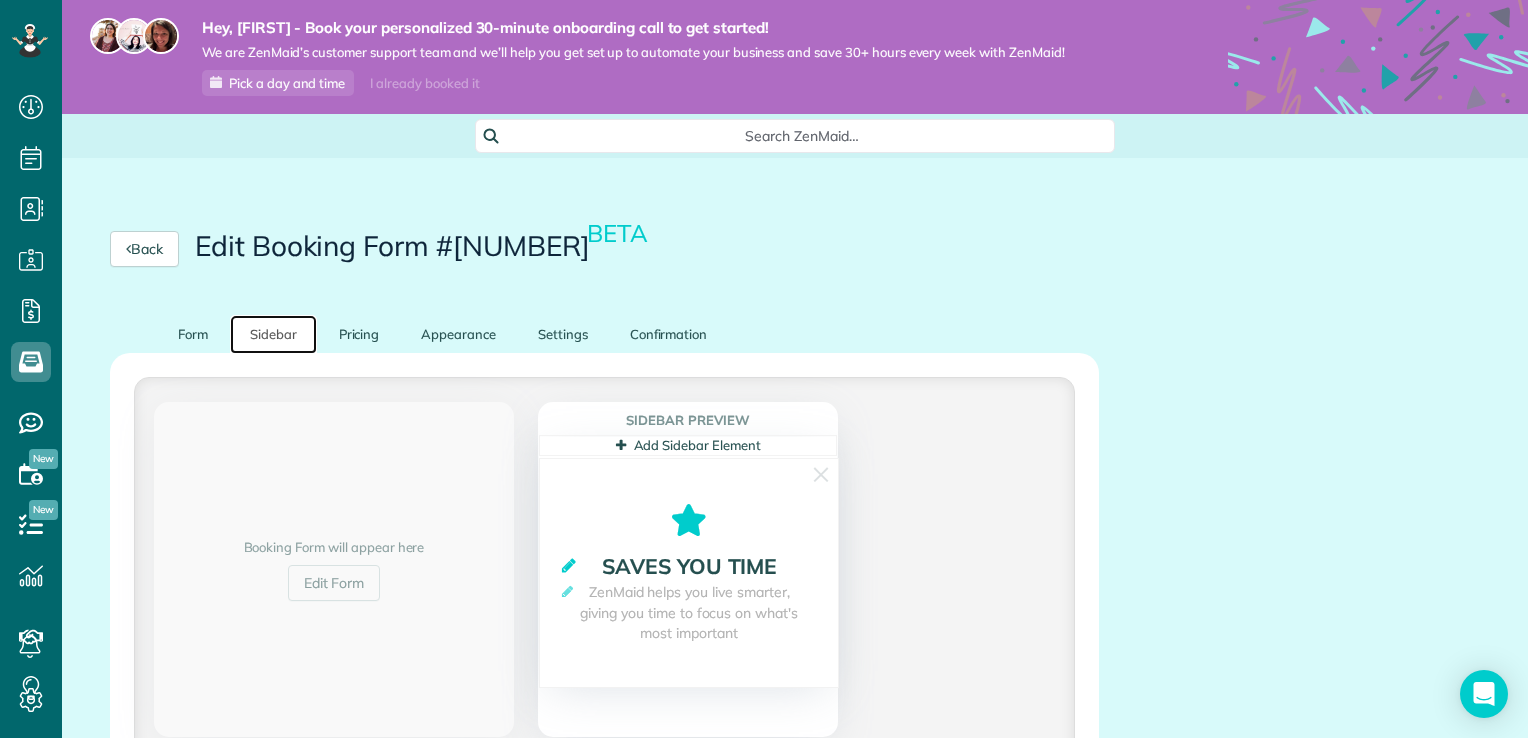 click at bounding box center (569, 565) 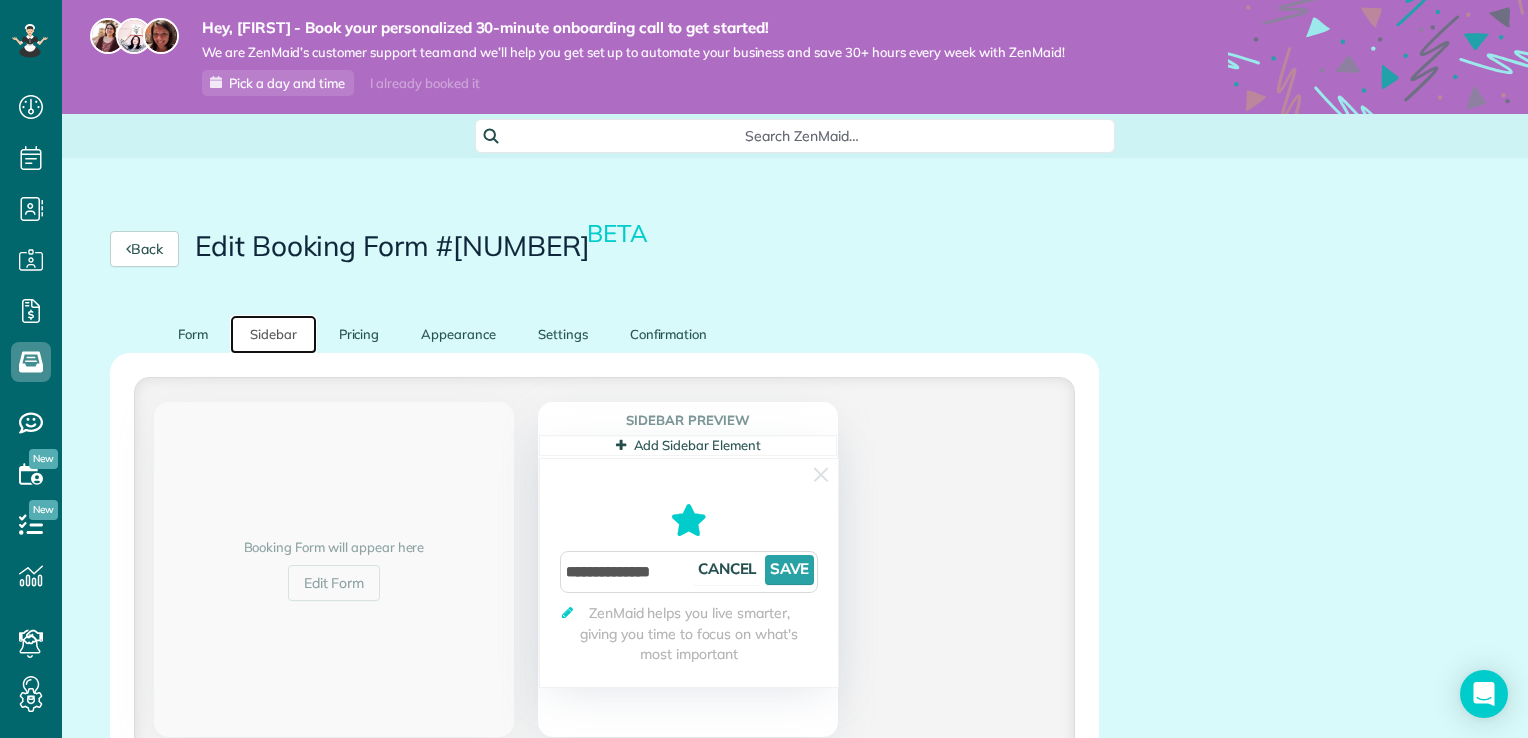 click at bounding box center [567, 612] 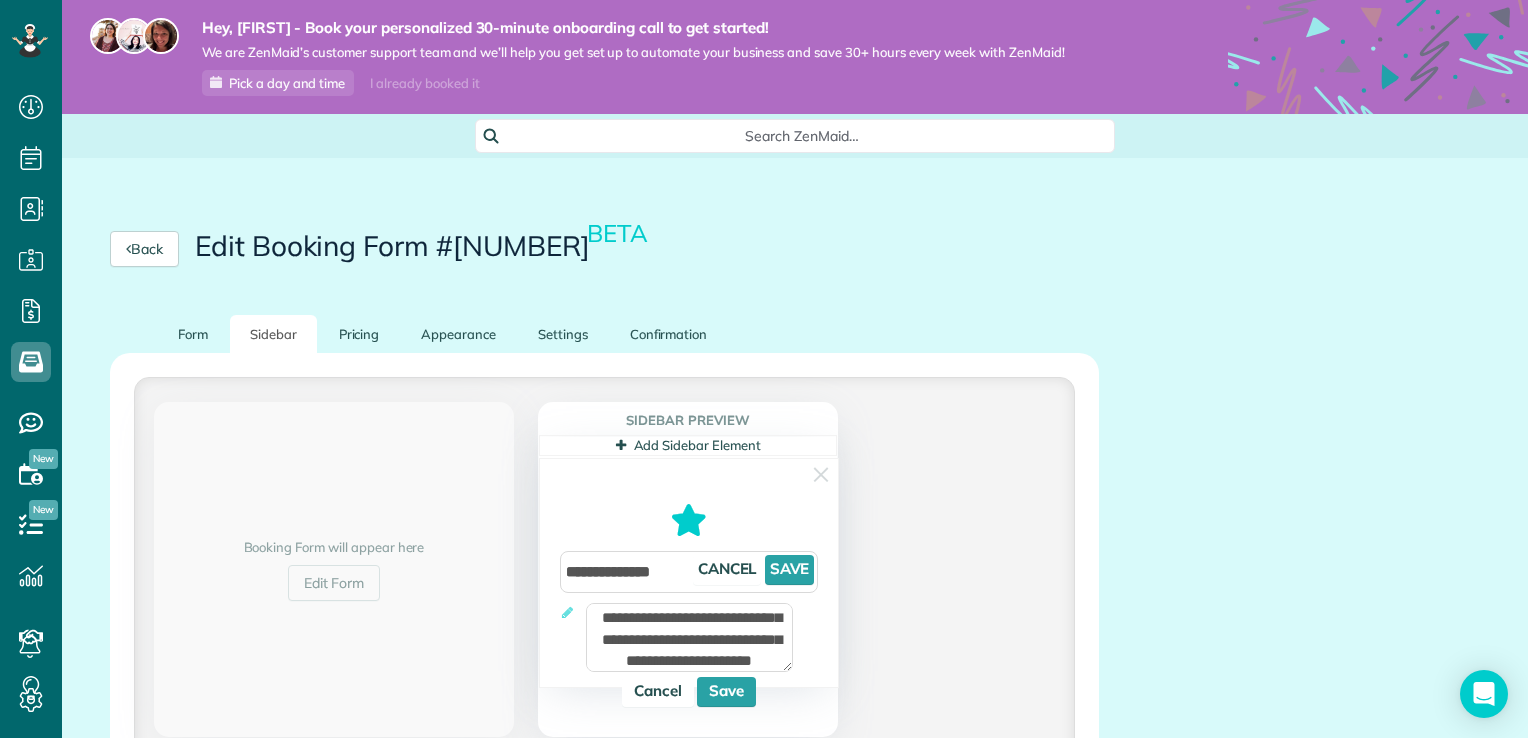 click on "**********" at bounding box center [604, 569] 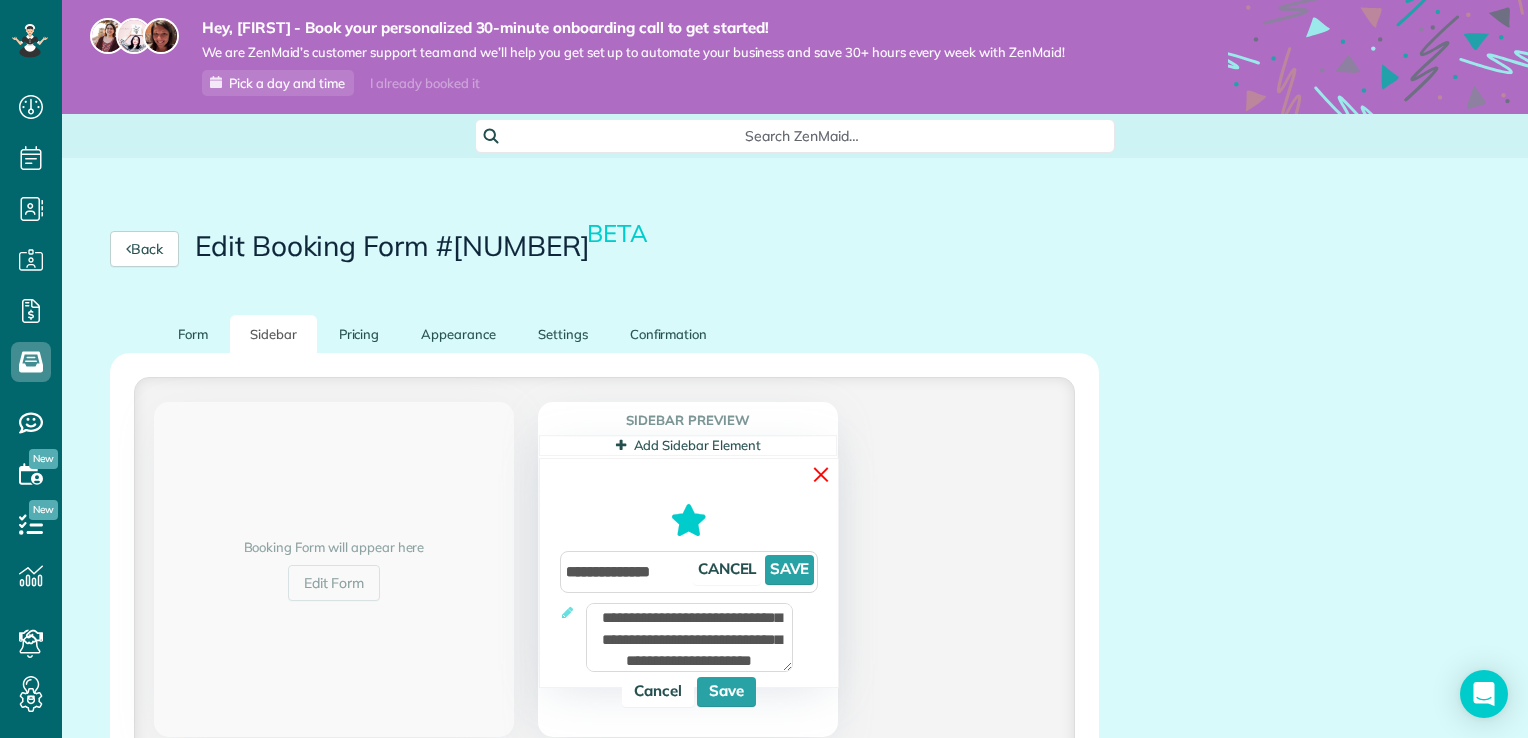 click on "✕" at bounding box center [821, 474] 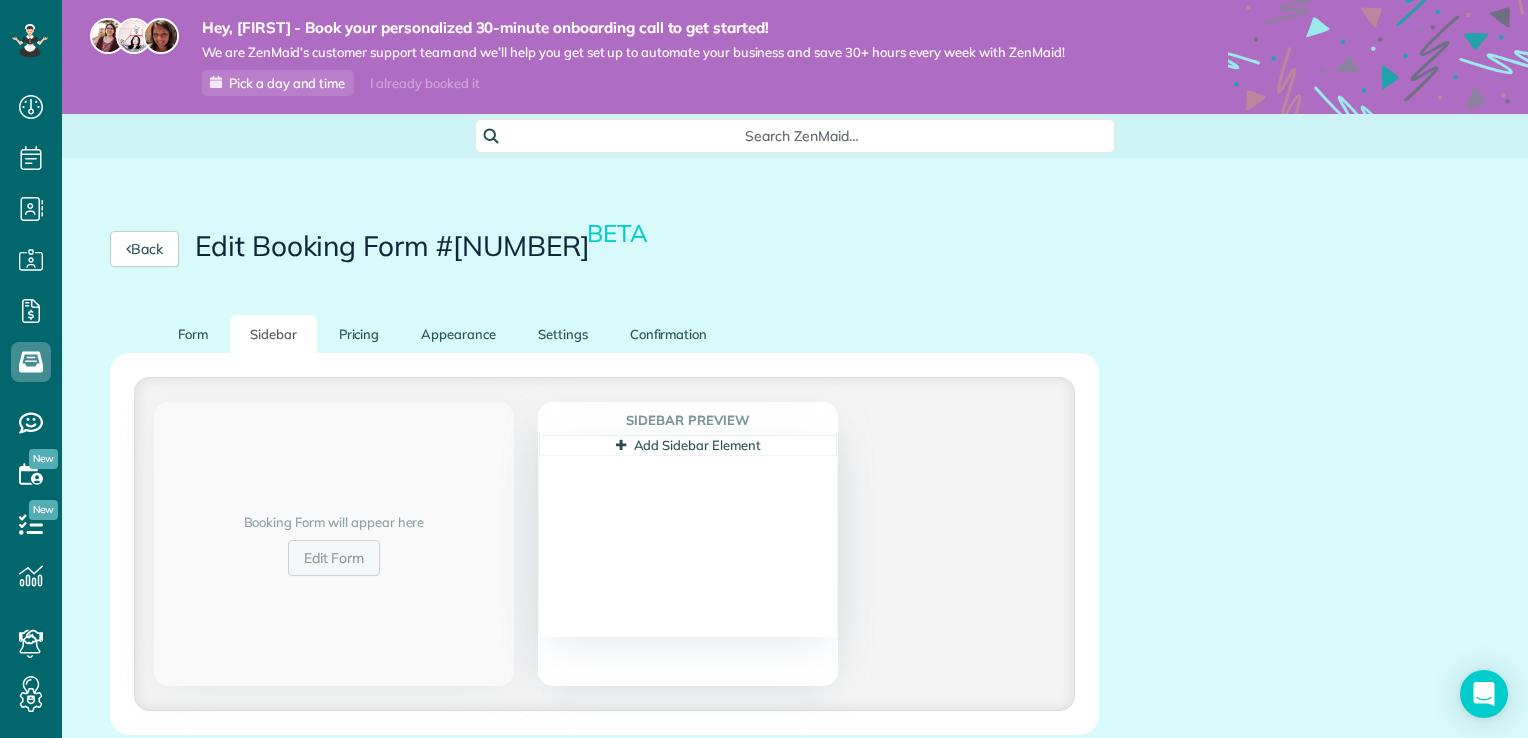 click on "Edit Form" at bounding box center (334, 558) 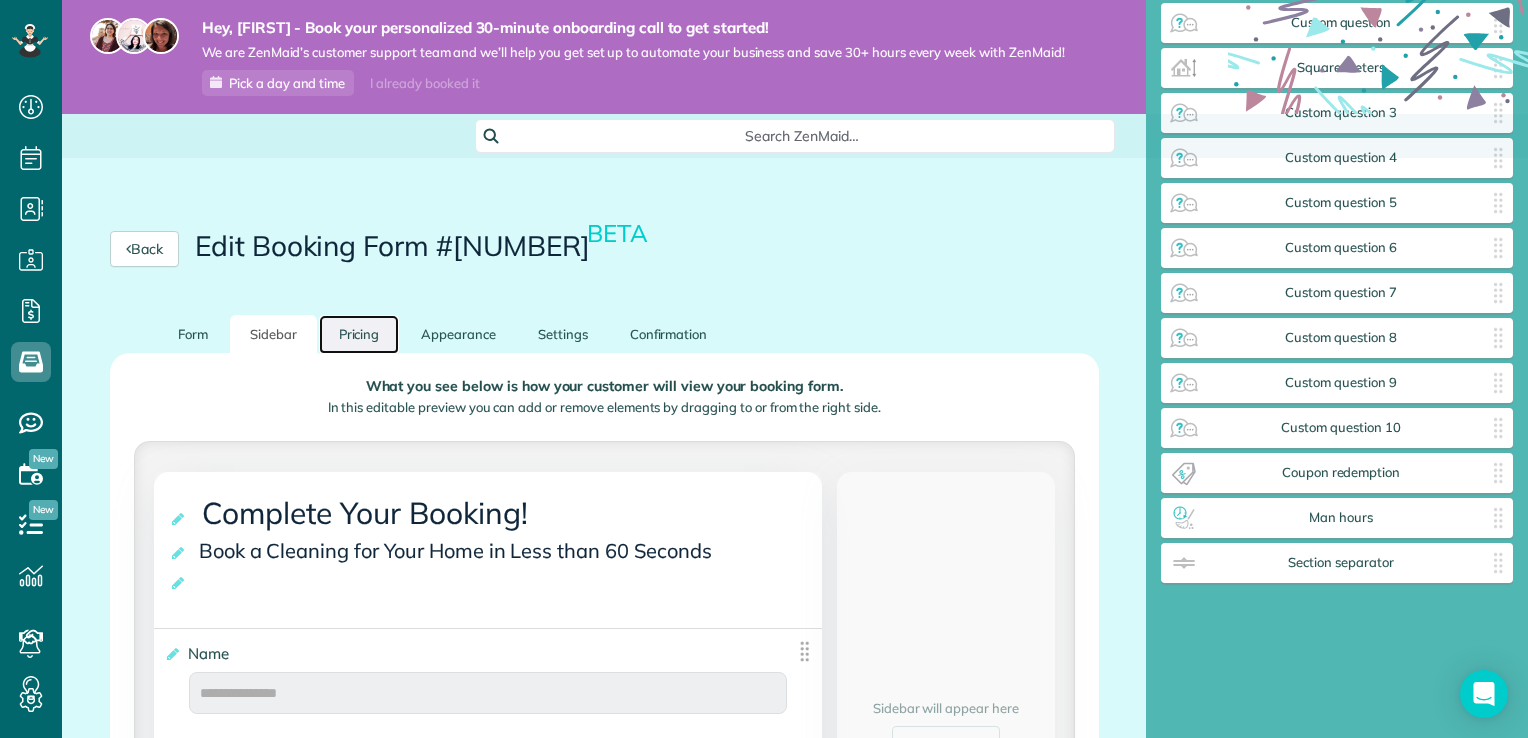 click on "Pricing" at bounding box center (359, 334) 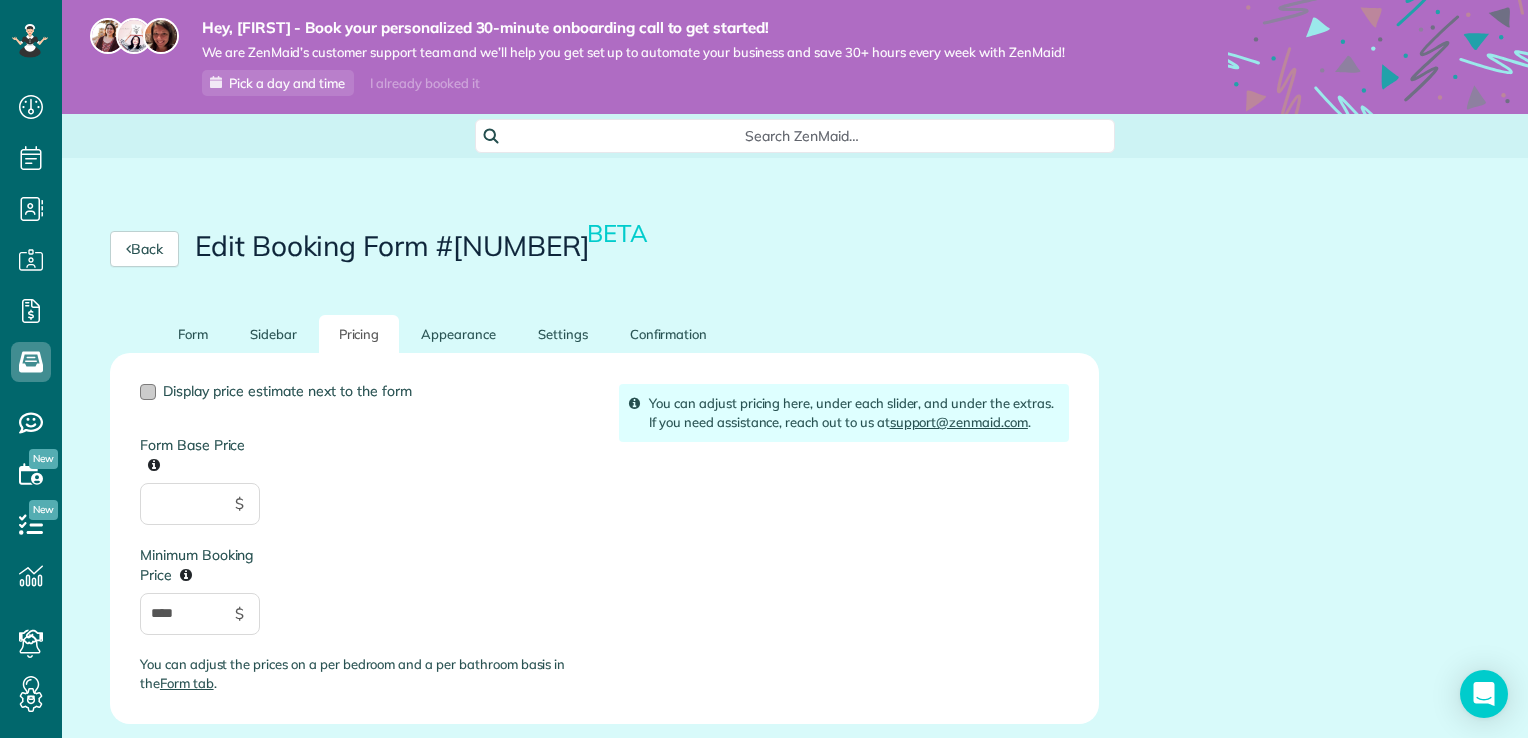 click on "Display price estimate next to the form" at bounding box center (287, 391) 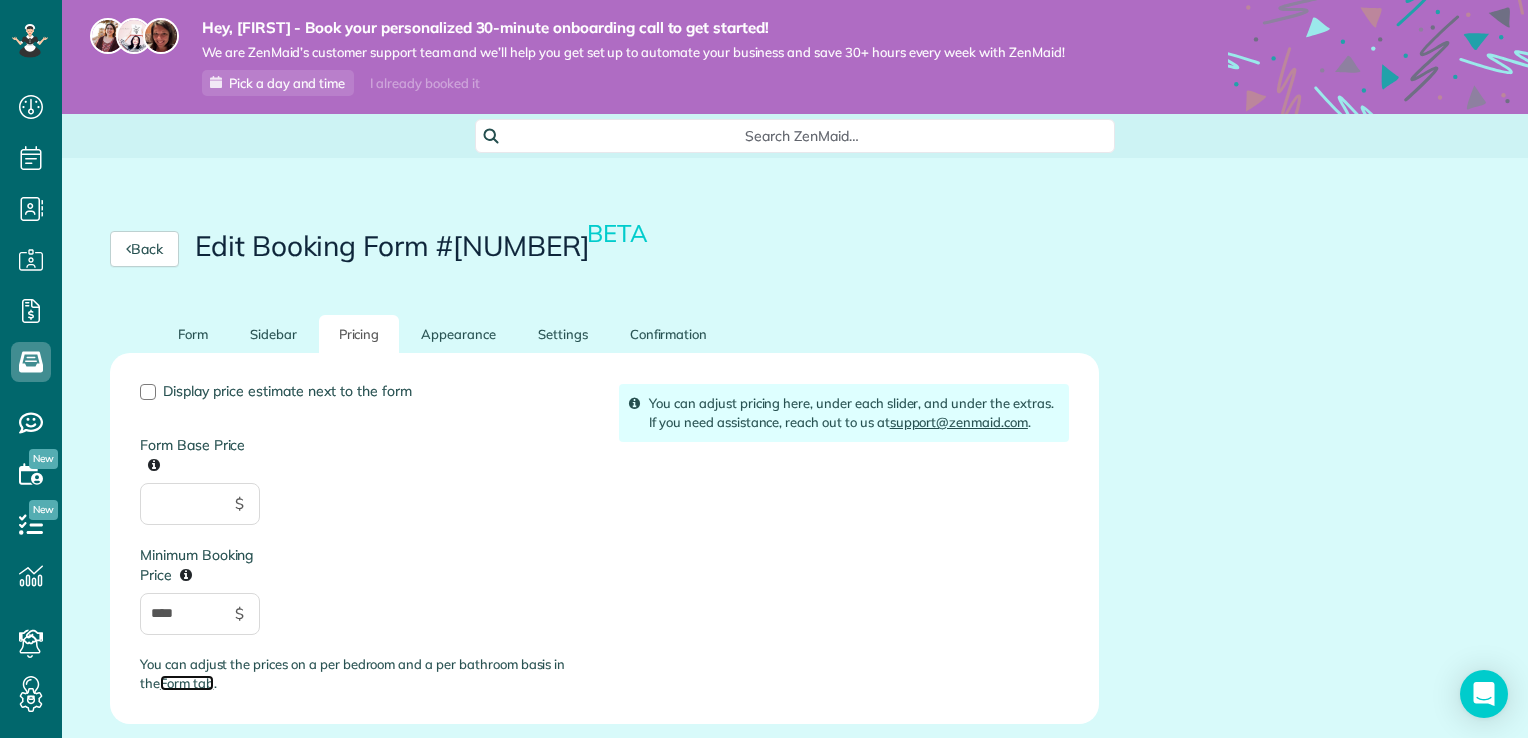 click on "Form tab" at bounding box center (187, 683) 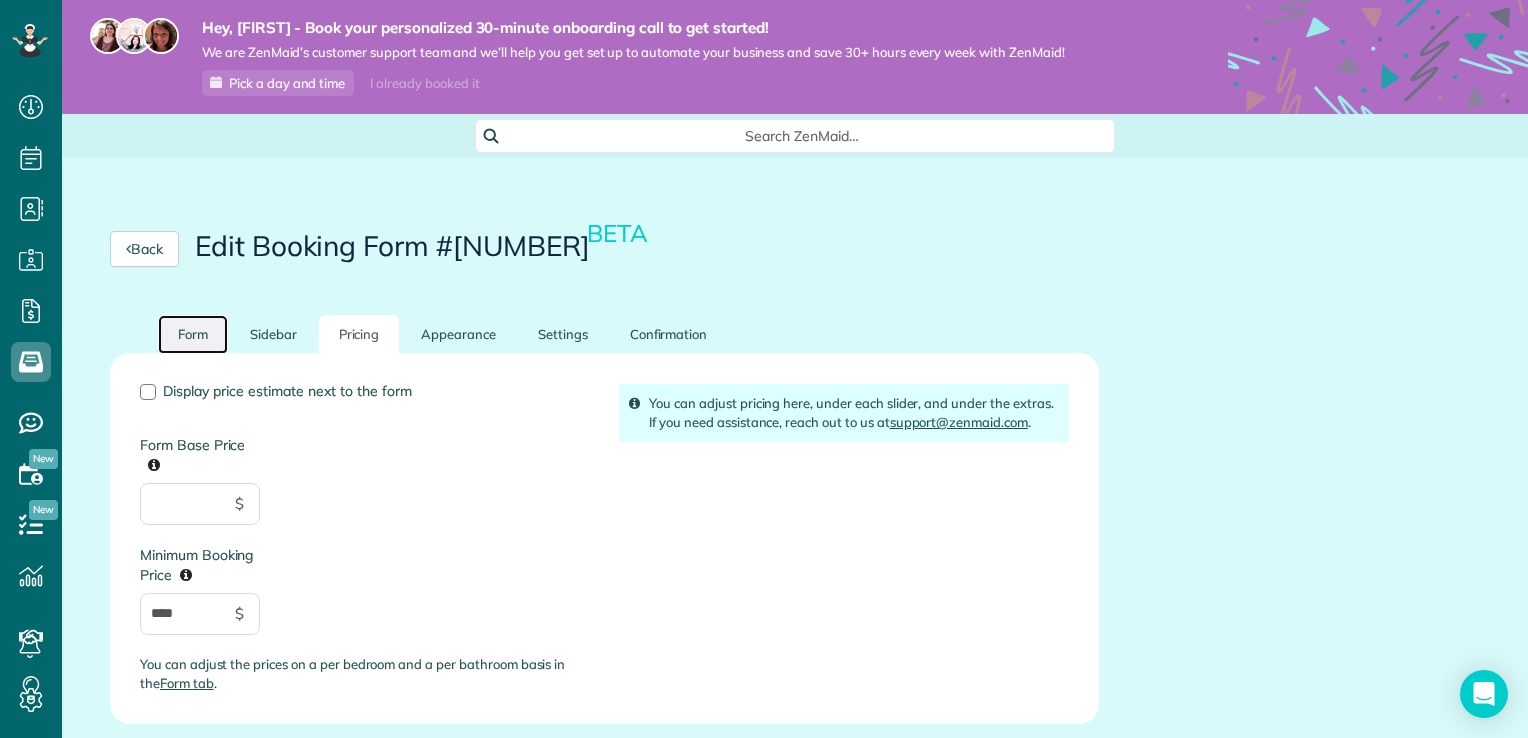 click on "Form" at bounding box center (193, 334) 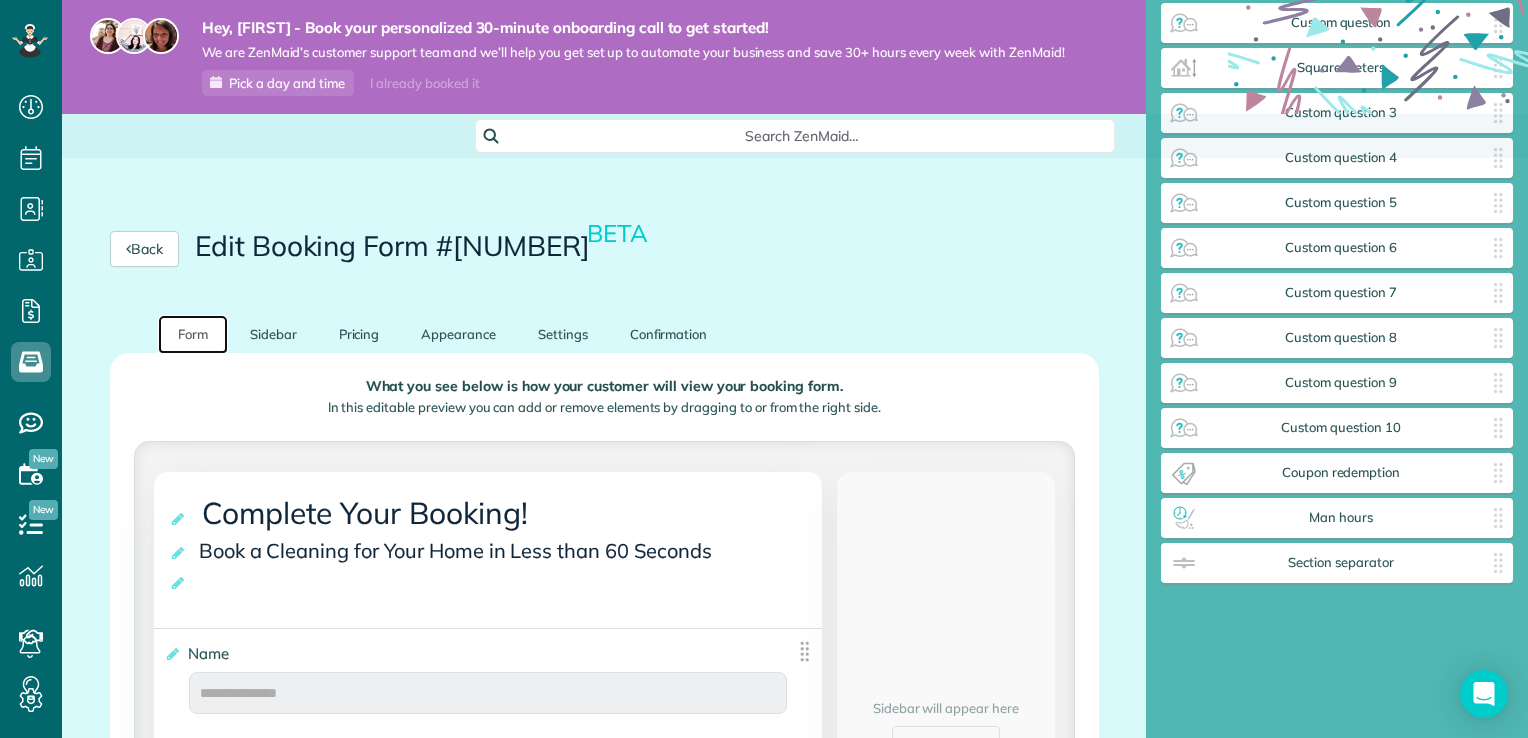 scroll, scrollTop: 40, scrollLeft: 0, axis: vertical 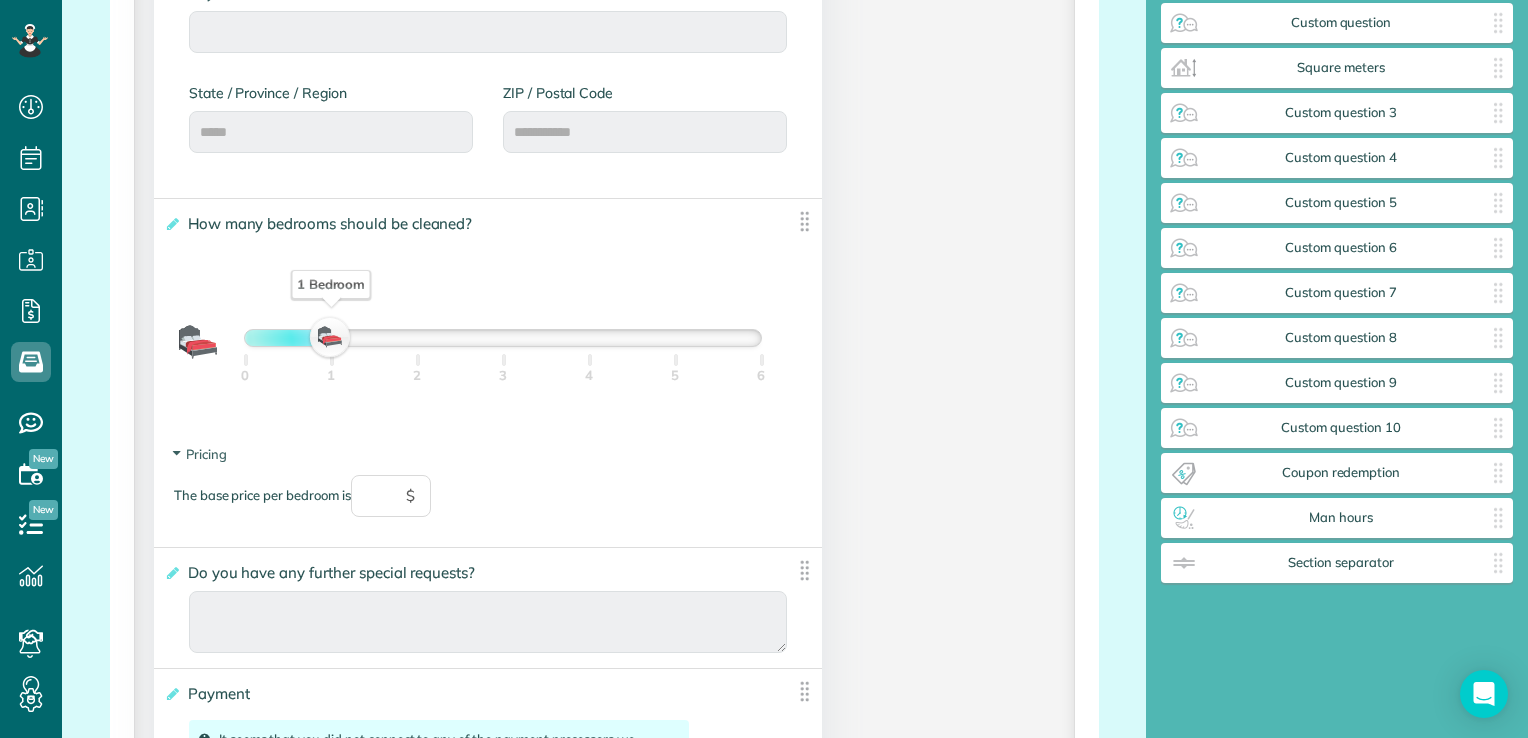 type on "2026-08-10" 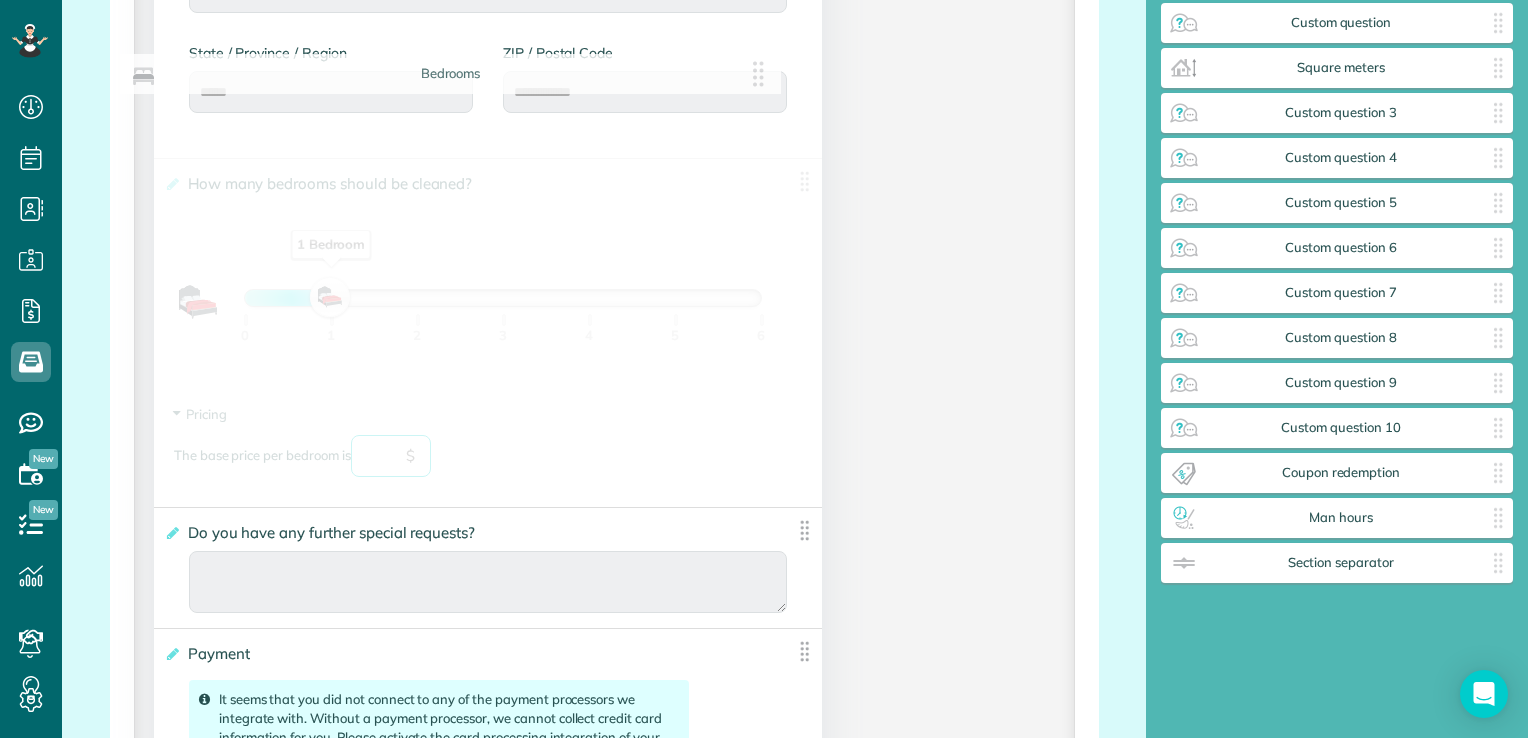 drag, startPoint x: 383, startPoint y: 464, endPoint x: 334, endPoint y: 288, distance: 182.69373 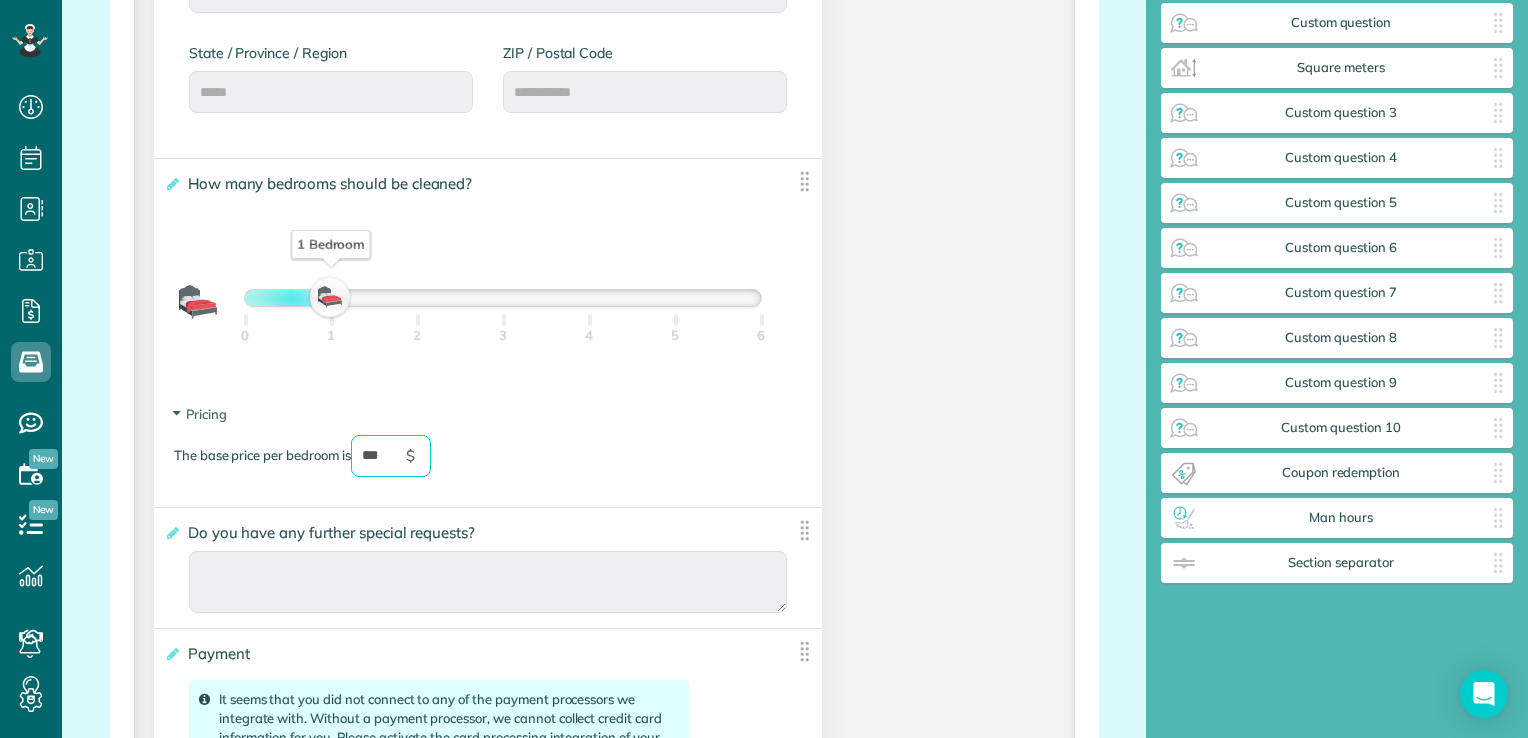 type on "***" 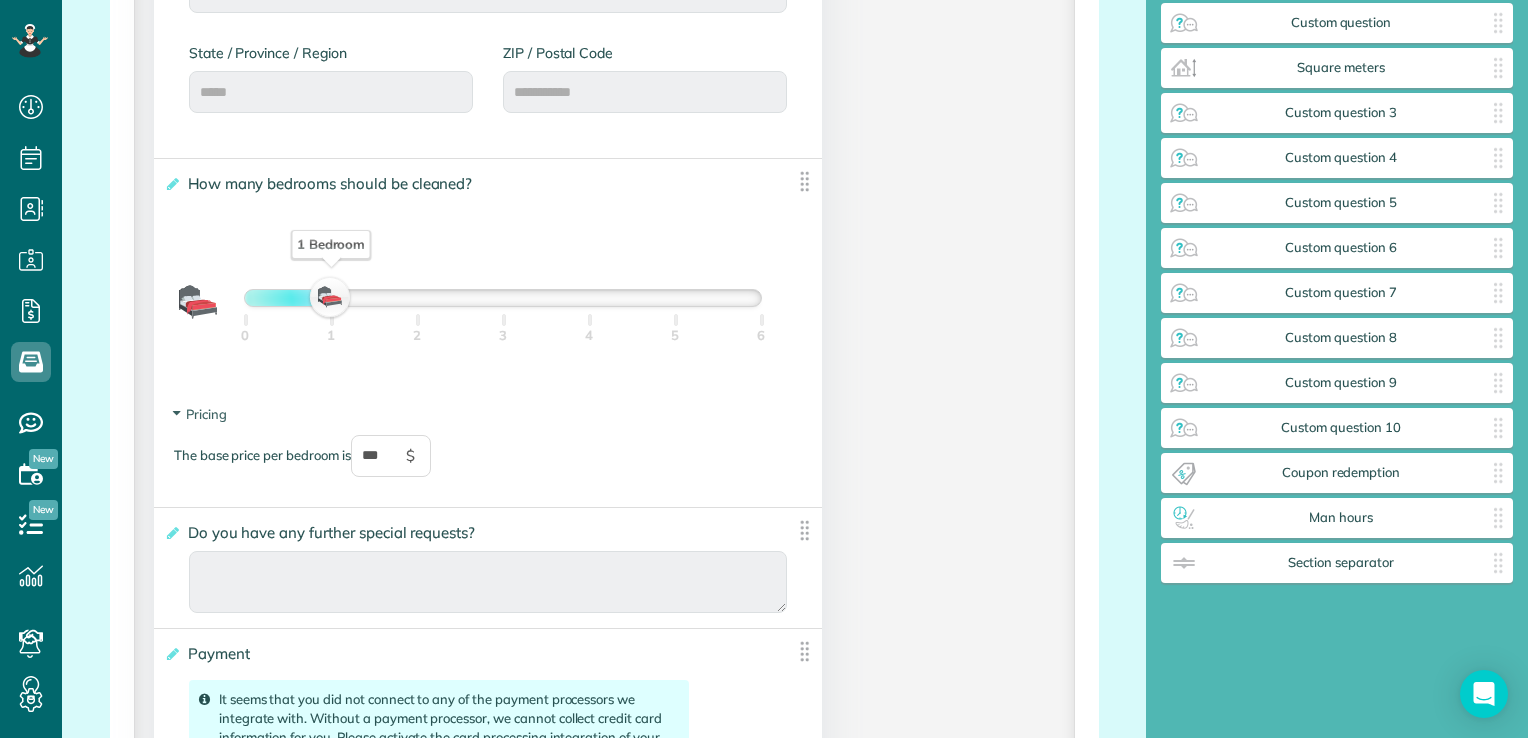 drag, startPoint x: 324, startPoint y: 298, endPoint x: 314, endPoint y: 303, distance: 11.18034 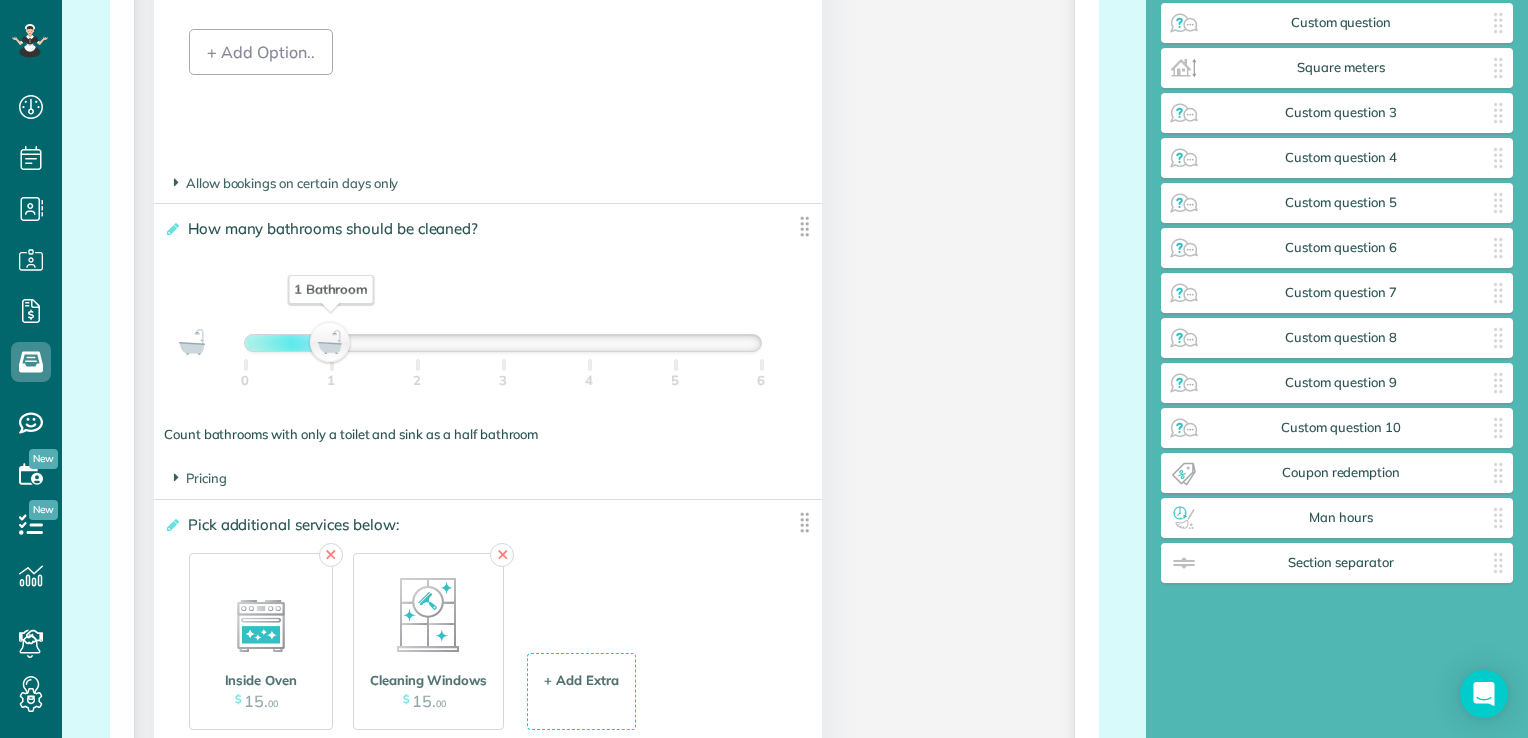 type on "2027-10-16" 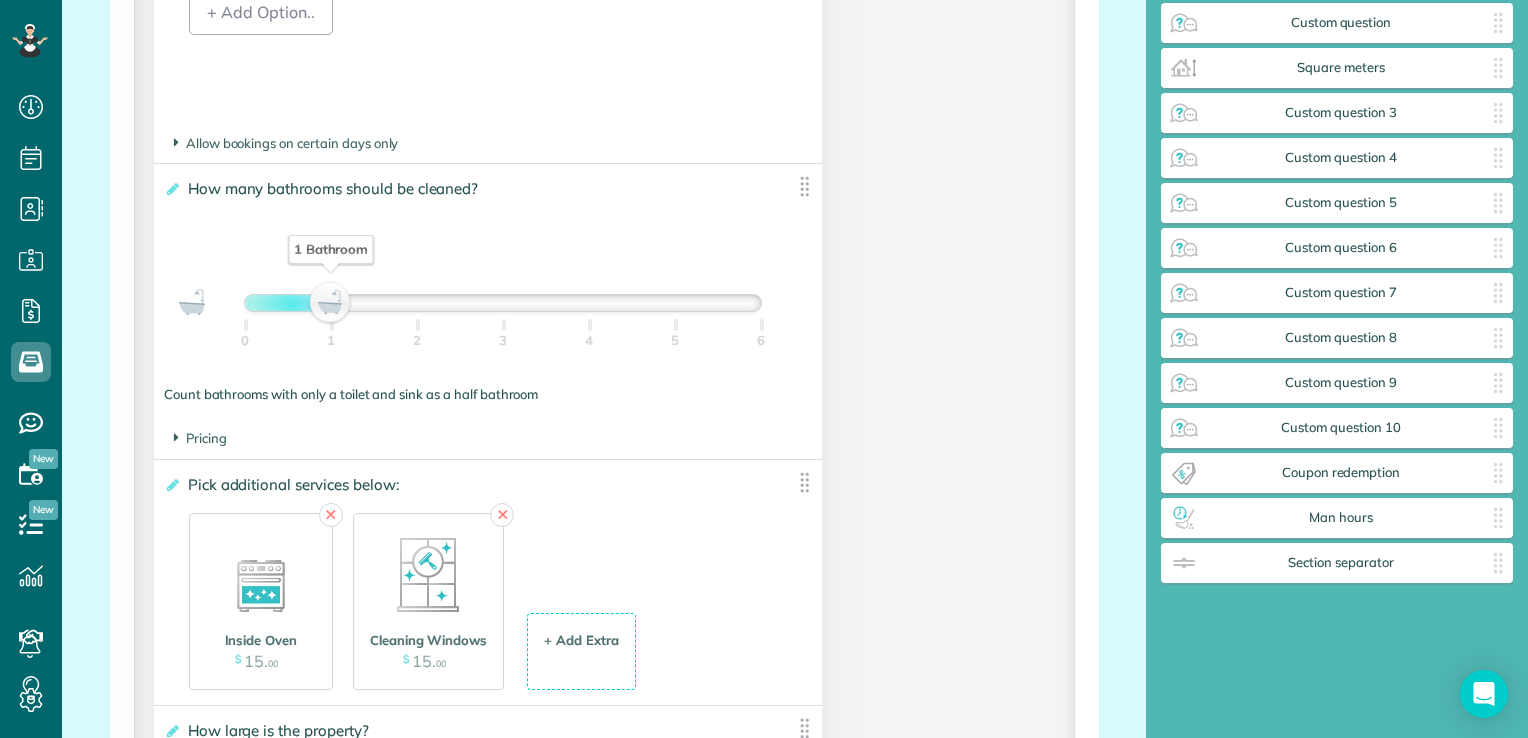 scroll, scrollTop: 3760, scrollLeft: 0, axis: vertical 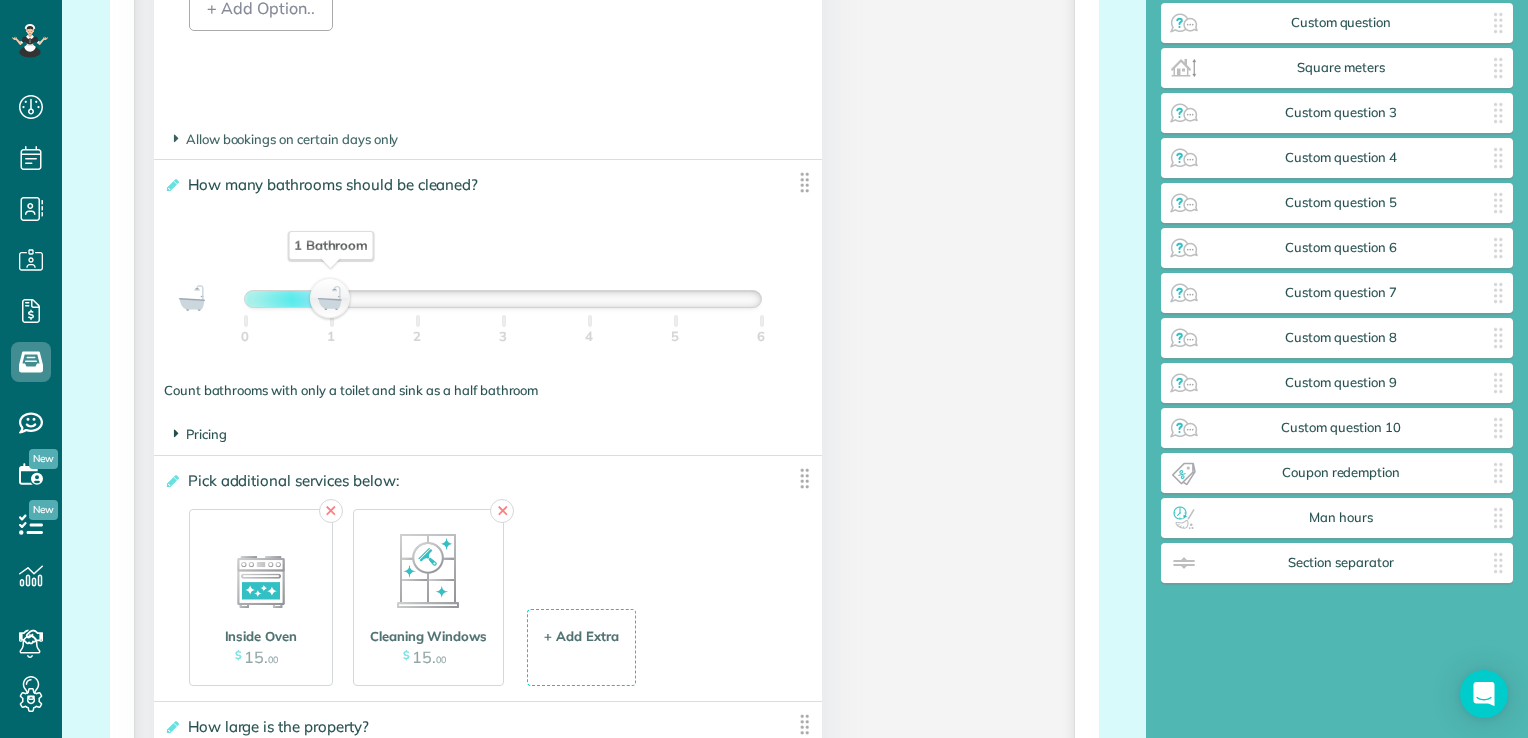 click on "Pricing" at bounding box center (200, 434) 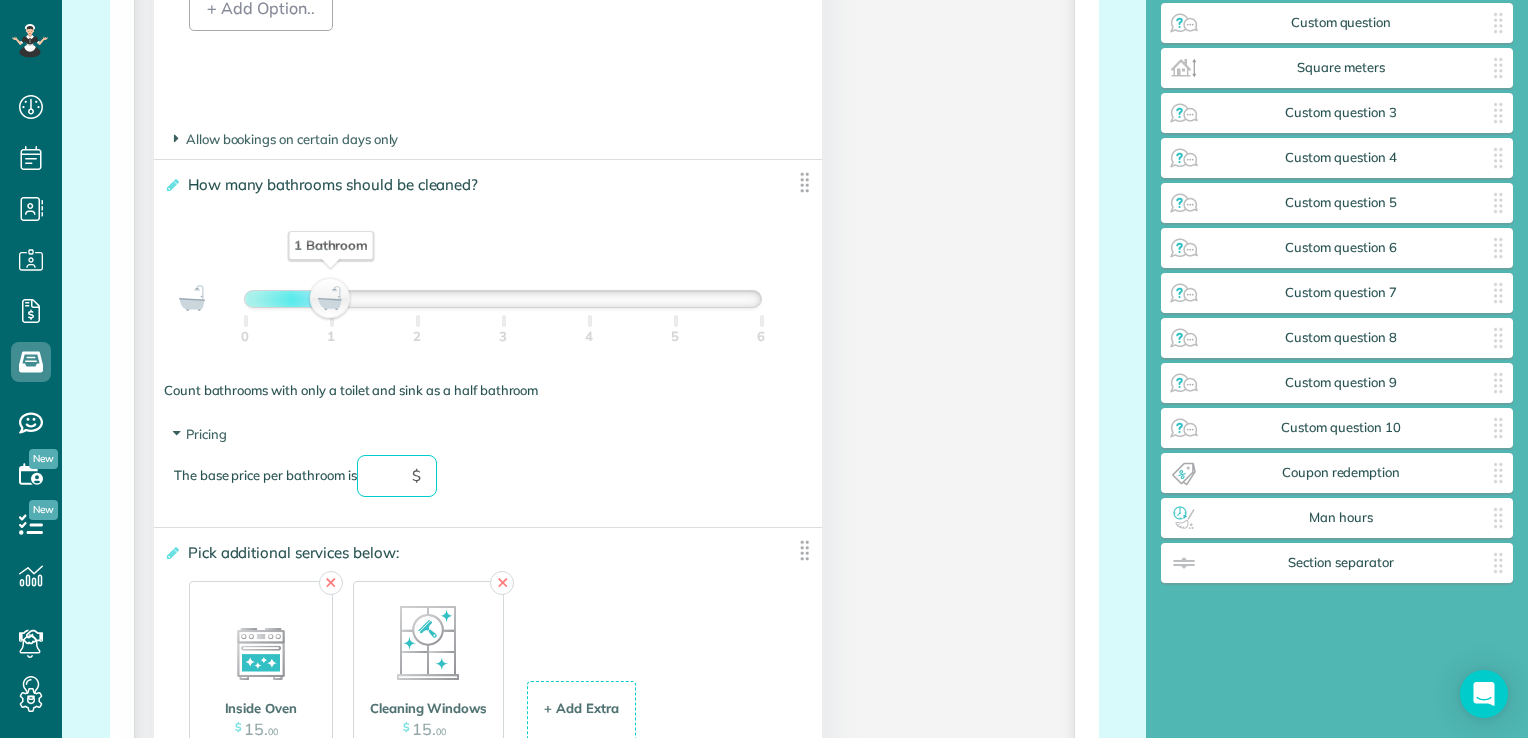 click at bounding box center (397, 476) 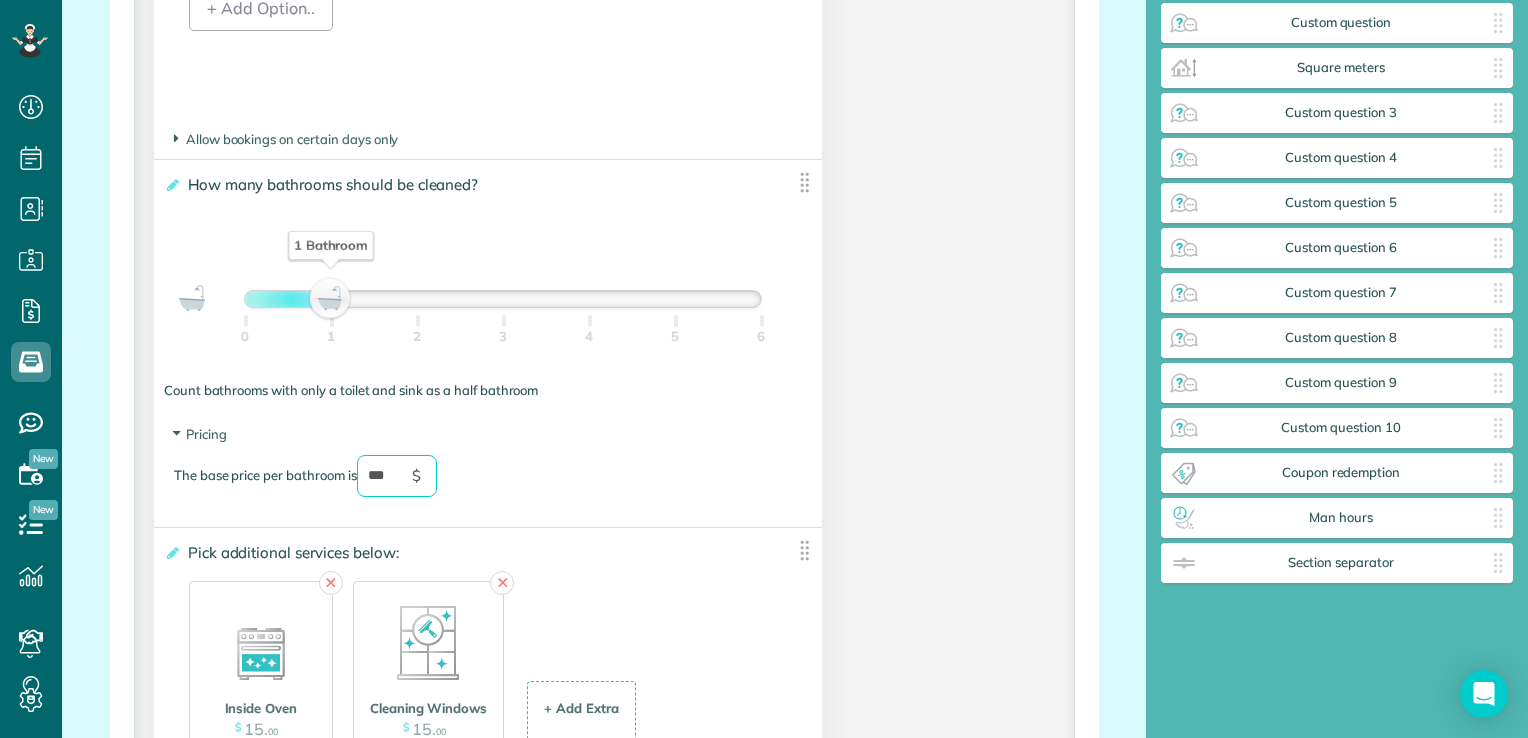 click on "Pricing
The base price per bathroom is
***
$" at bounding box center (488, 470) 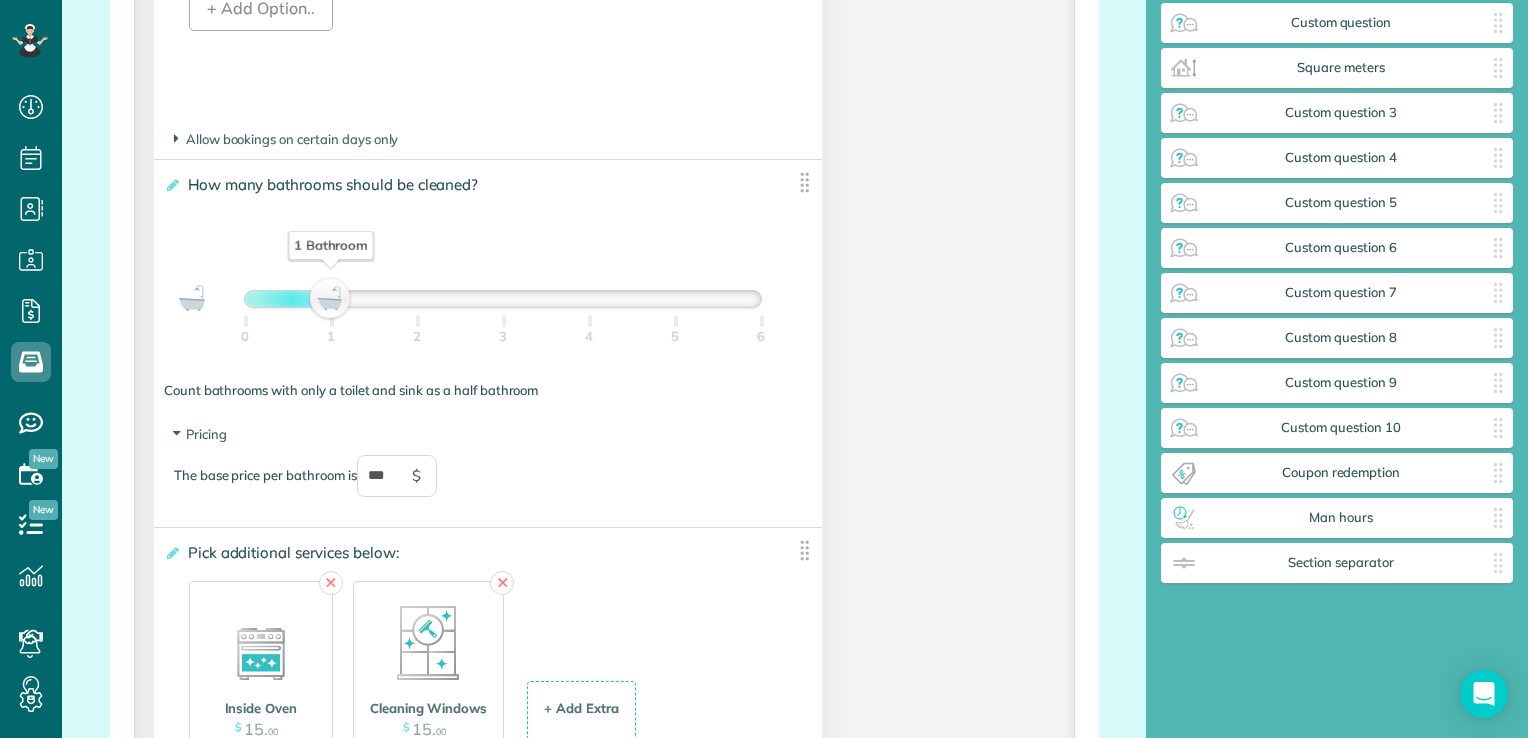 click on "**********" at bounding box center [604, -1059] 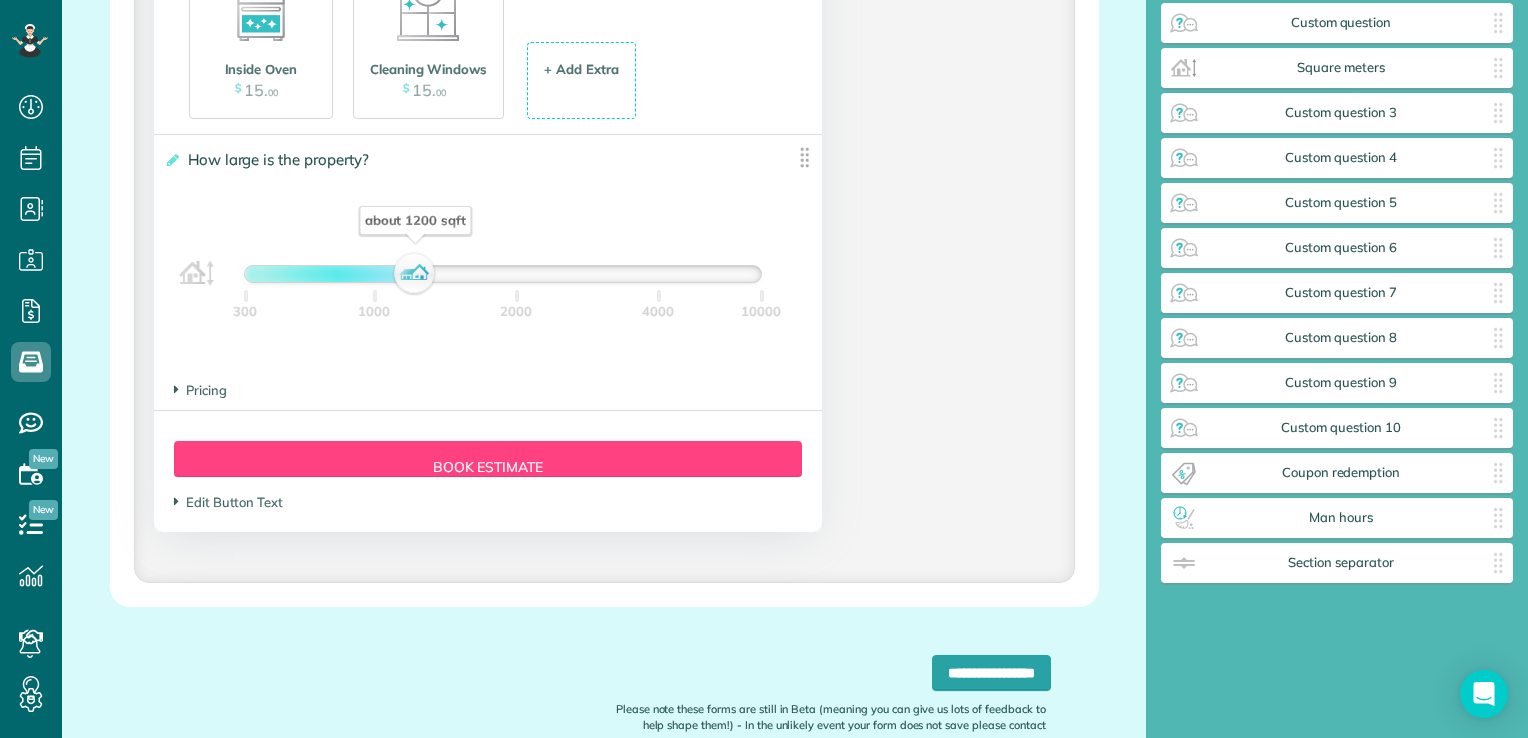 type on "2028-02-11" 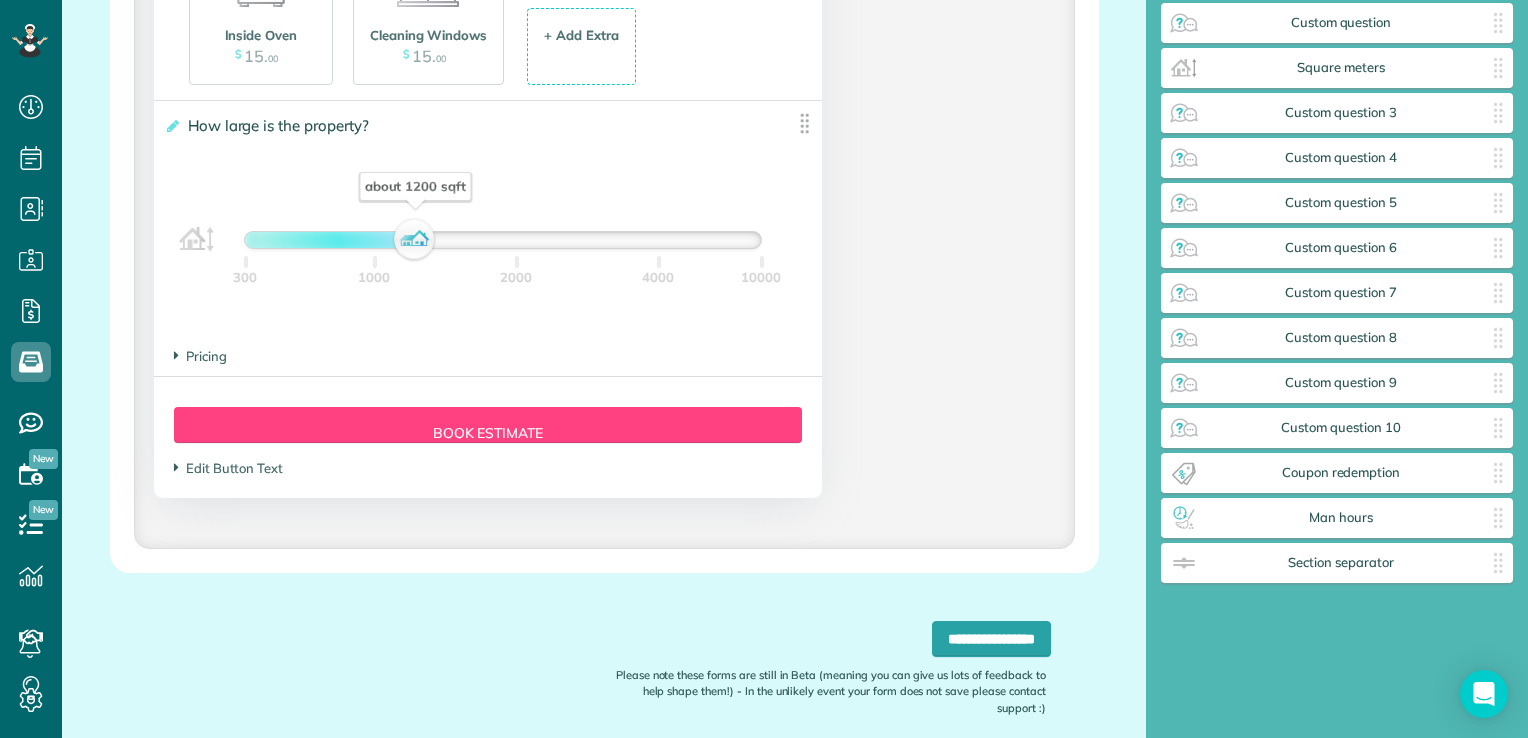 scroll, scrollTop: 4404, scrollLeft: 0, axis: vertical 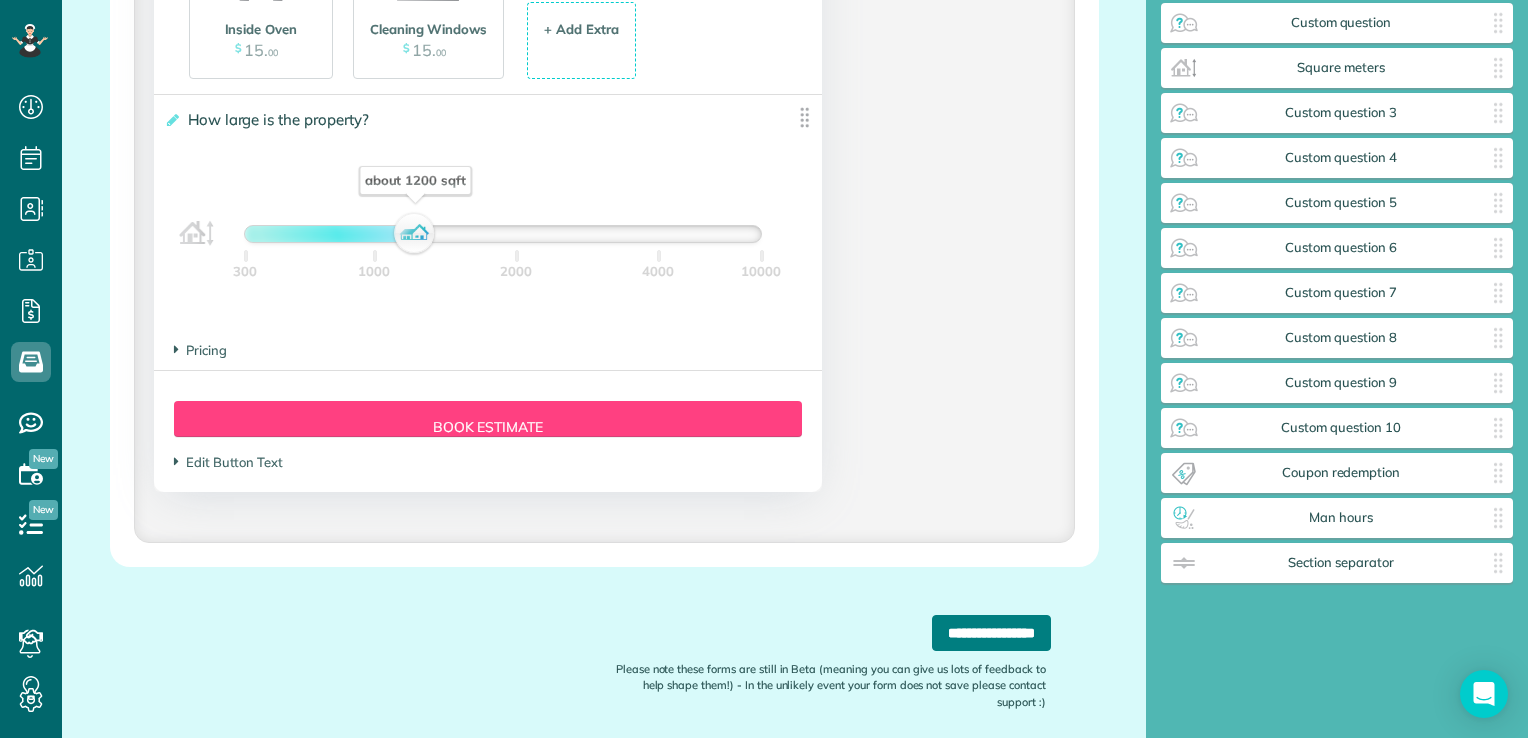 click on "**********" at bounding box center (991, 633) 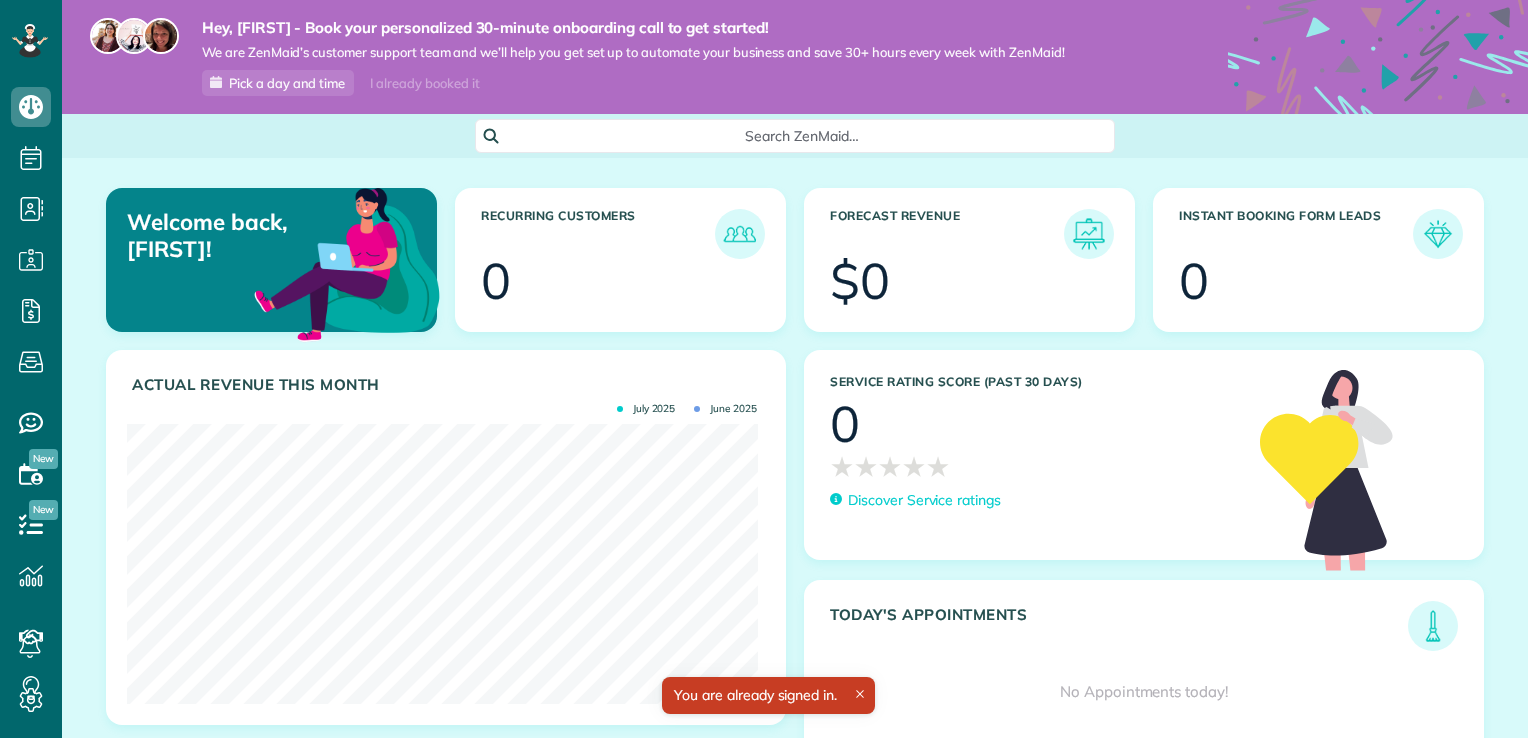 scroll, scrollTop: 0, scrollLeft: 0, axis: both 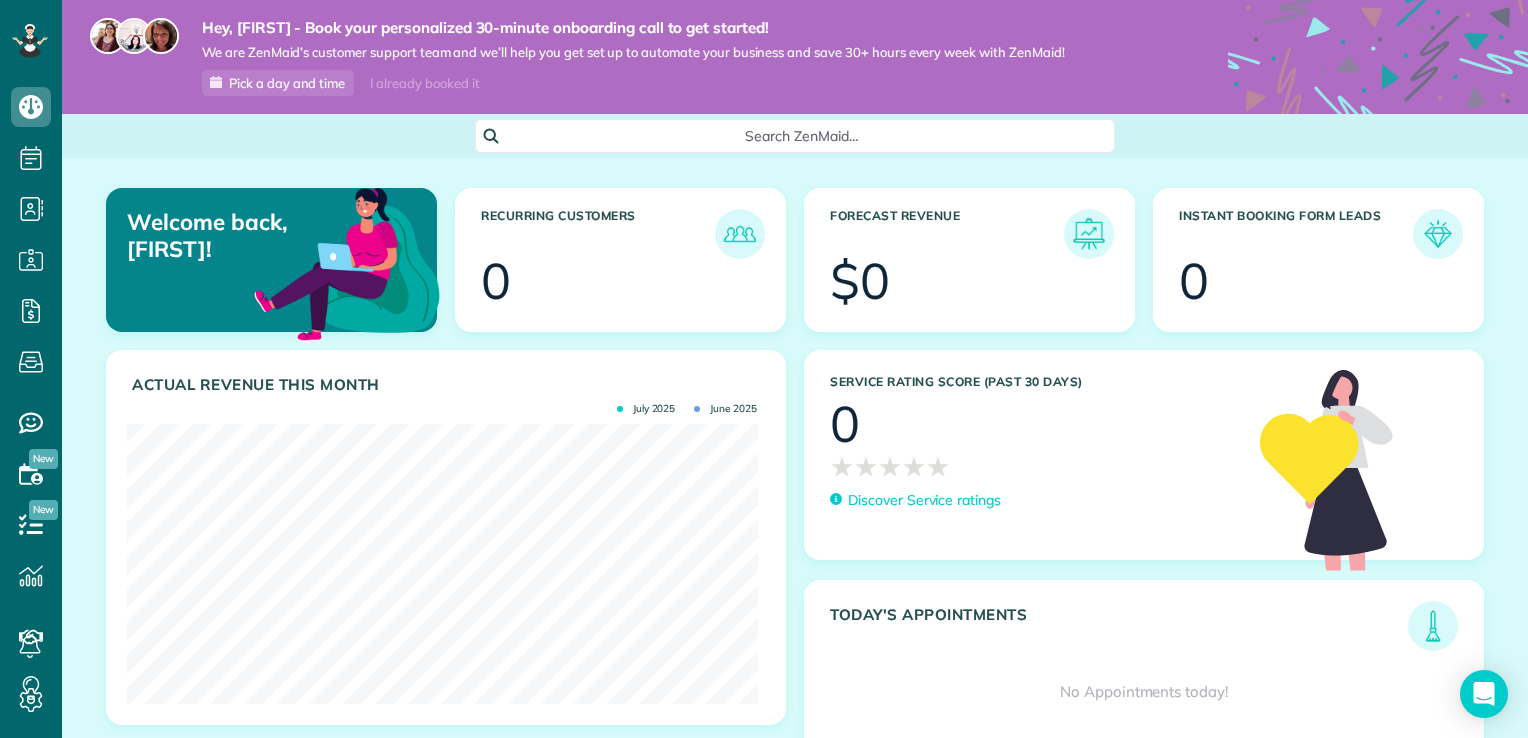 click on "Welcome back,
[FIRST]!
Recurring Customers
0
Forecast Revenue
$0
Instant Booking Form Leads
0
Actual Revenue this month
July 2025
June 2025
$" at bounding box center [795, 497] 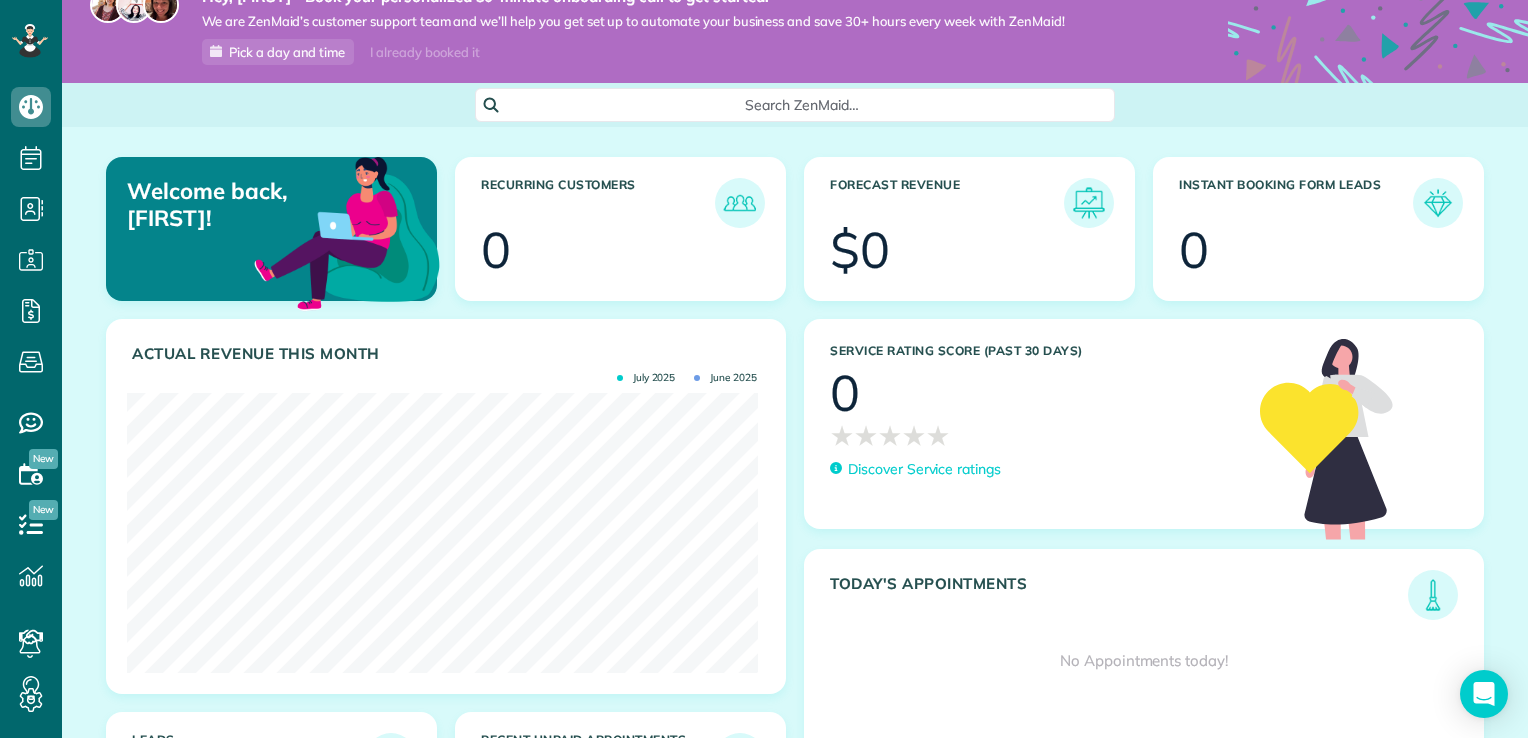 scroll, scrollTop: 40, scrollLeft: 0, axis: vertical 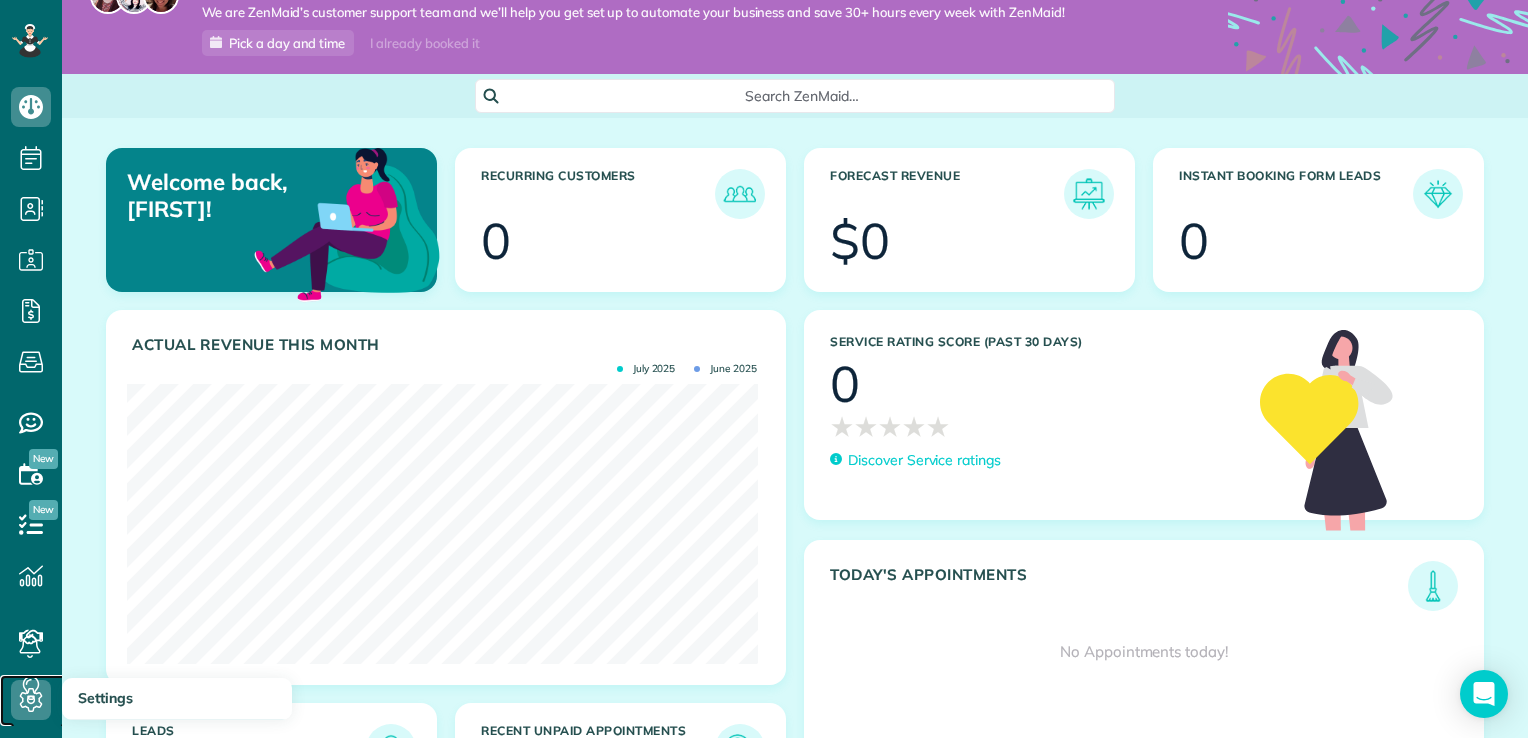 click 